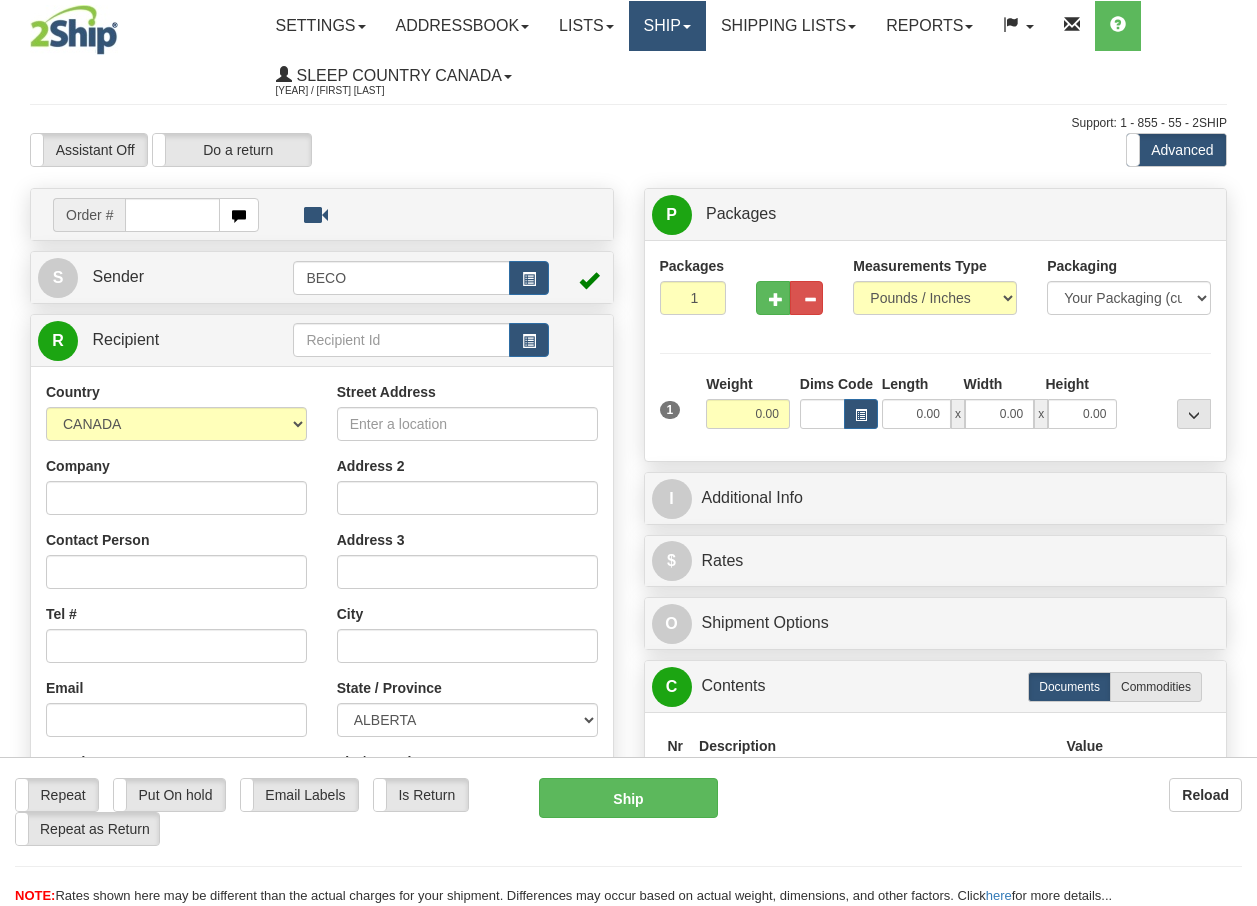 scroll, scrollTop: 0, scrollLeft: 0, axis: both 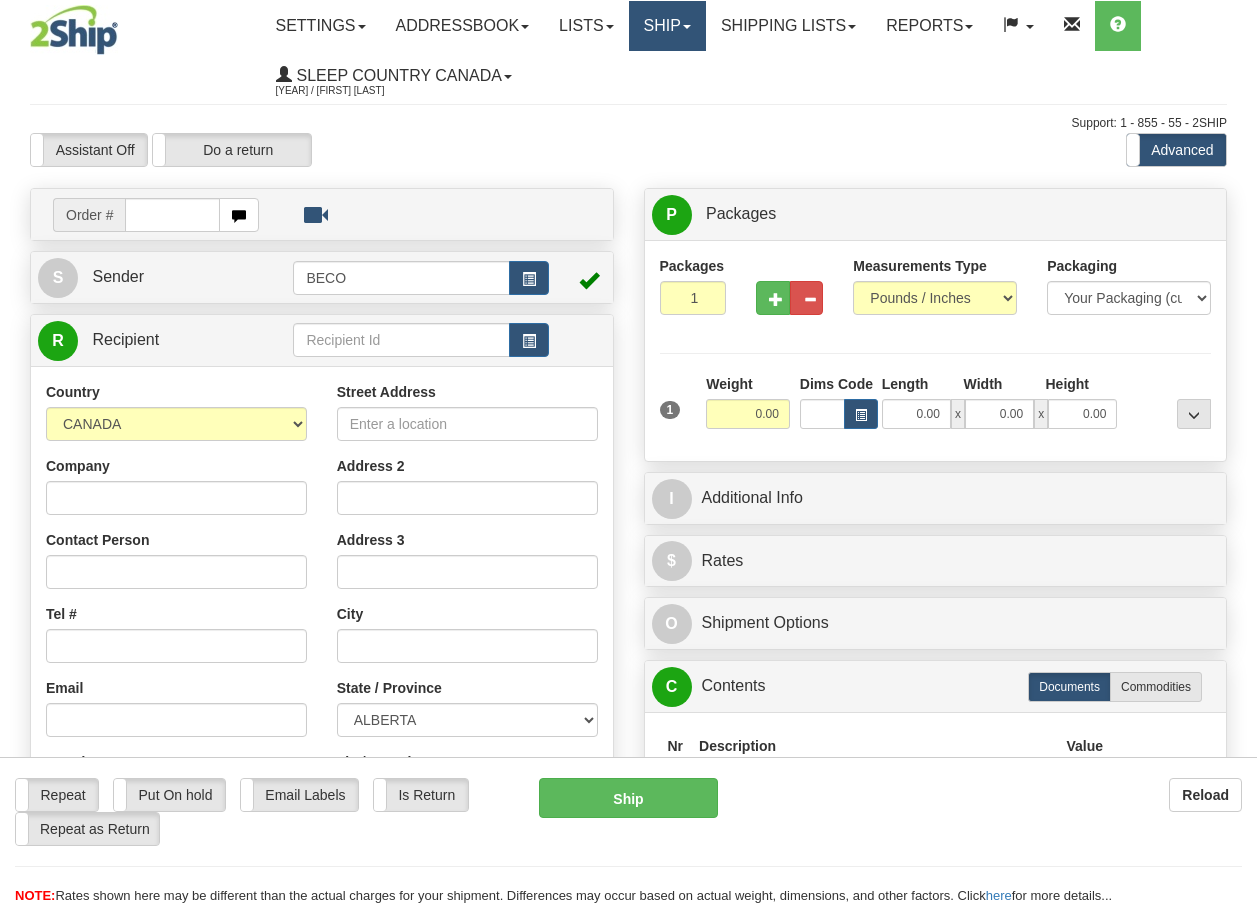 drag, startPoint x: 0, startPoint y: 0, endPoint x: 697, endPoint y: 25, distance: 697.4482 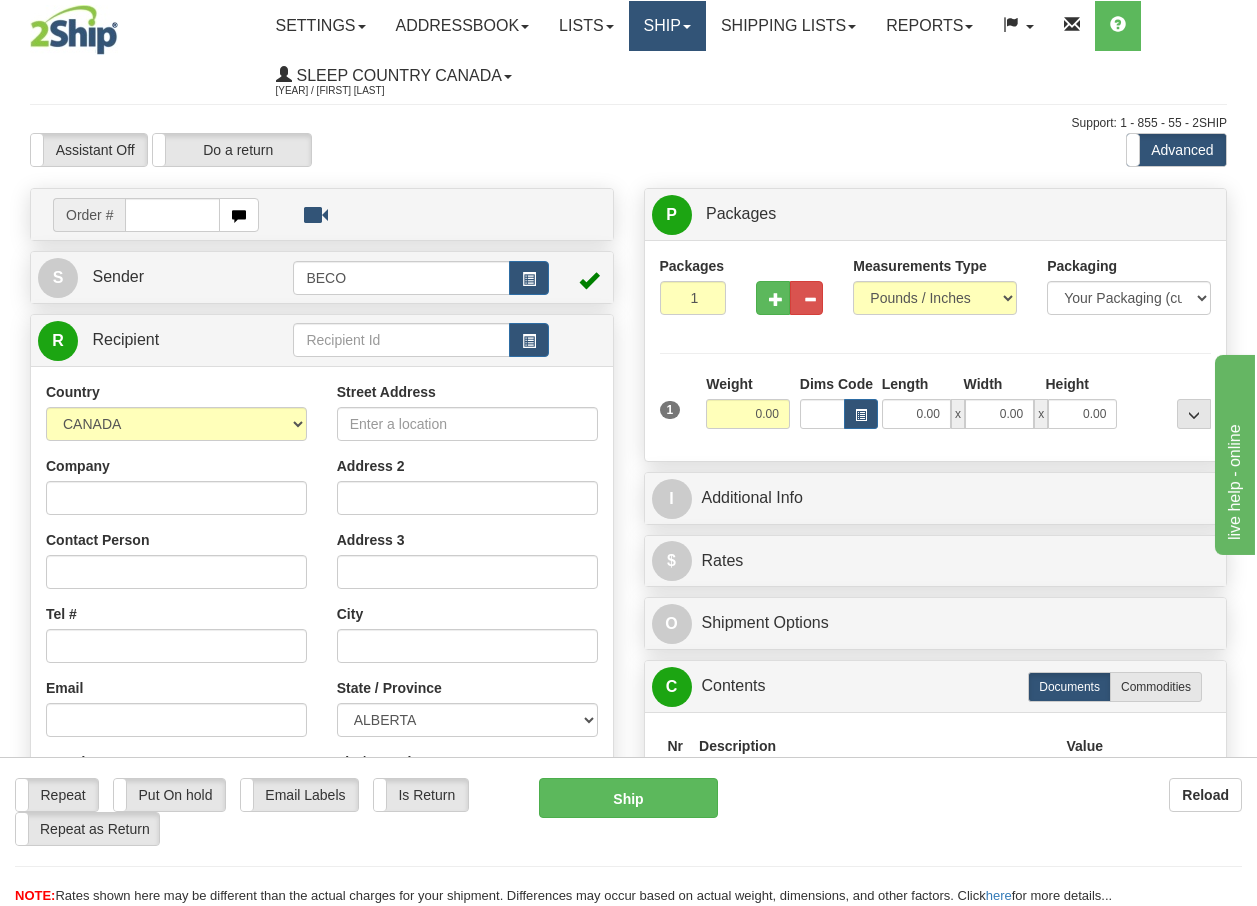 scroll, scrollTop: 0, scrollLeft: 0, axis: both 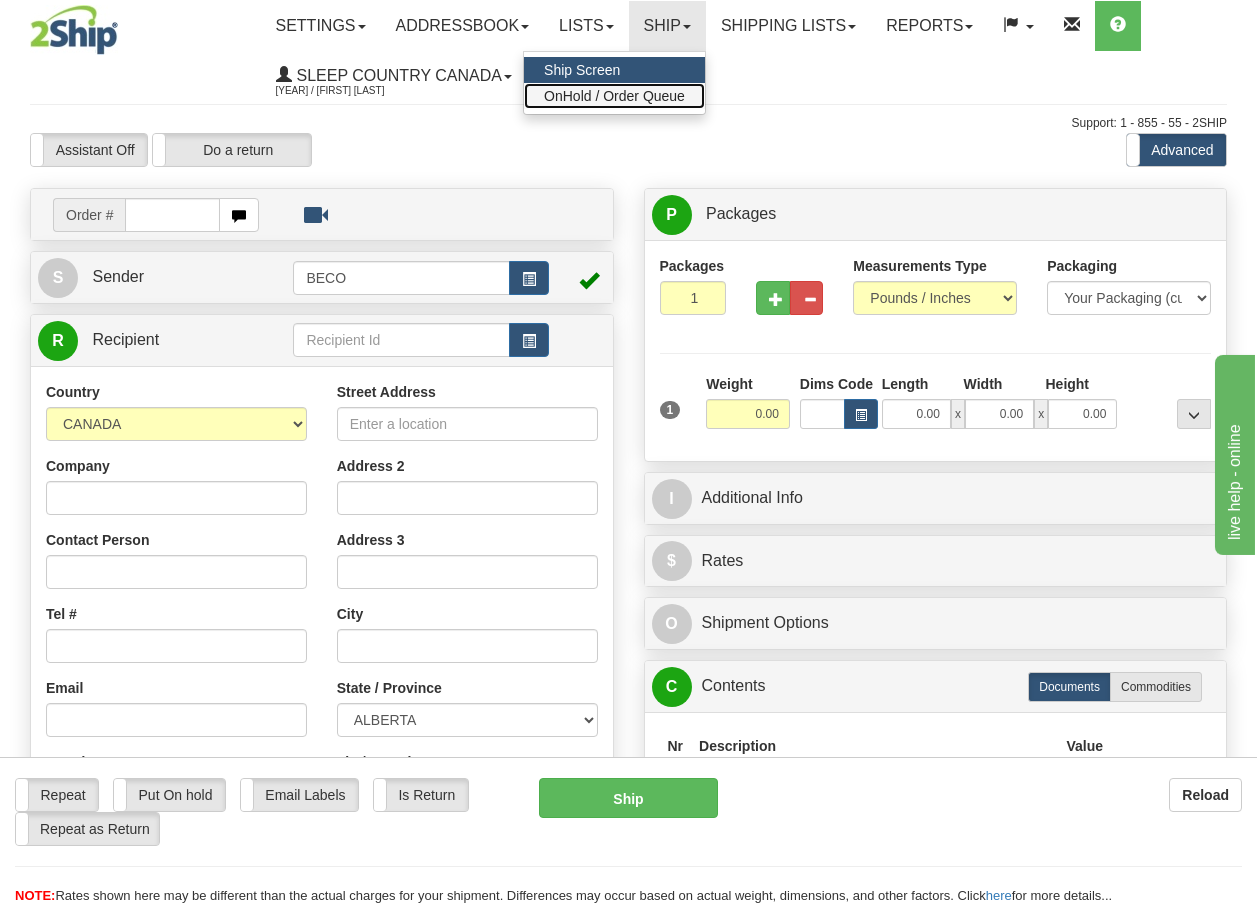 click on "OnHold / Order Queue" at bounding box center [614, 96] 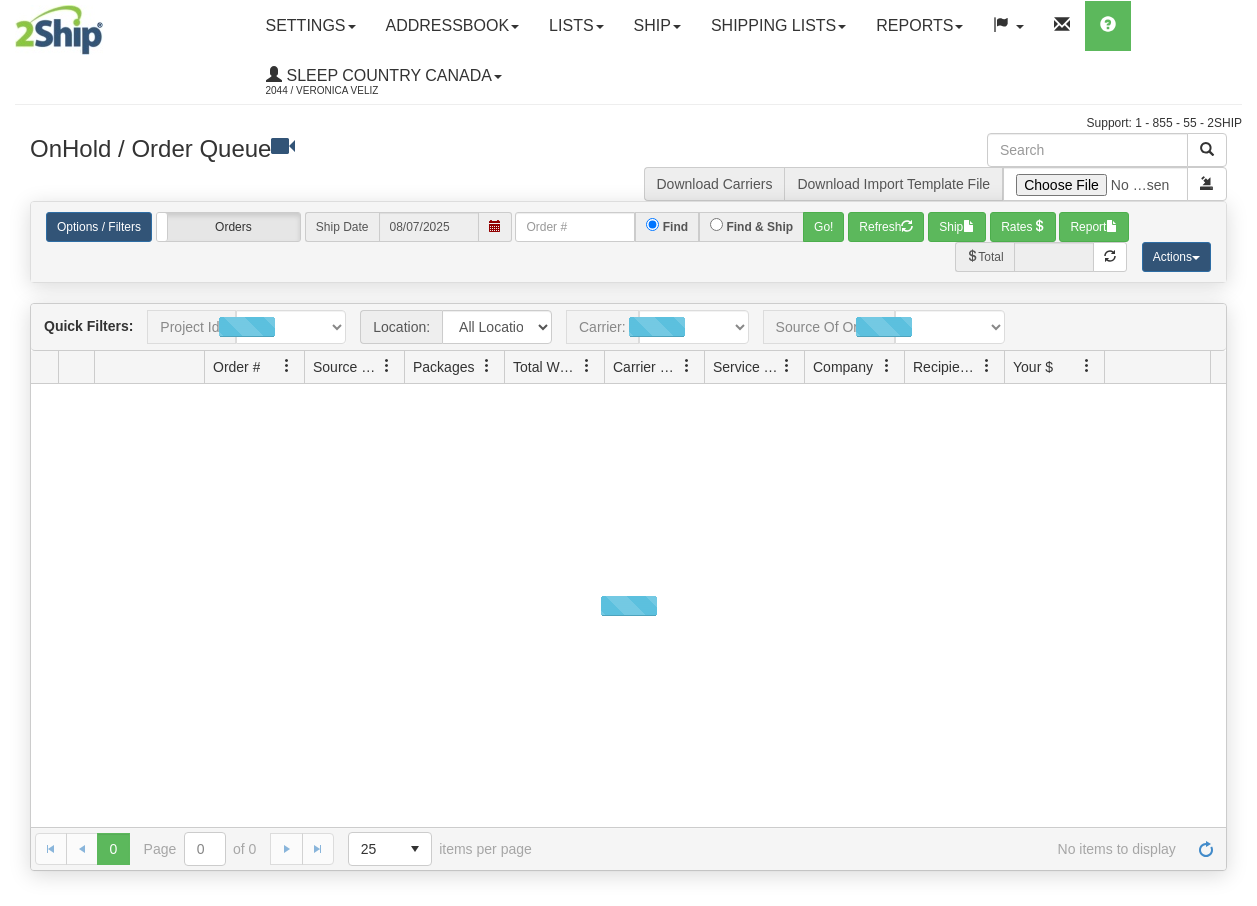 scroll, scrollTop: 0, scrollLeft: 0, axis: both 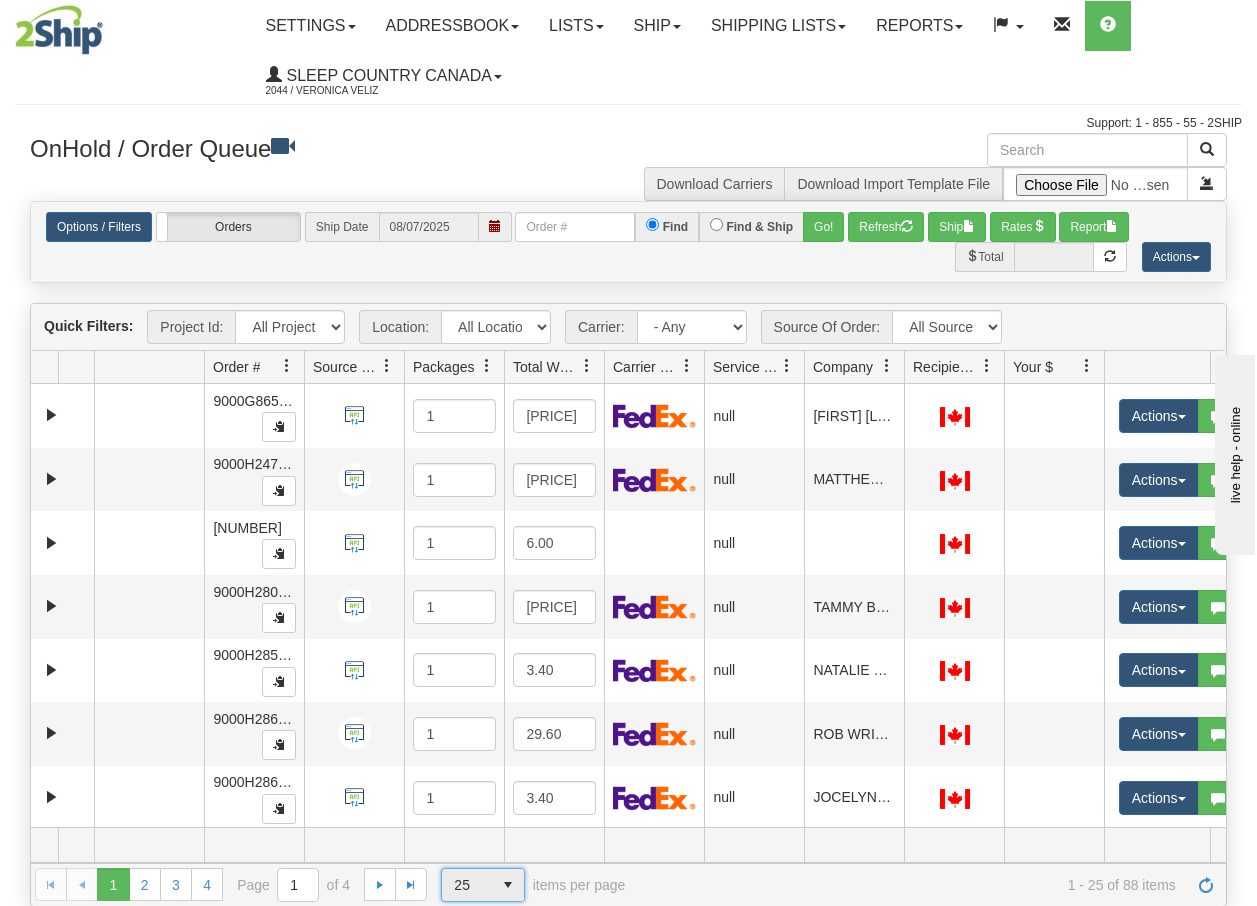 click at bounding box center [508, 885] 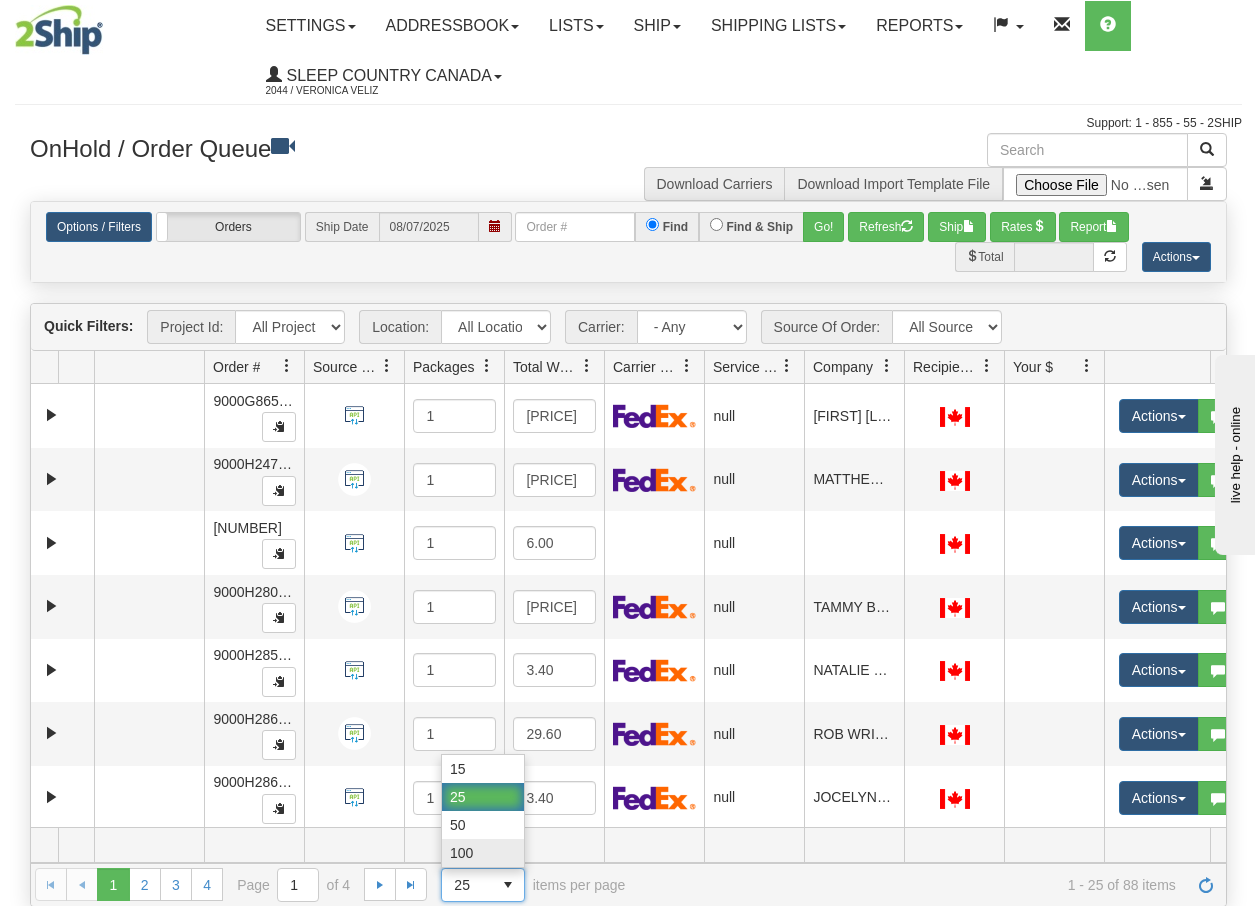 click on "100" at bounding box center [461, 853] 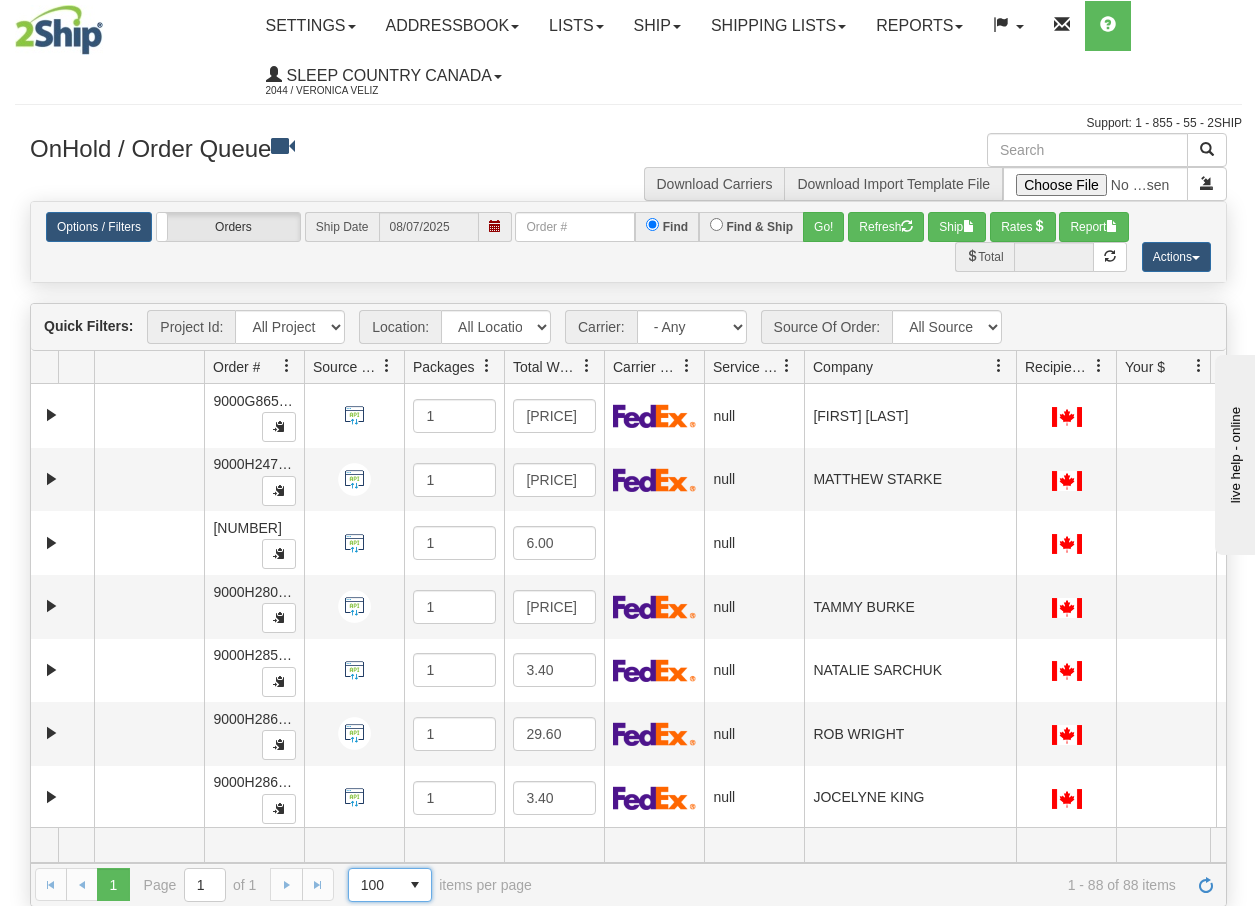 drag, startPoint x: 903, startPoint y: 374, endPoint x: 1031, endPoint y: 374, distance: 128 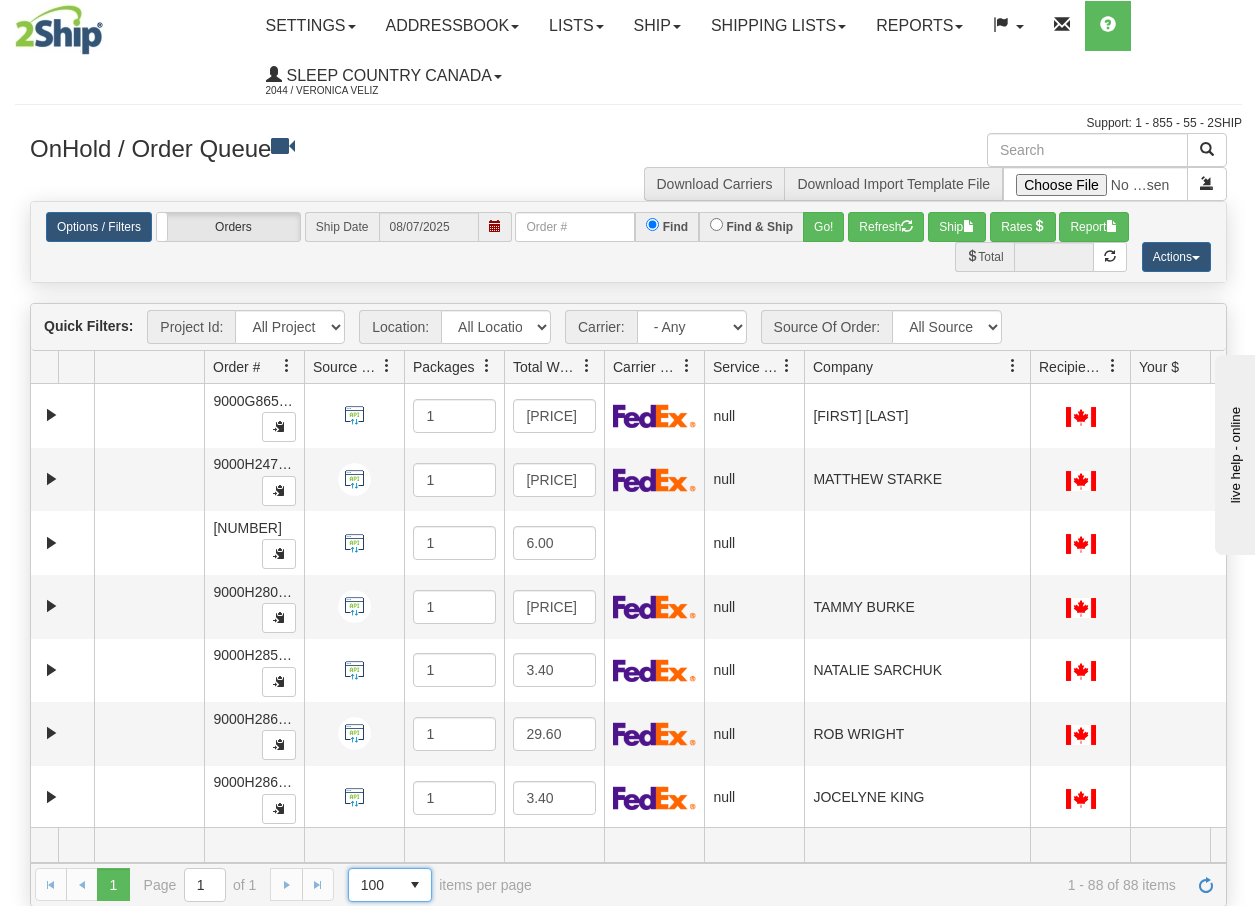 scroll, scrollTop: 0, scrollLeft: 114, axis: horizontal 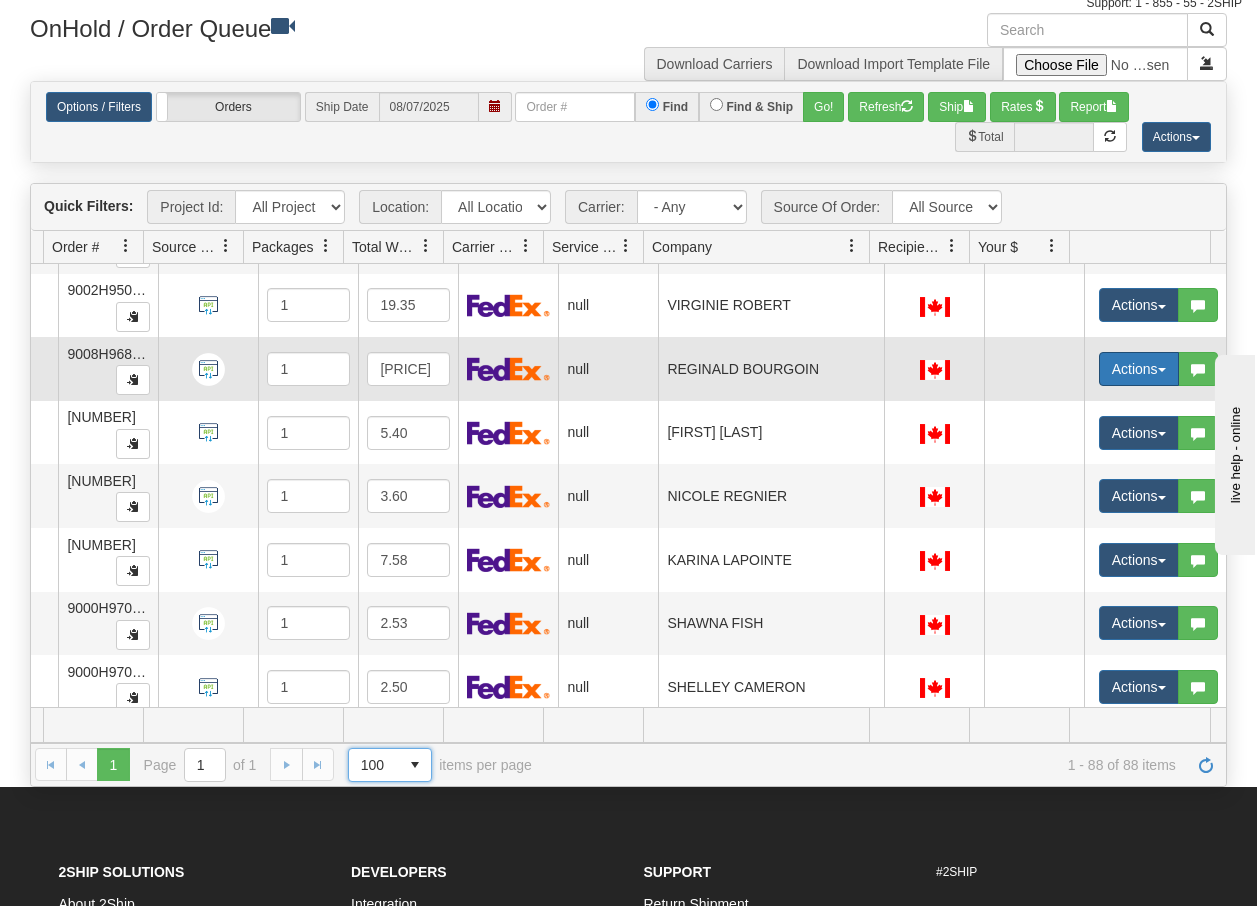 click at bounding box center (1162, 370) 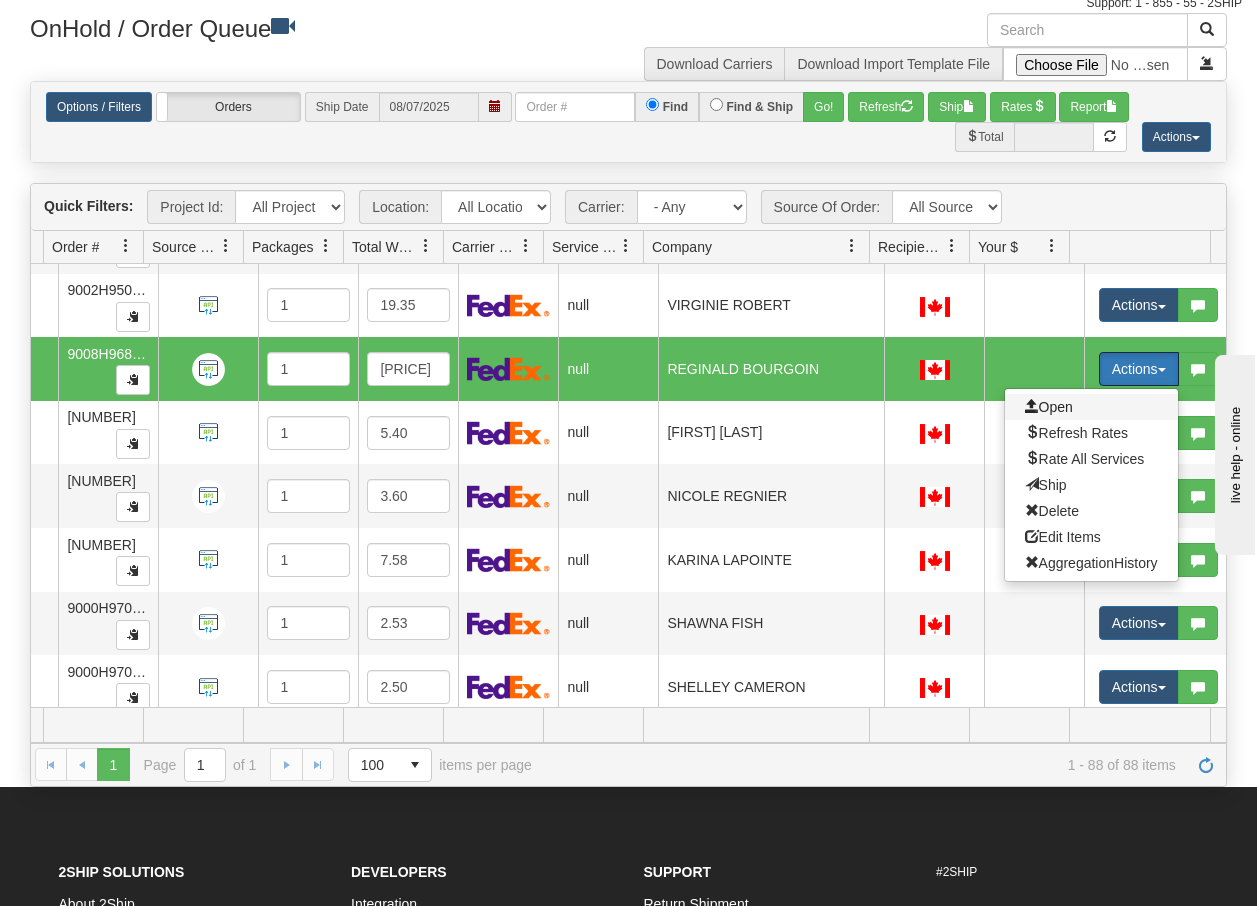 click on "Open" at bounding box center (1049, 407) 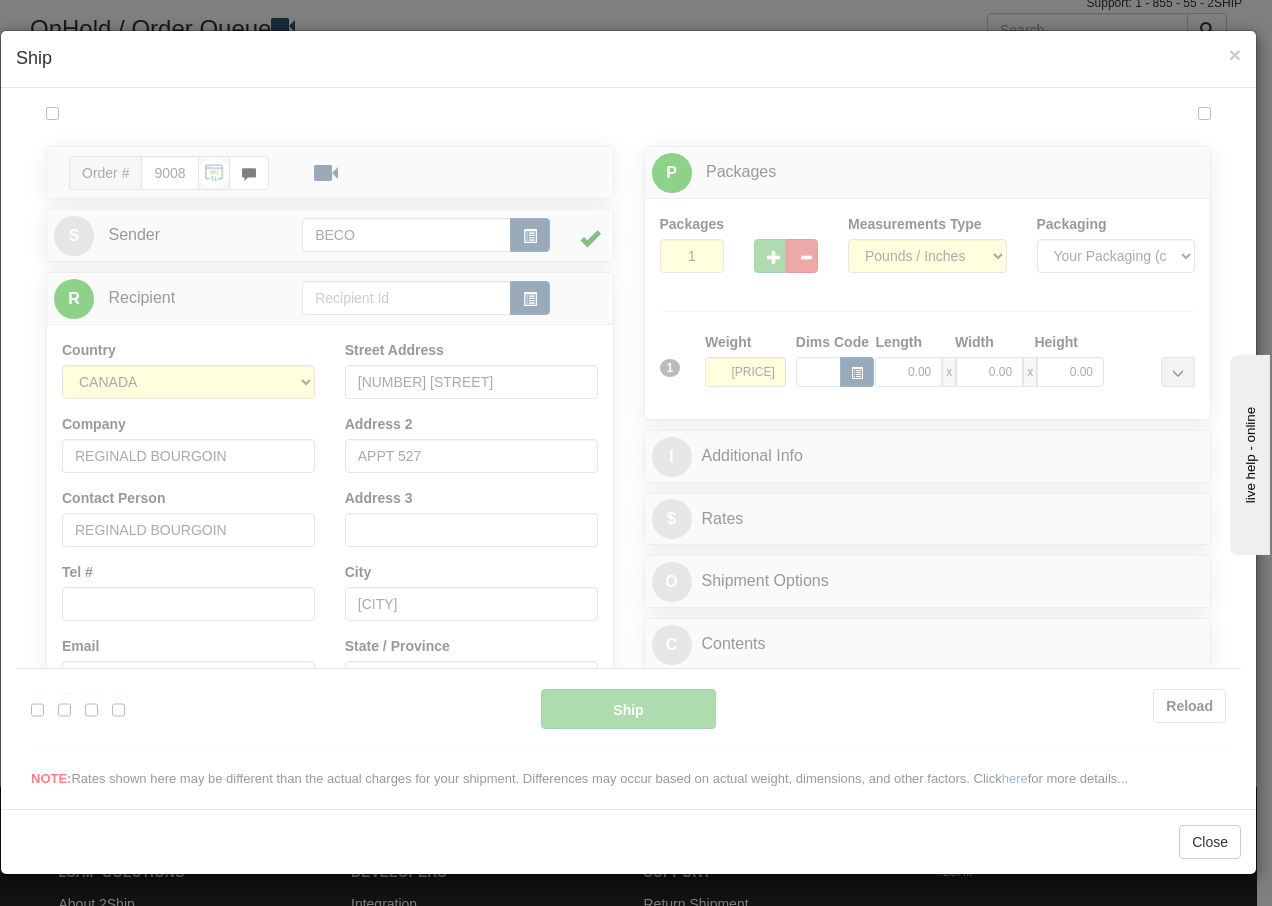 scroll, scrollTop: 0, scrollLeft: 0, axis: both 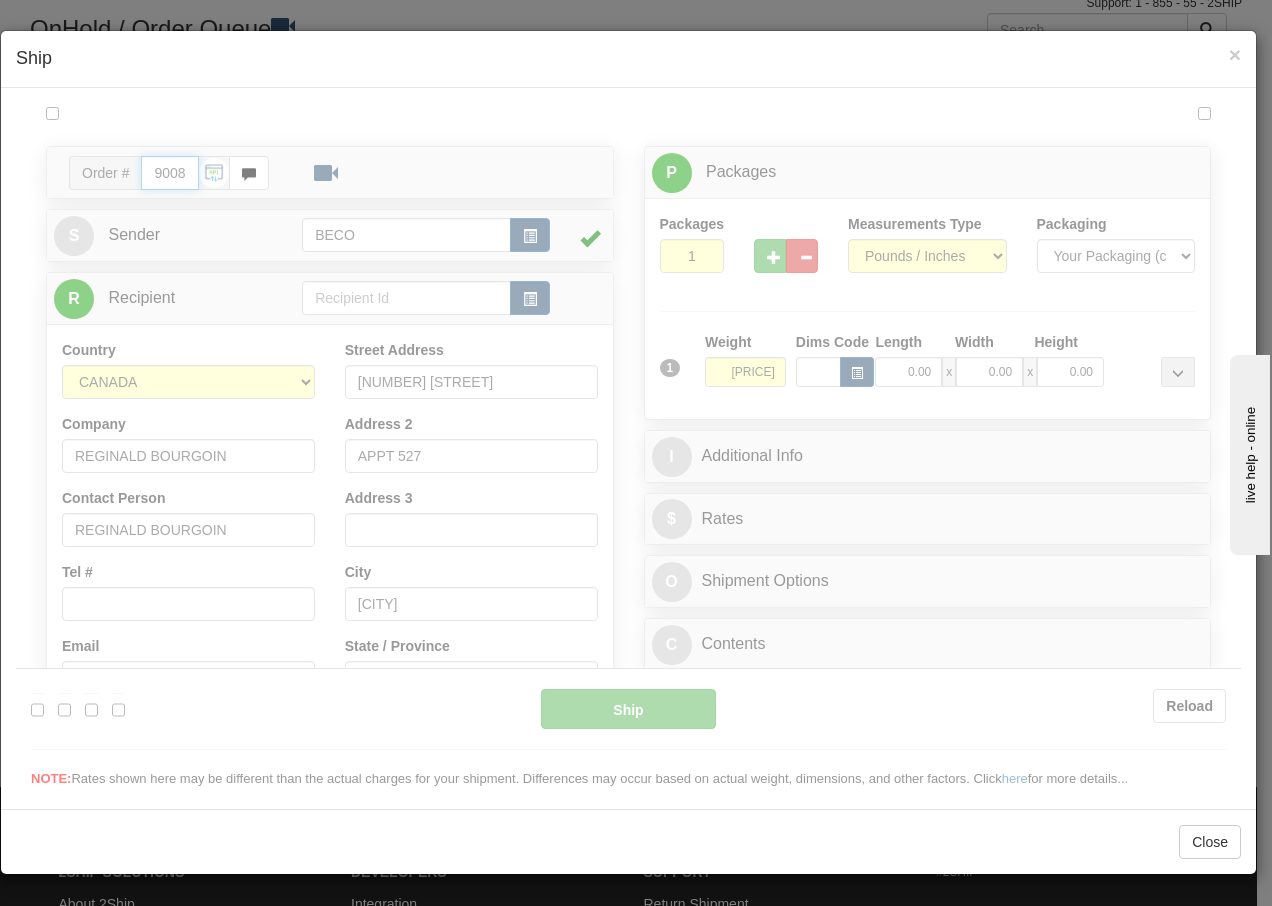type on "13:35" 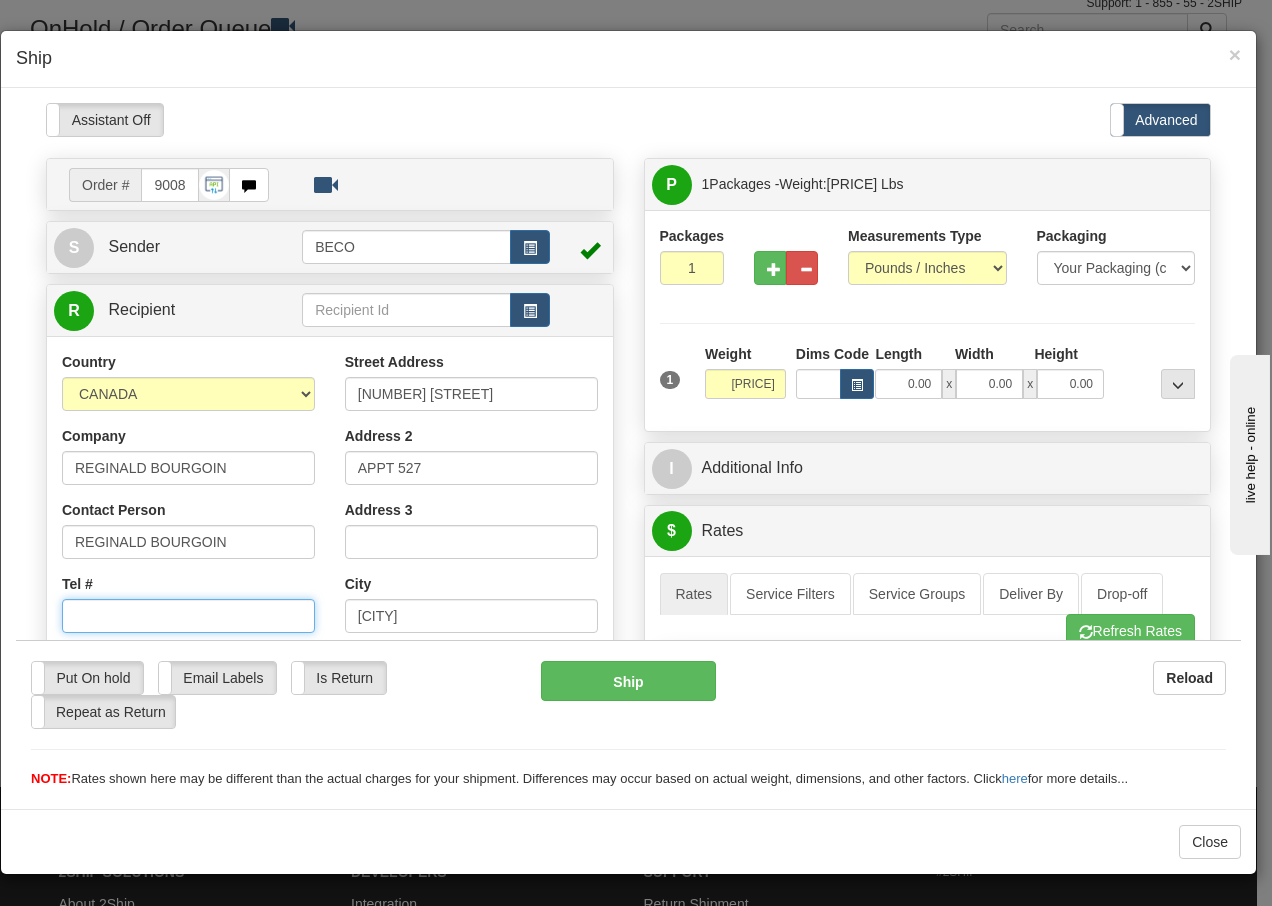 click on "Tel #" at bounding box center [188, 615] 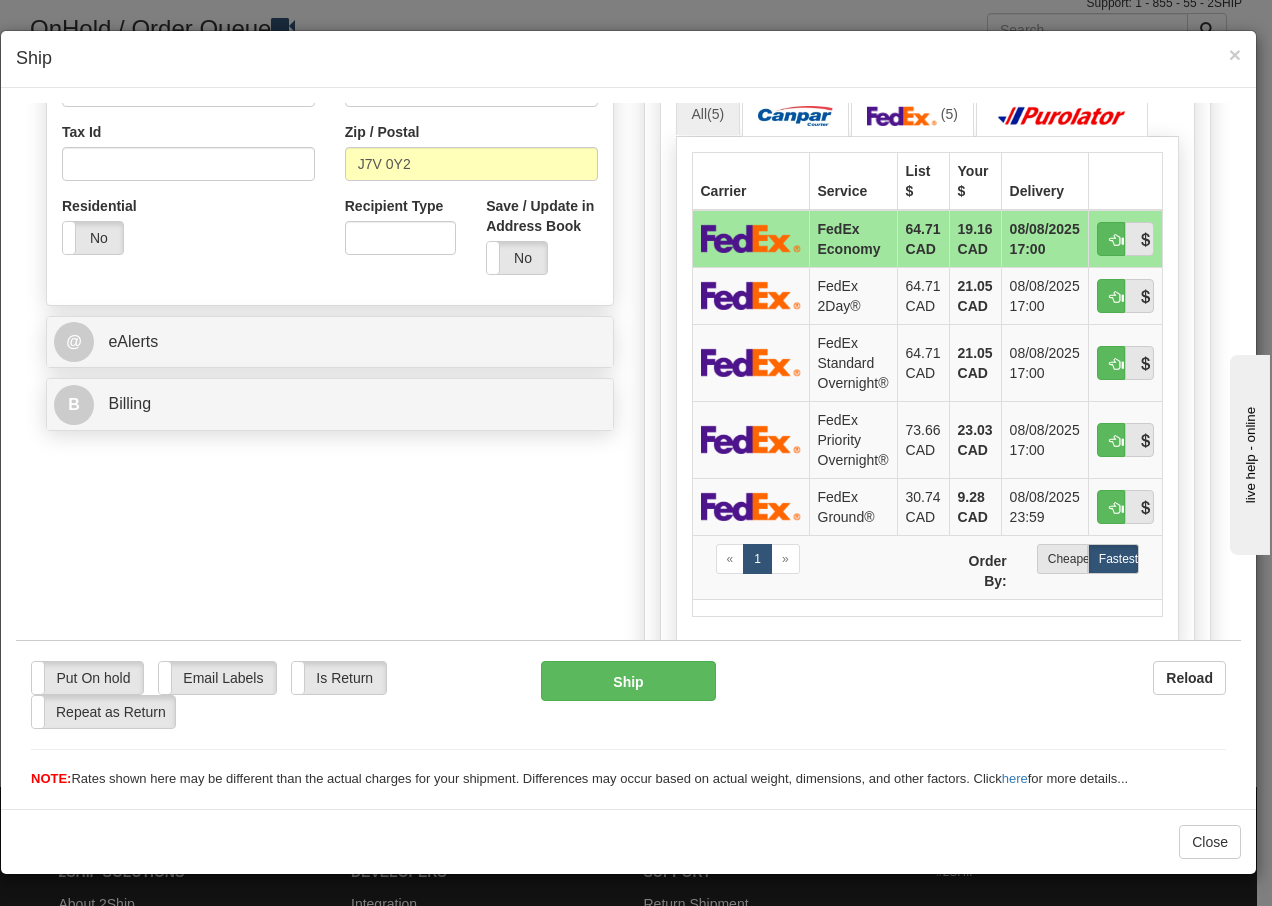 scroll, scrollTop: 680, scrollLeft: 0, axis: vertical 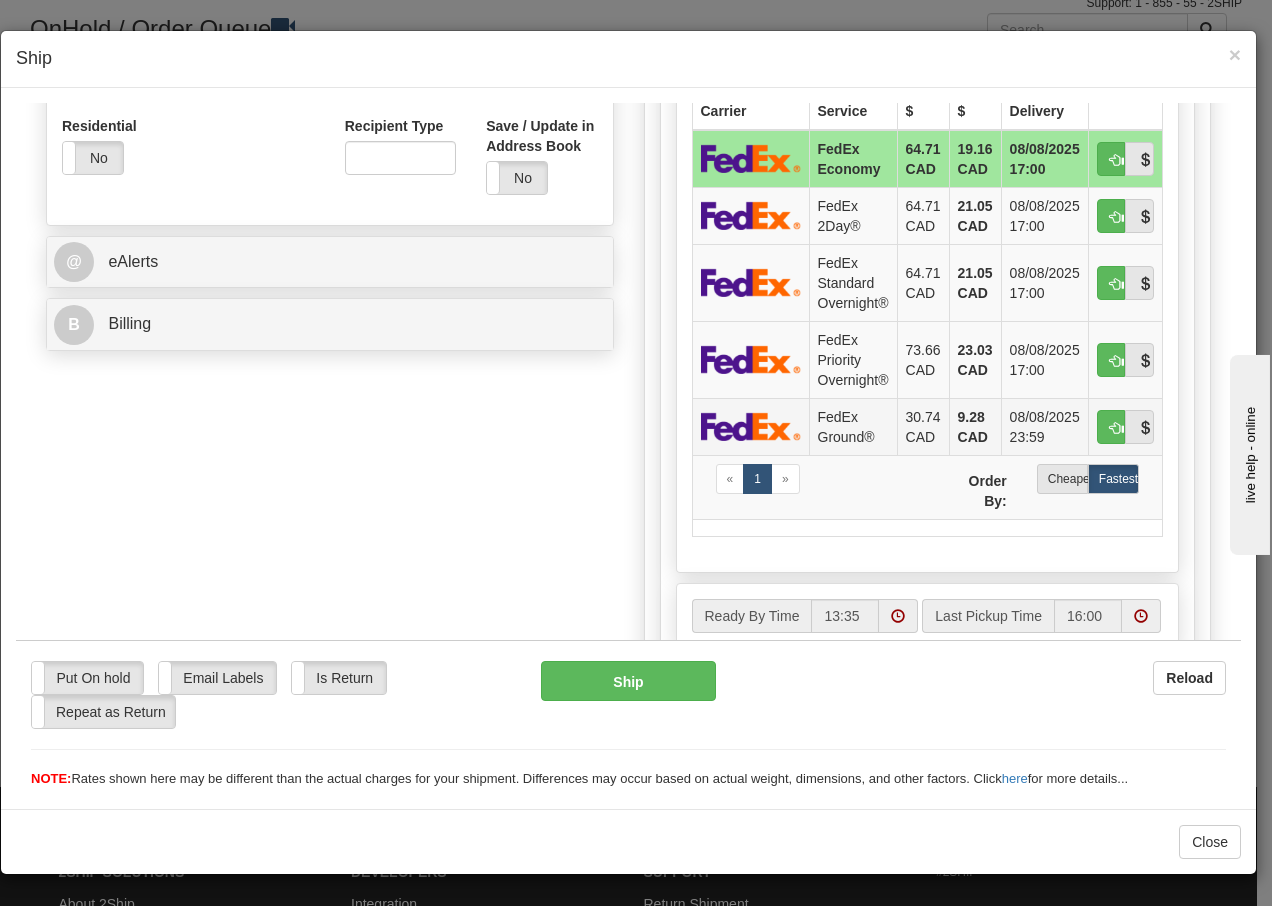 type on "[PHONE]" 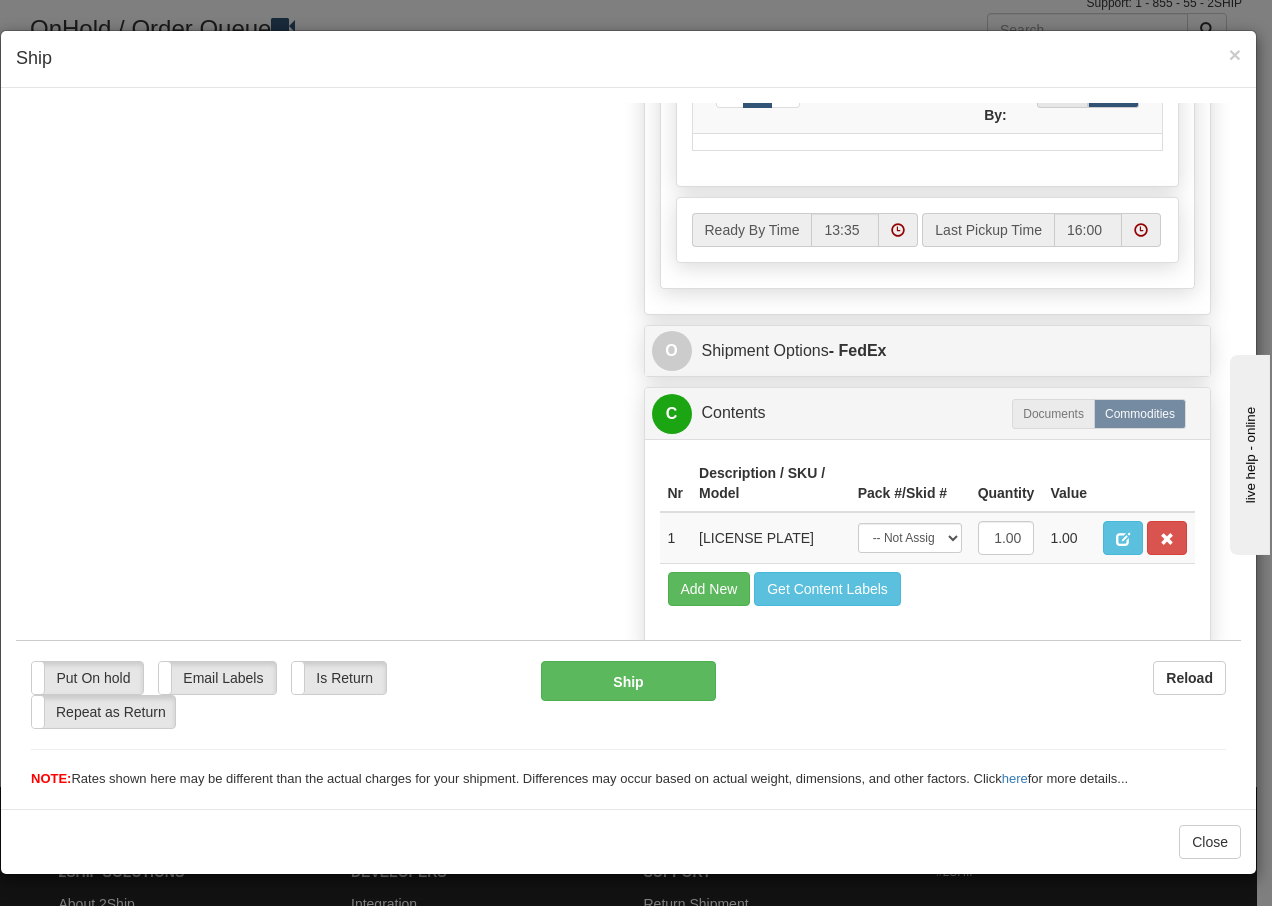 scroll, scrollTop: 1136, scrollLeft: 0, axis: vertical 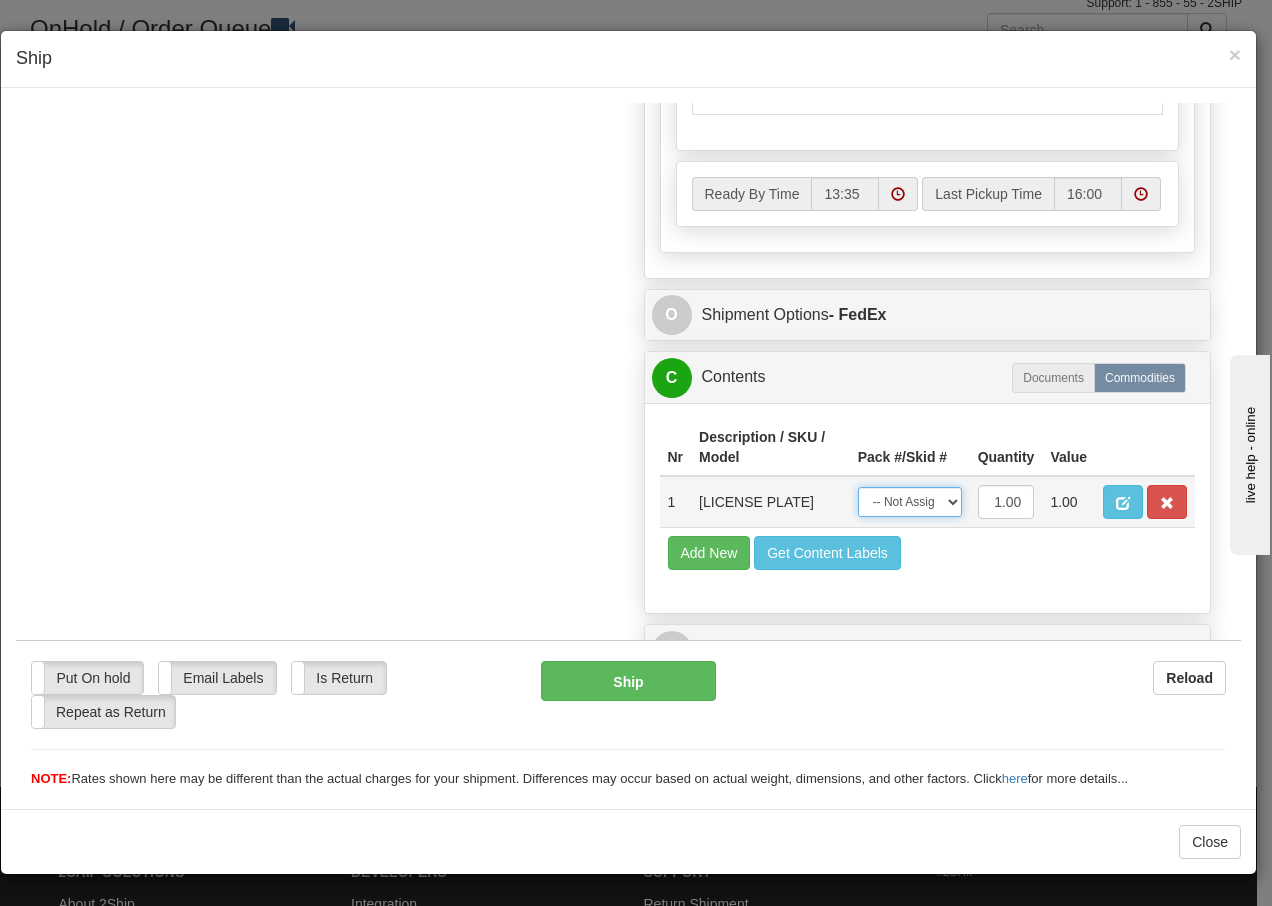 click on "-- Not Assigned --
Package 1" at bounding box center [910, 501] 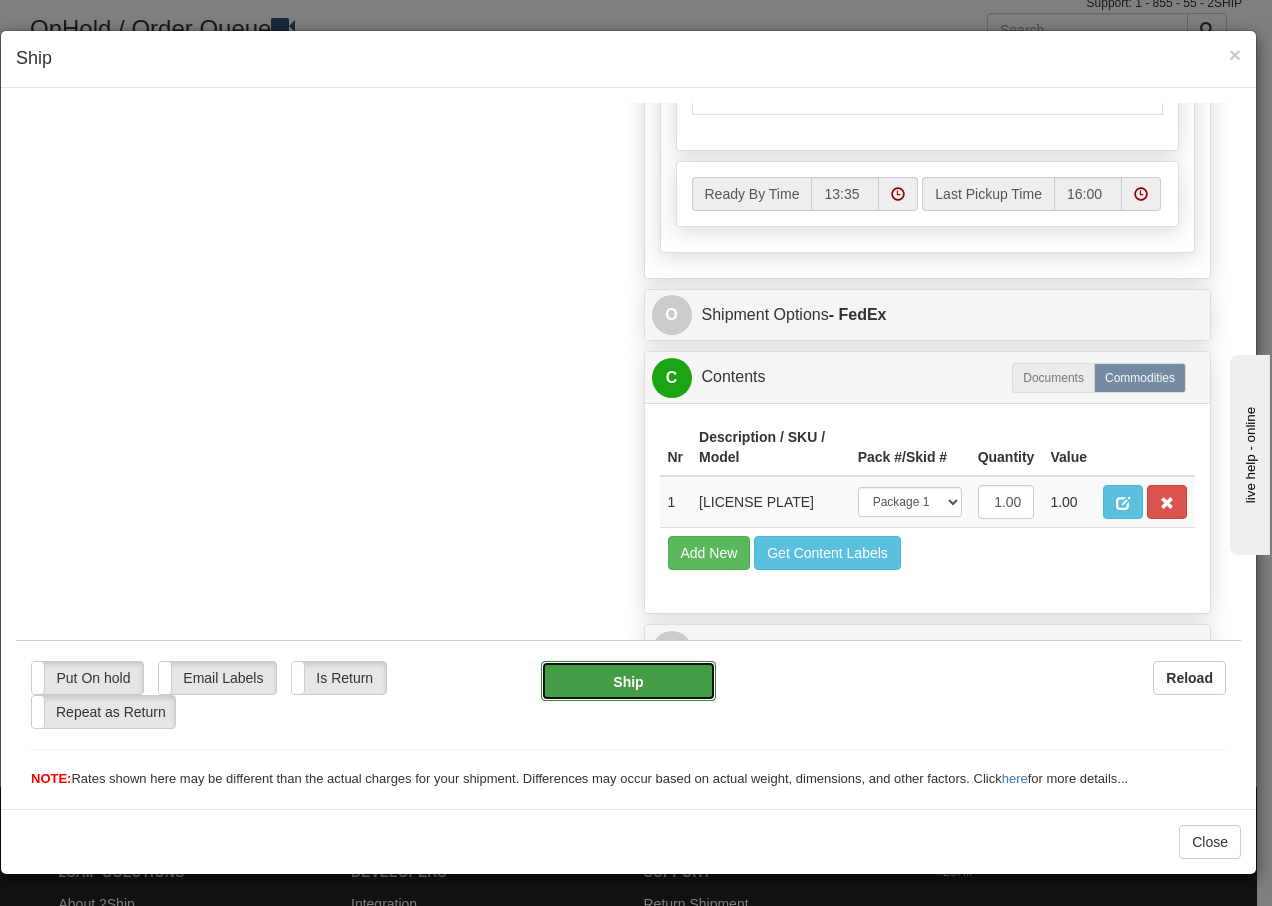 click on "Ship" at bounding box center (628, 680) 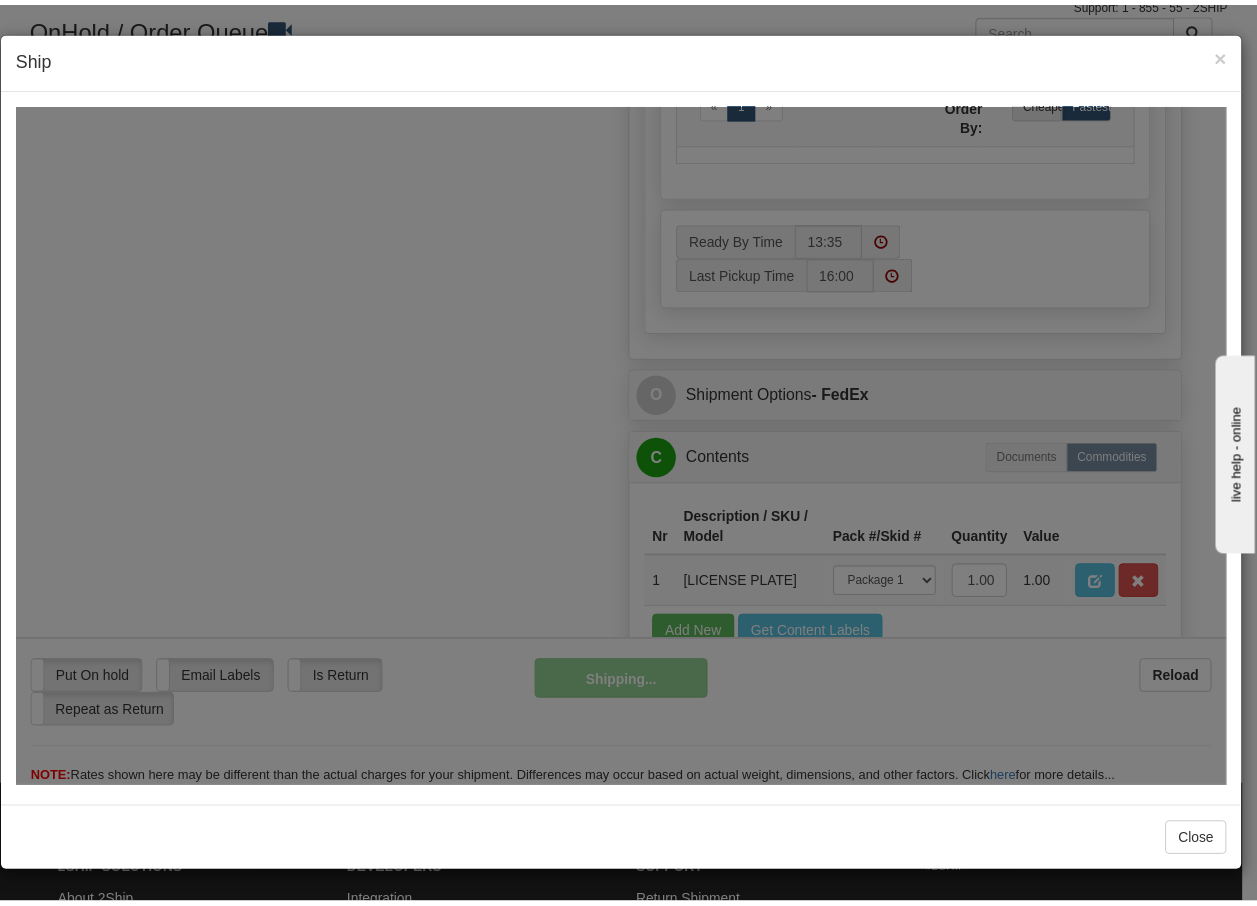 scroll, scrollTop: 1216, scrollLeft: 0, axis: vertical 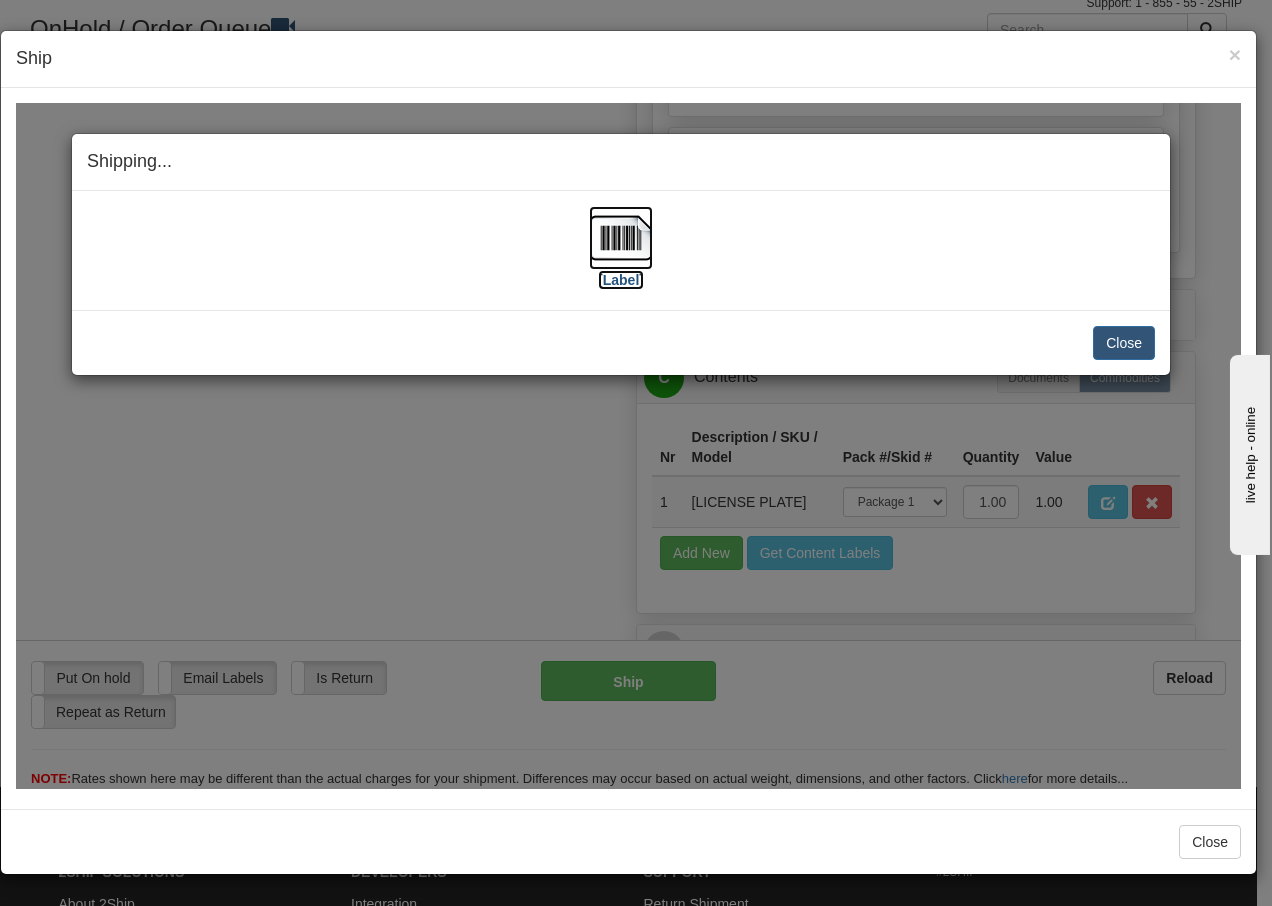 click at bounding box center (621, 237) 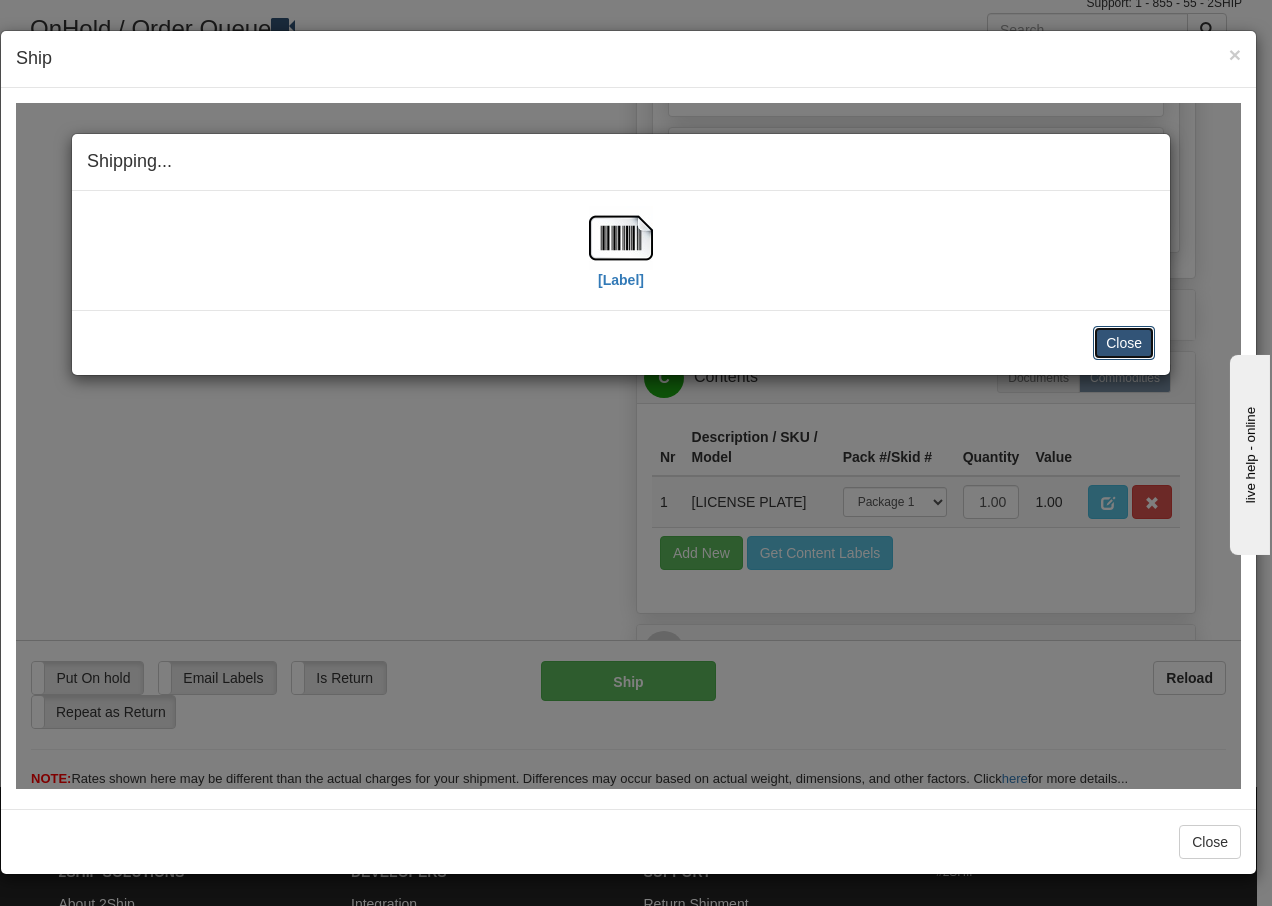 click on "Close" at bounding box center [1124, 342] 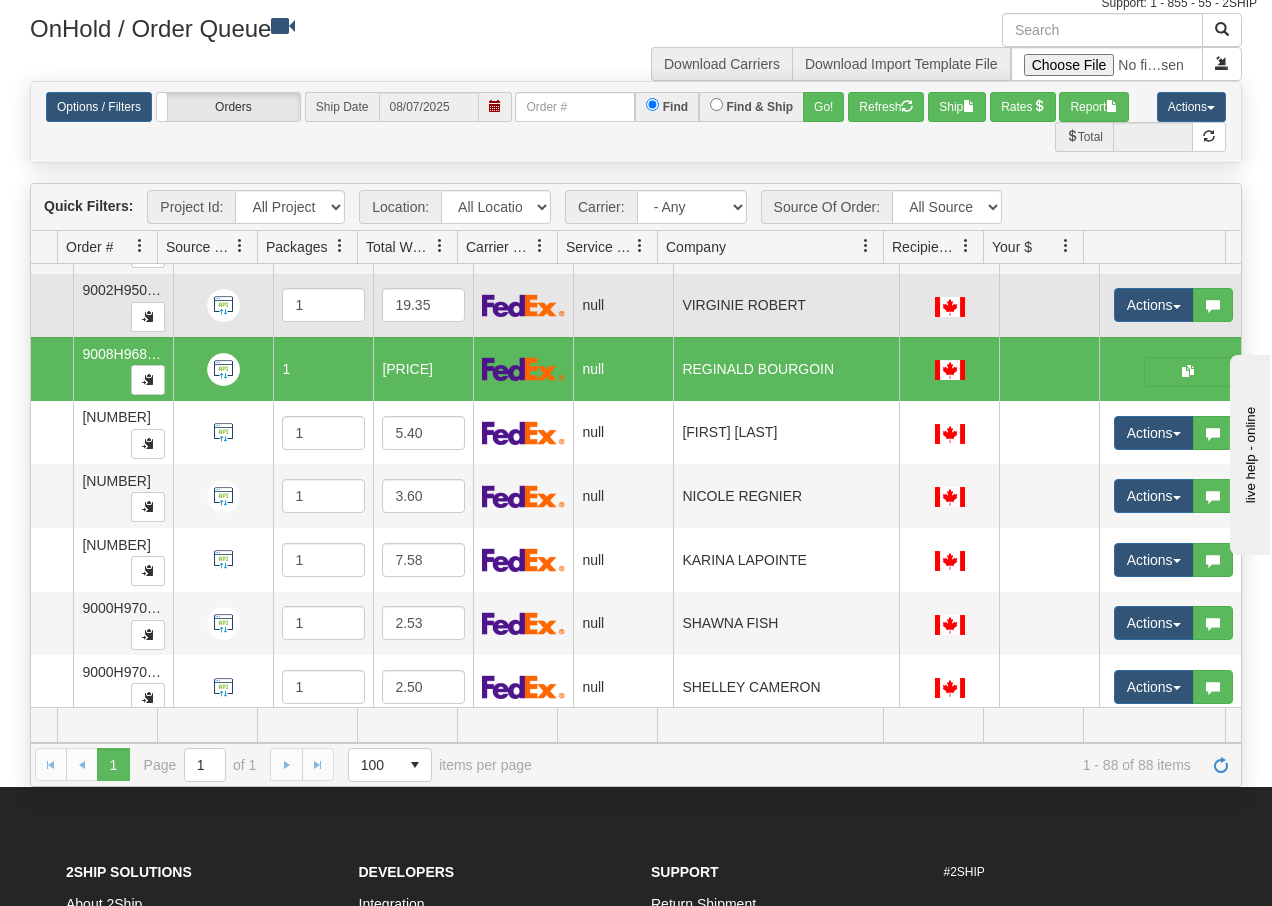 scroll, scrollTop: 0, scrollLeft: 0, axis: both 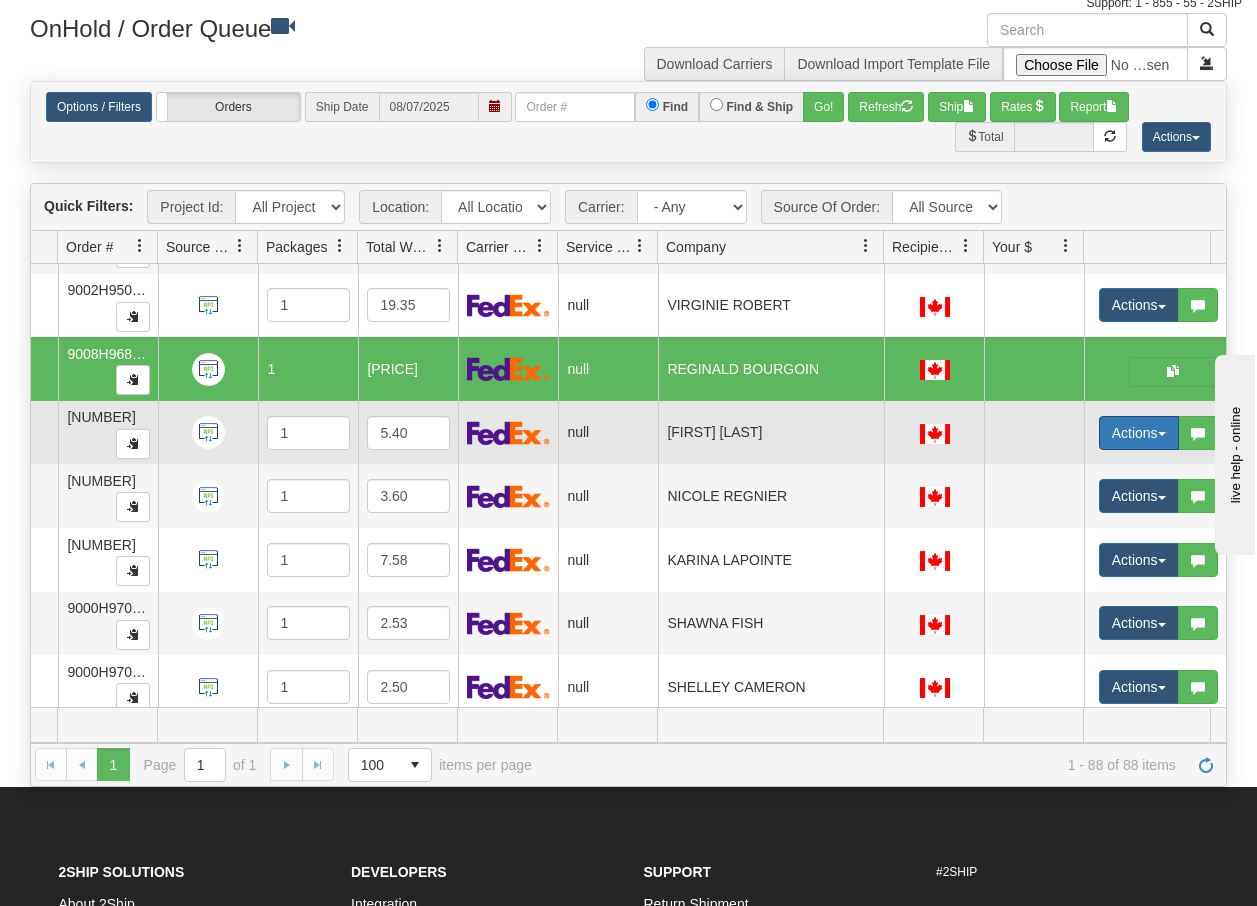 click at bounding box center [1162, 434] 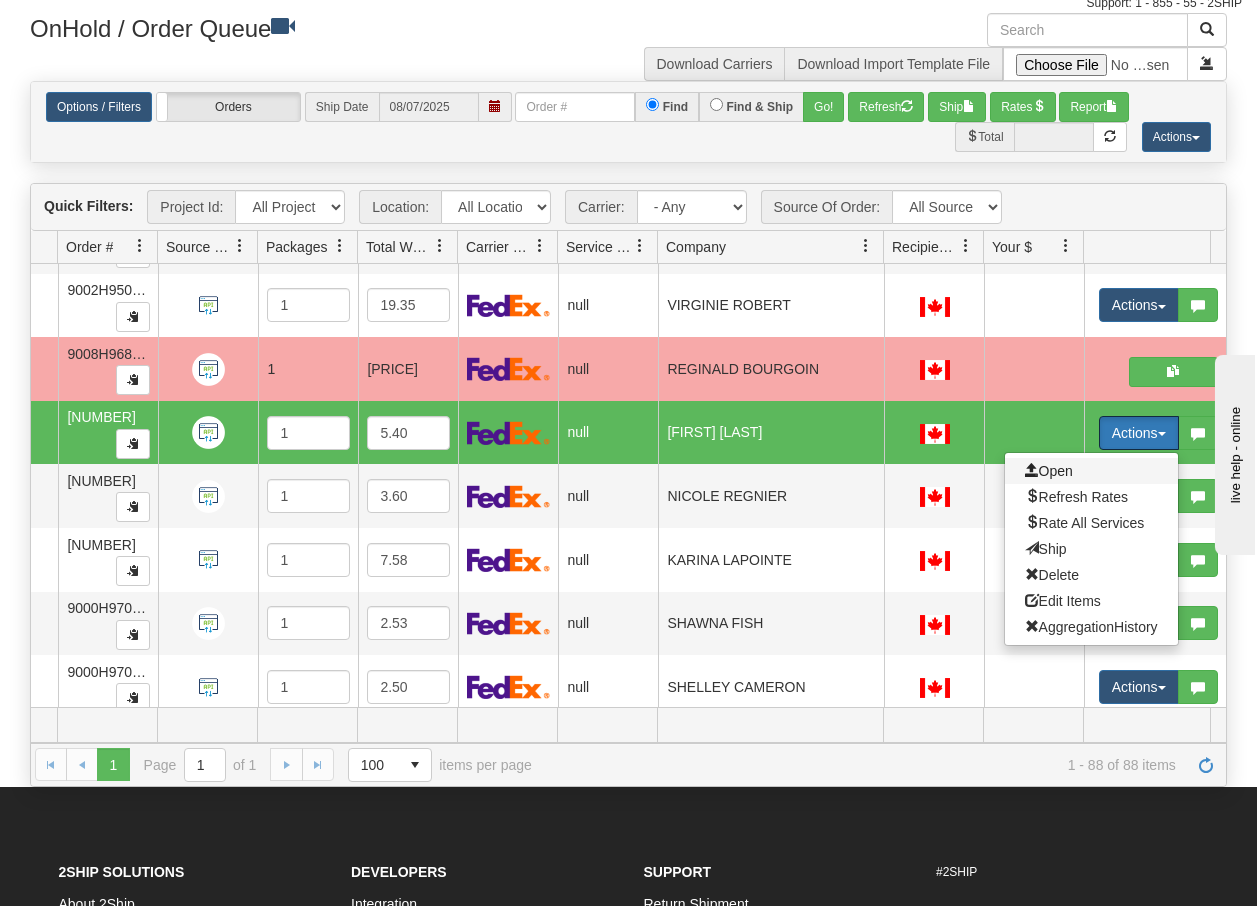click on "Open" at bounding box center (1049, 471) 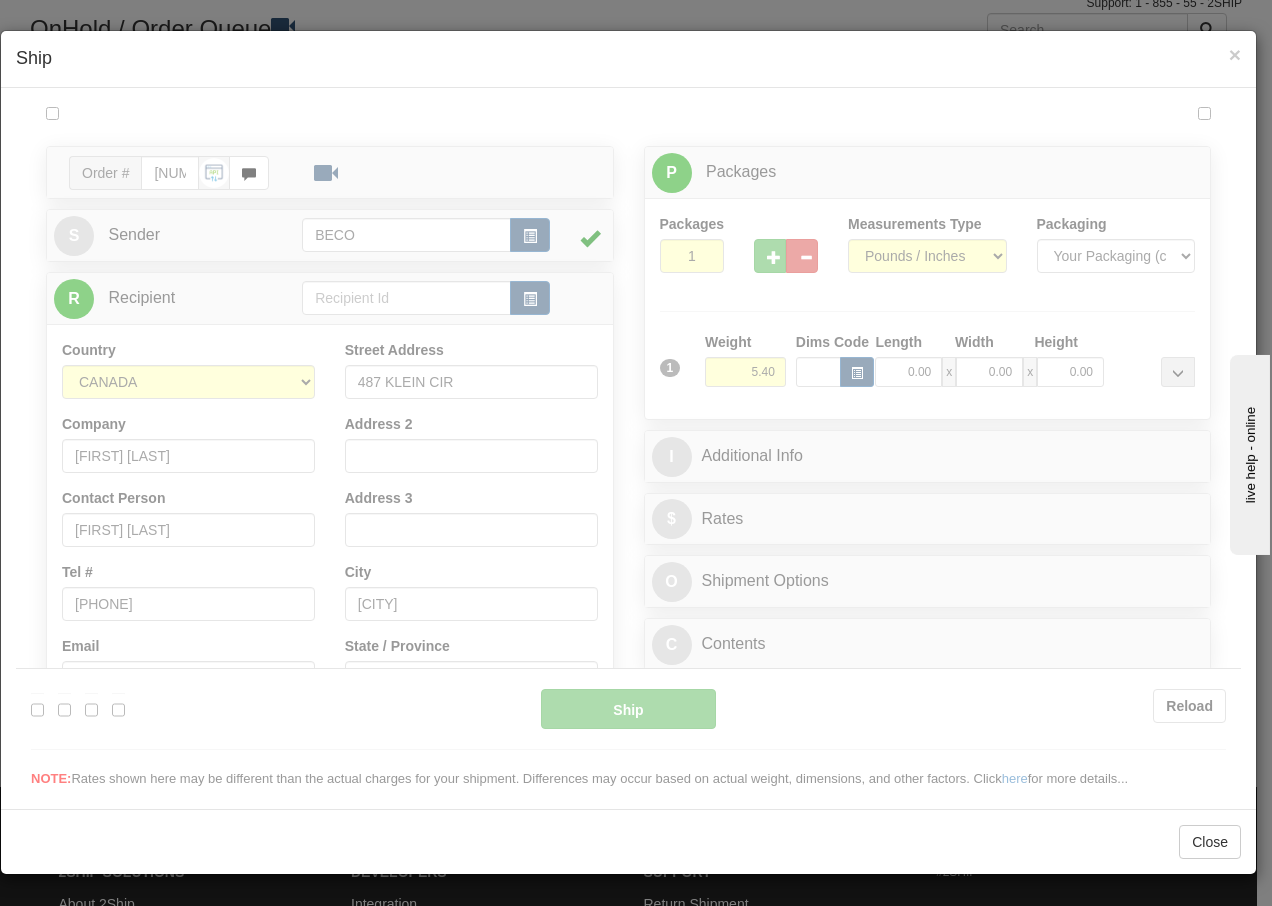 scroll, scrollTop: 0, scrollLeft: 0, axis: both 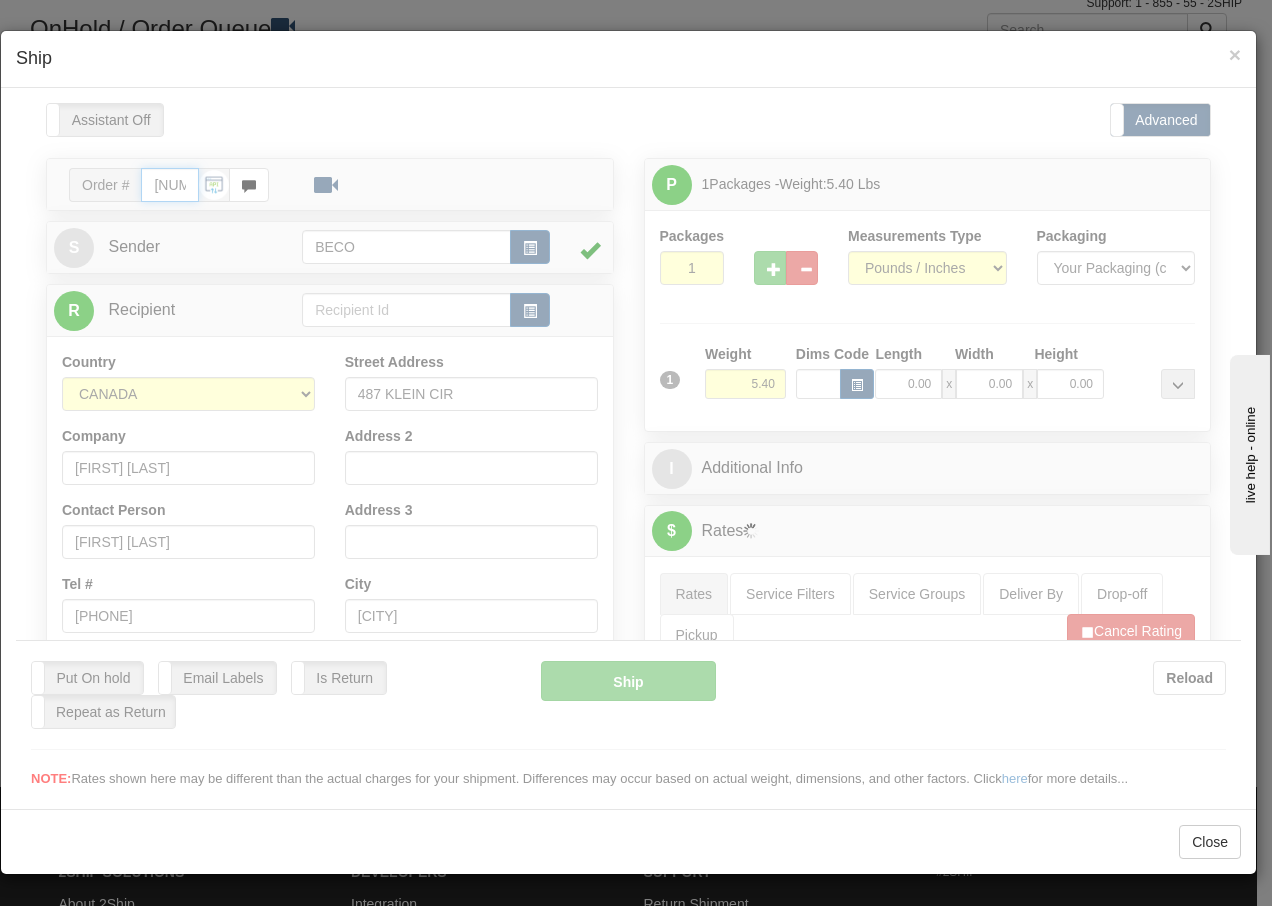 type on "[TIME]" 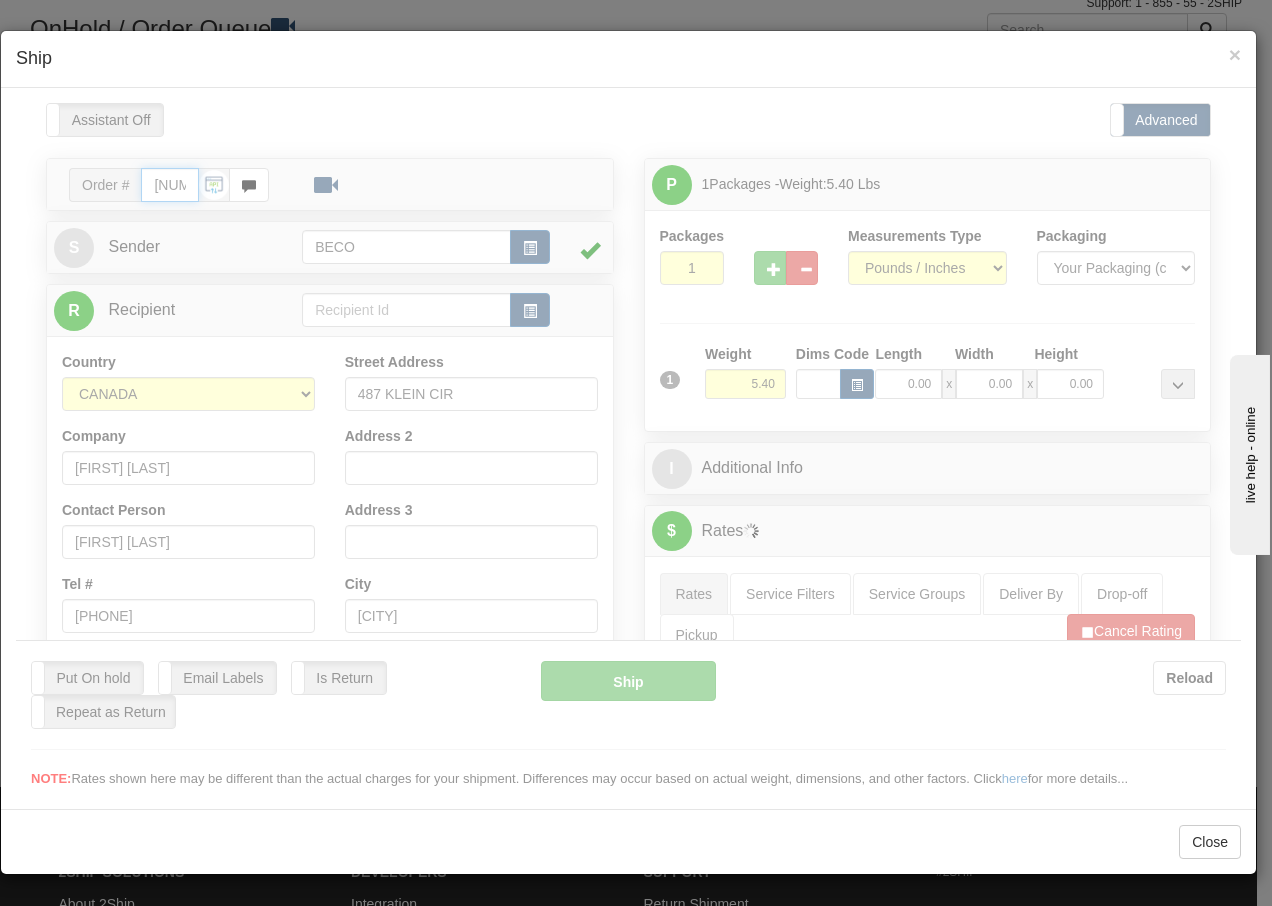 type on "16:00" 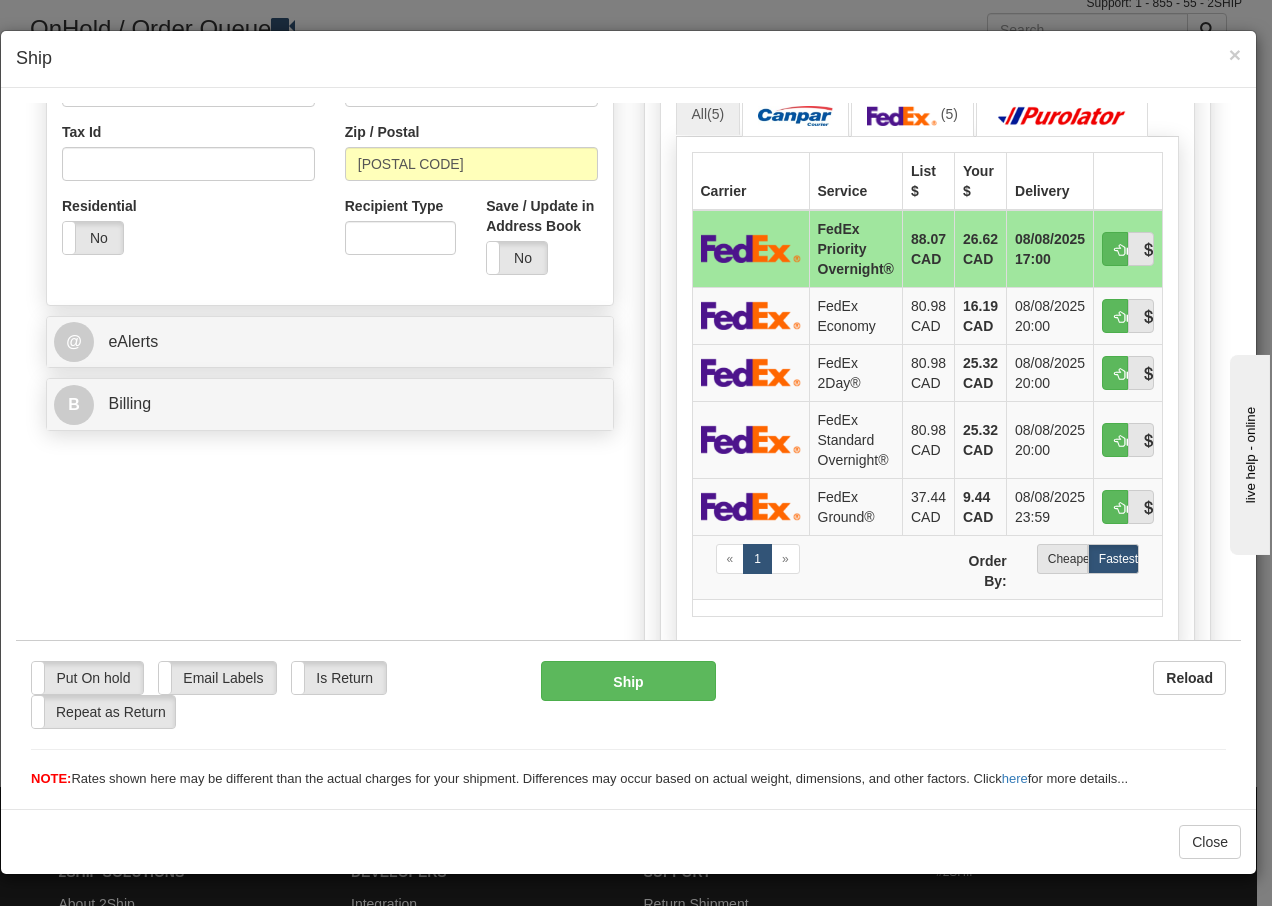 scroll, scrollTop: 640, scrollLeft: 0, axis: vertical 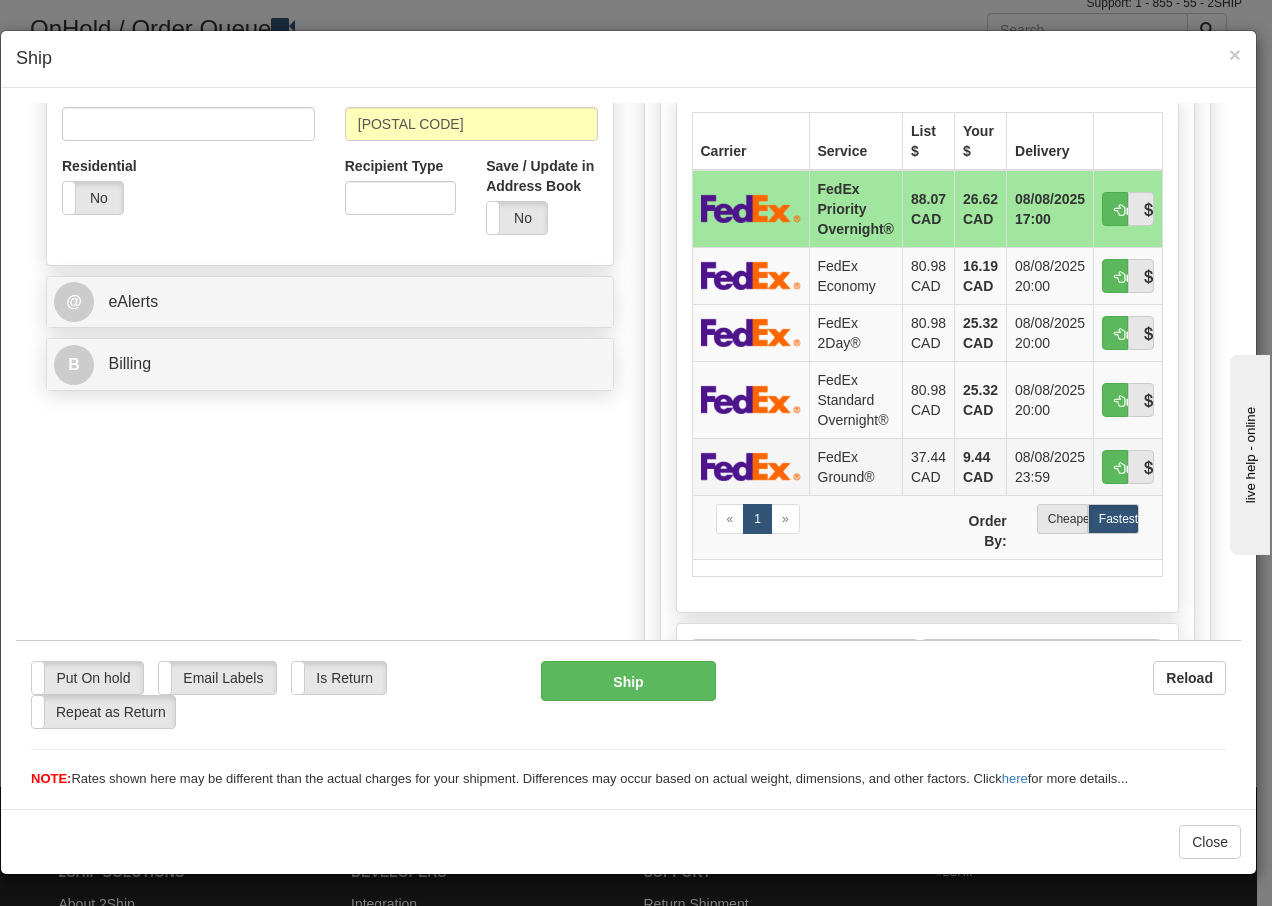 click on "FedEx Ground®" at bounding box center (855, 465) 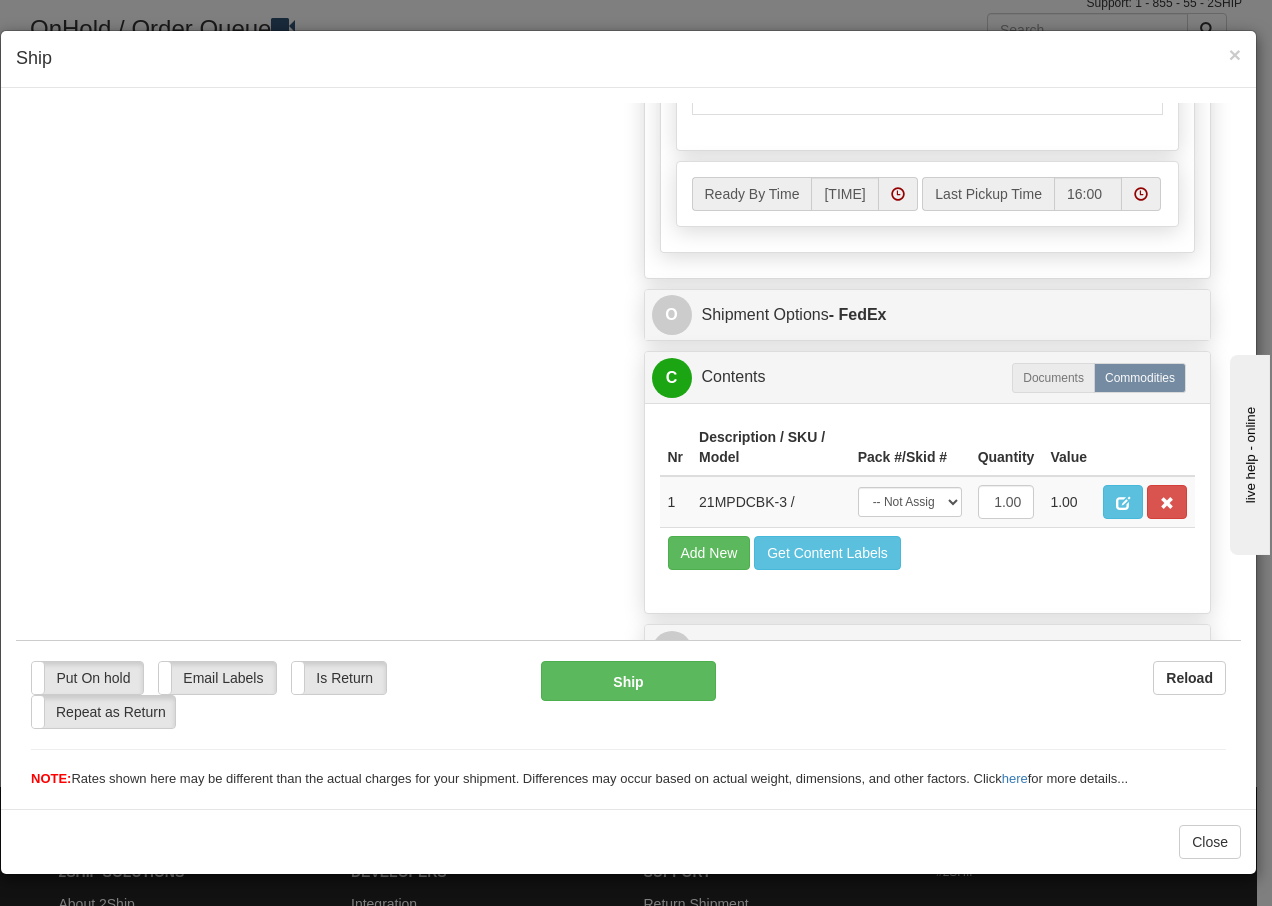 scroll, scrollTop: 1136, scrollLeft: 0, axis: vertical 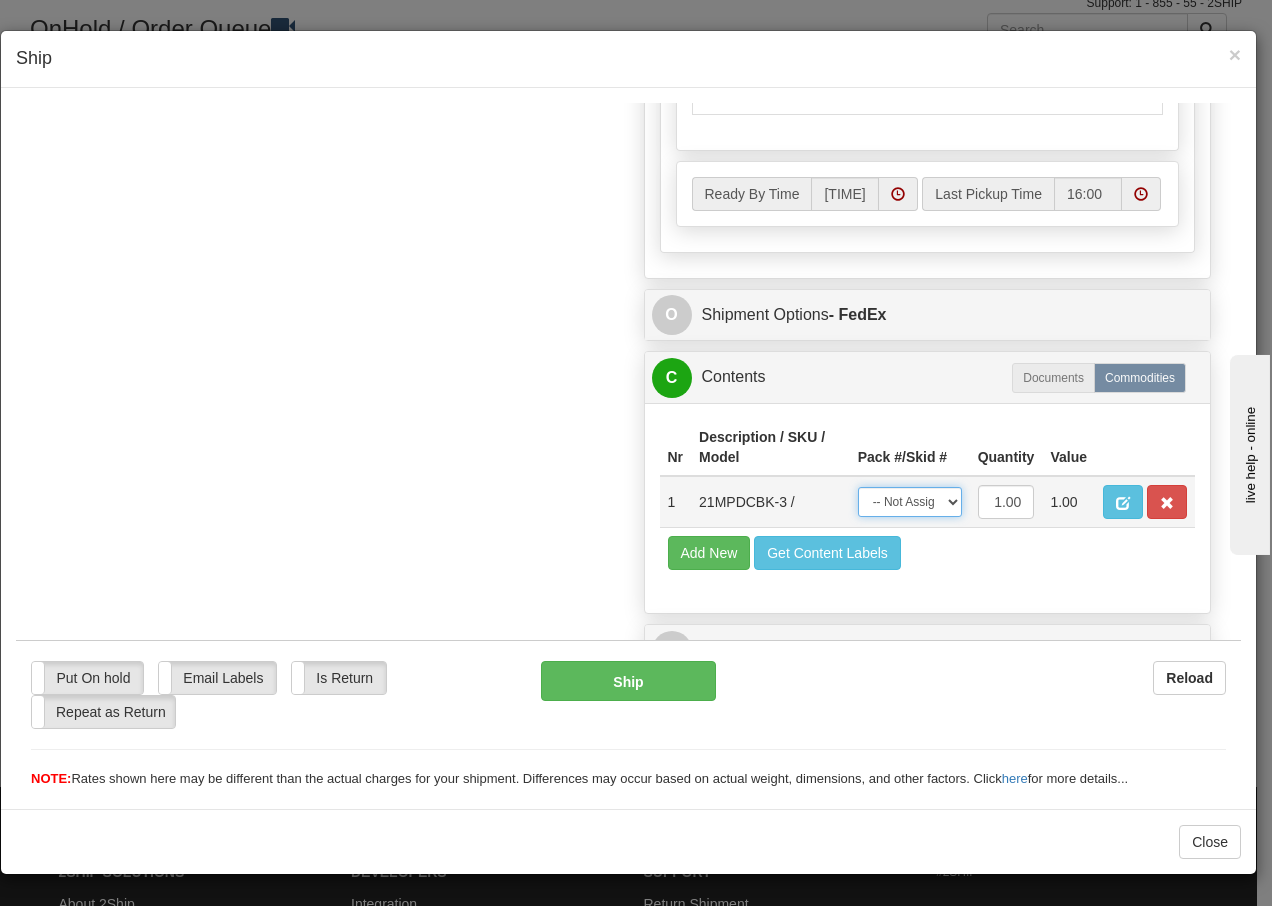 click on "-- Not Assigned --
Package 1" at bounding box center [910, 501] 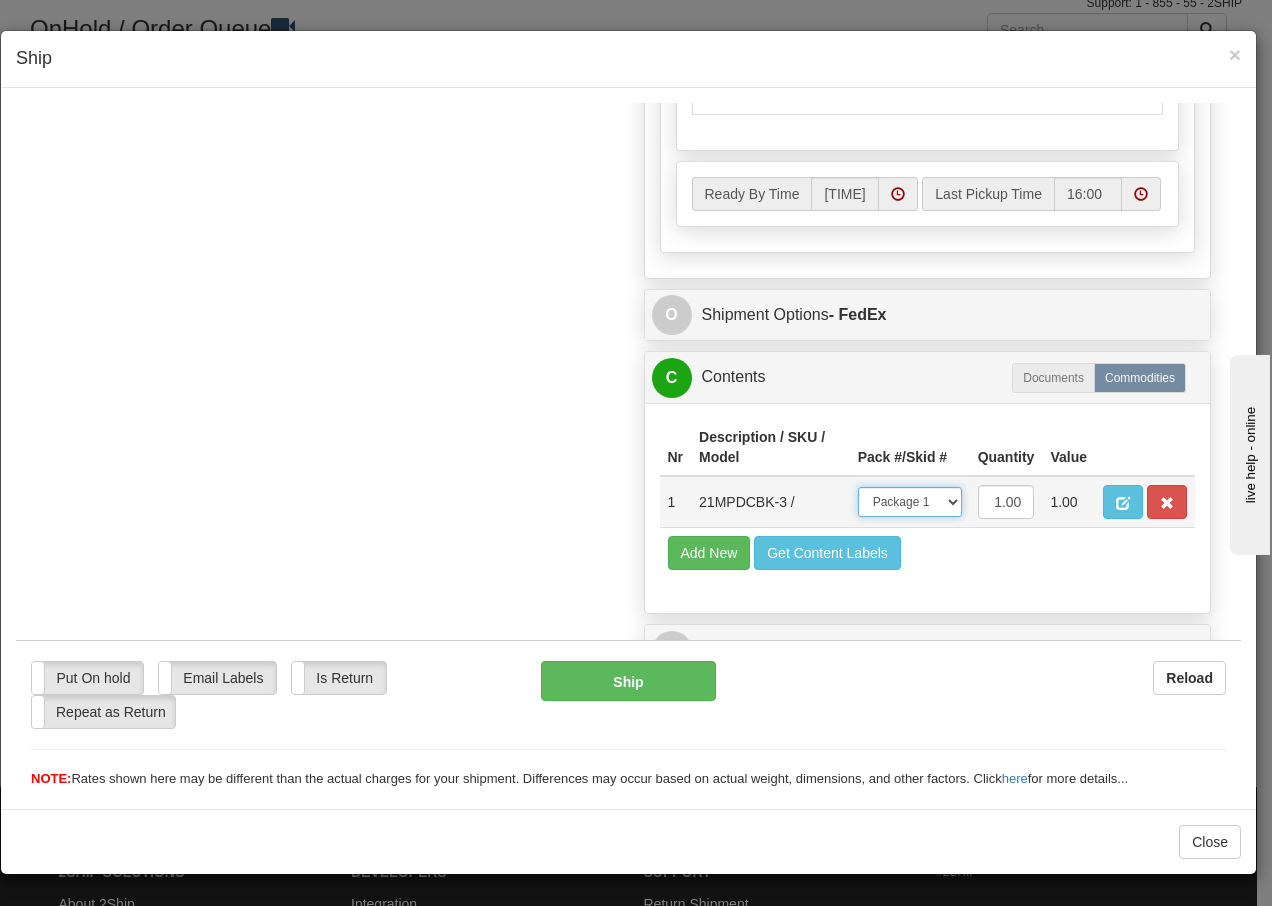 click on "-- Not Assigned --
Package 1" at bounding box center [910, 501] 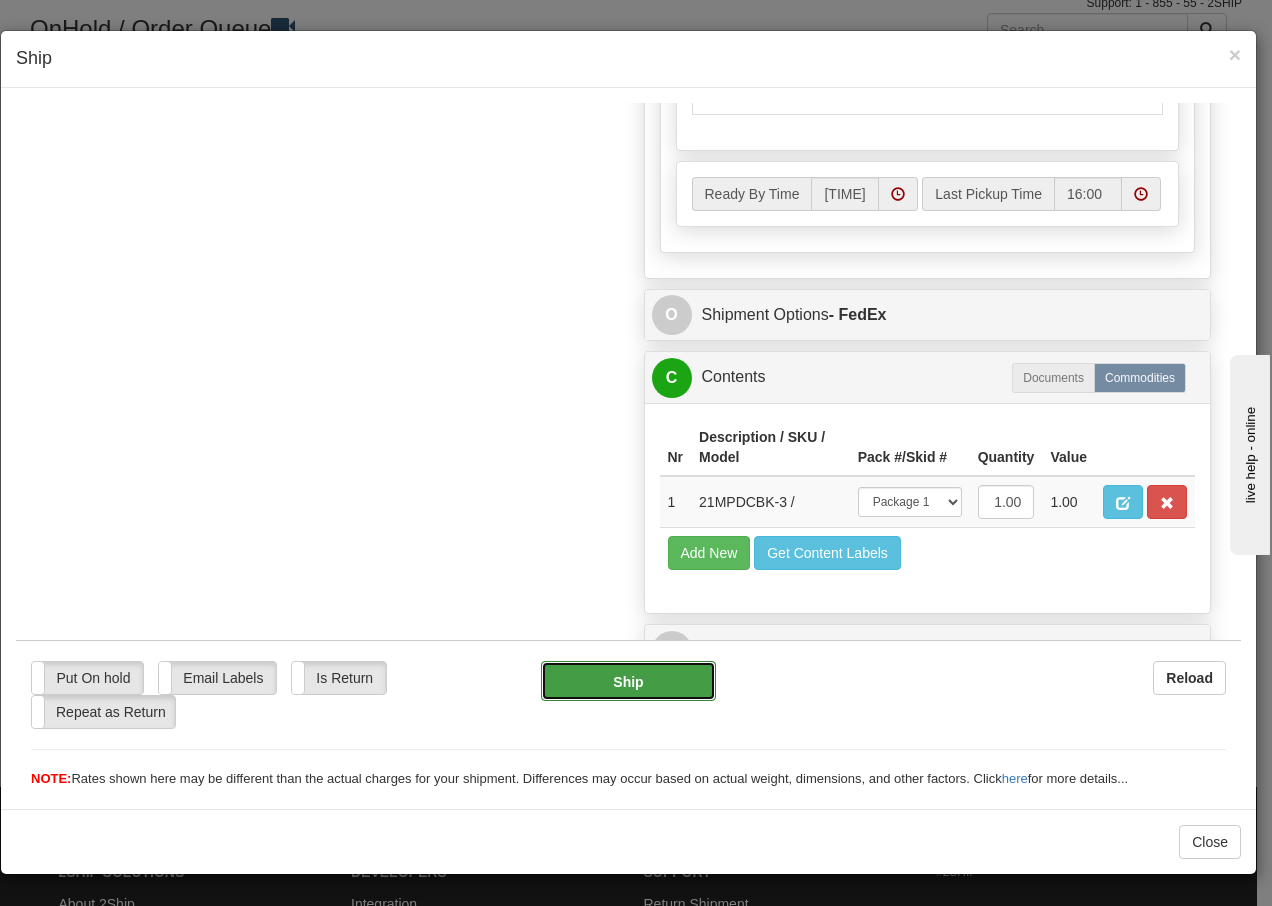 click on "Ship" at bounding box center [628, 680] 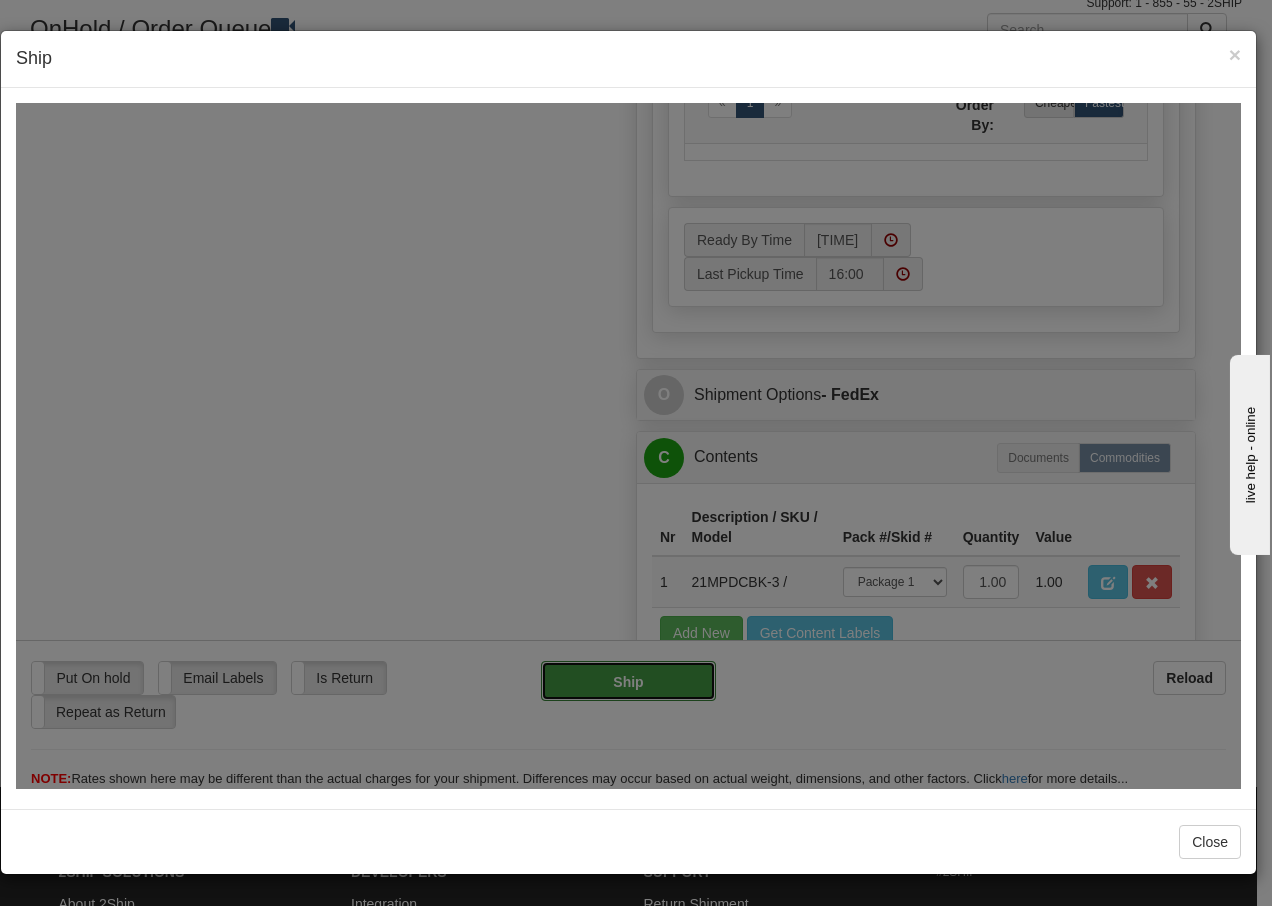 type on "92" 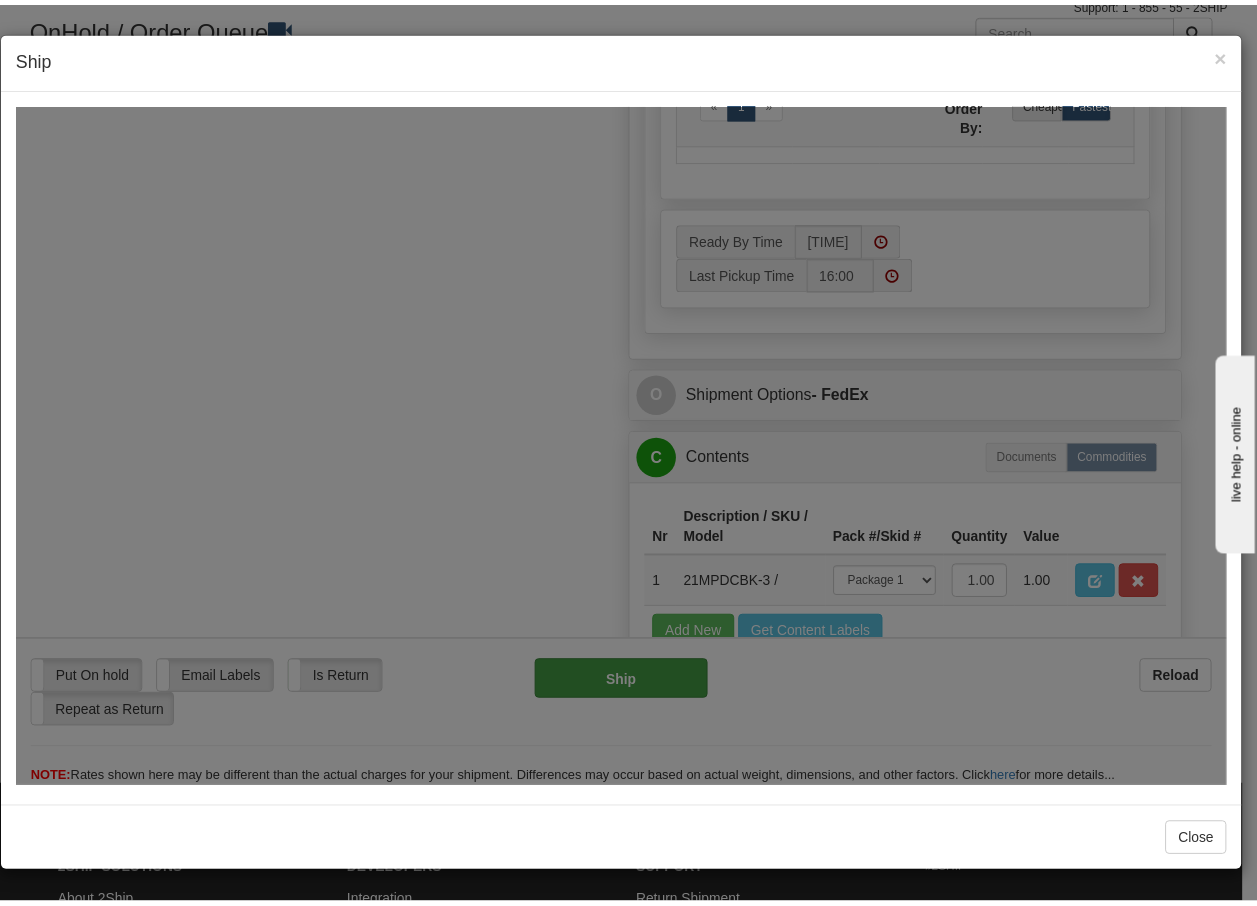 scroll, scrollTop: 1216, scrollLeft: 0, axis: vertical 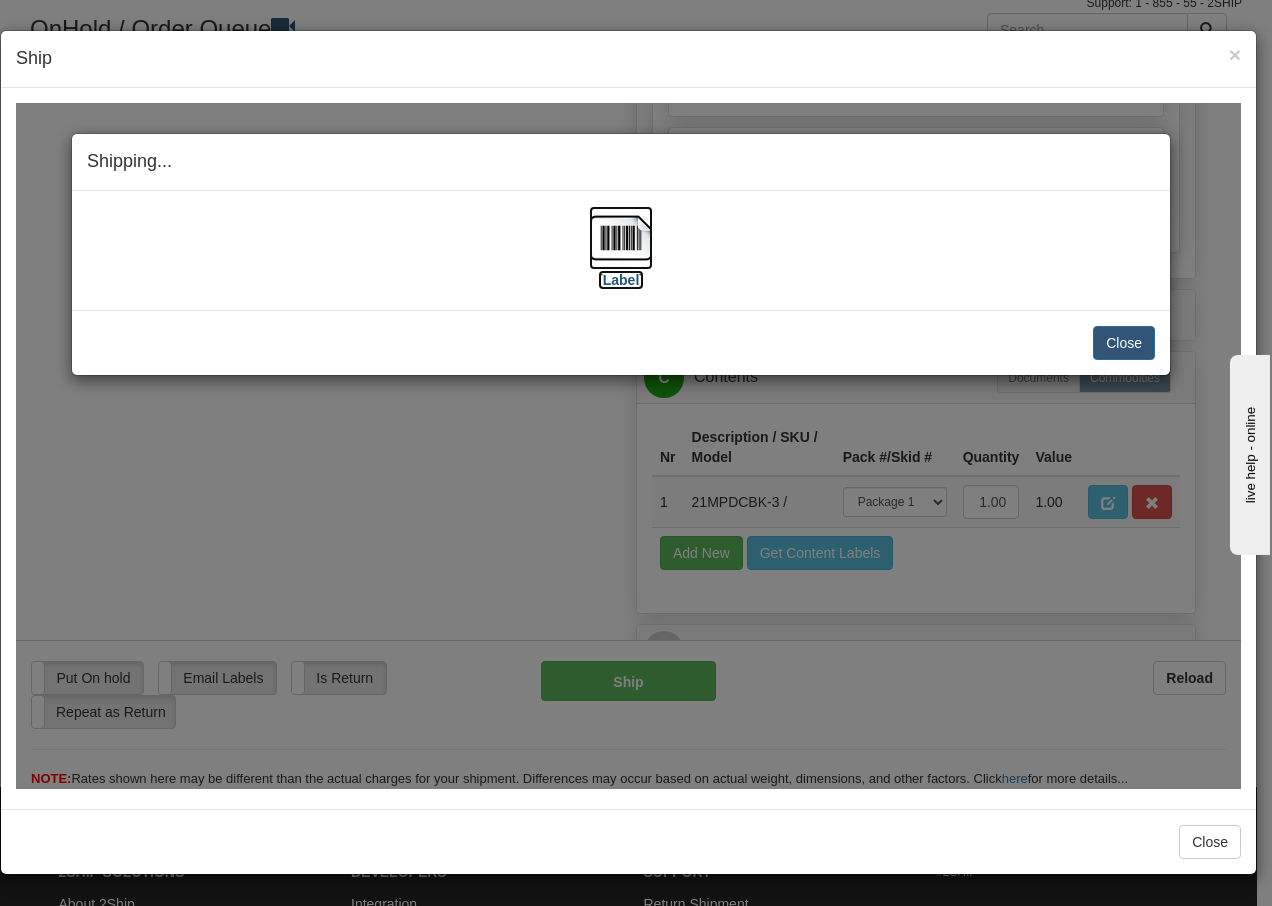 click at bounding box center (621, 237) 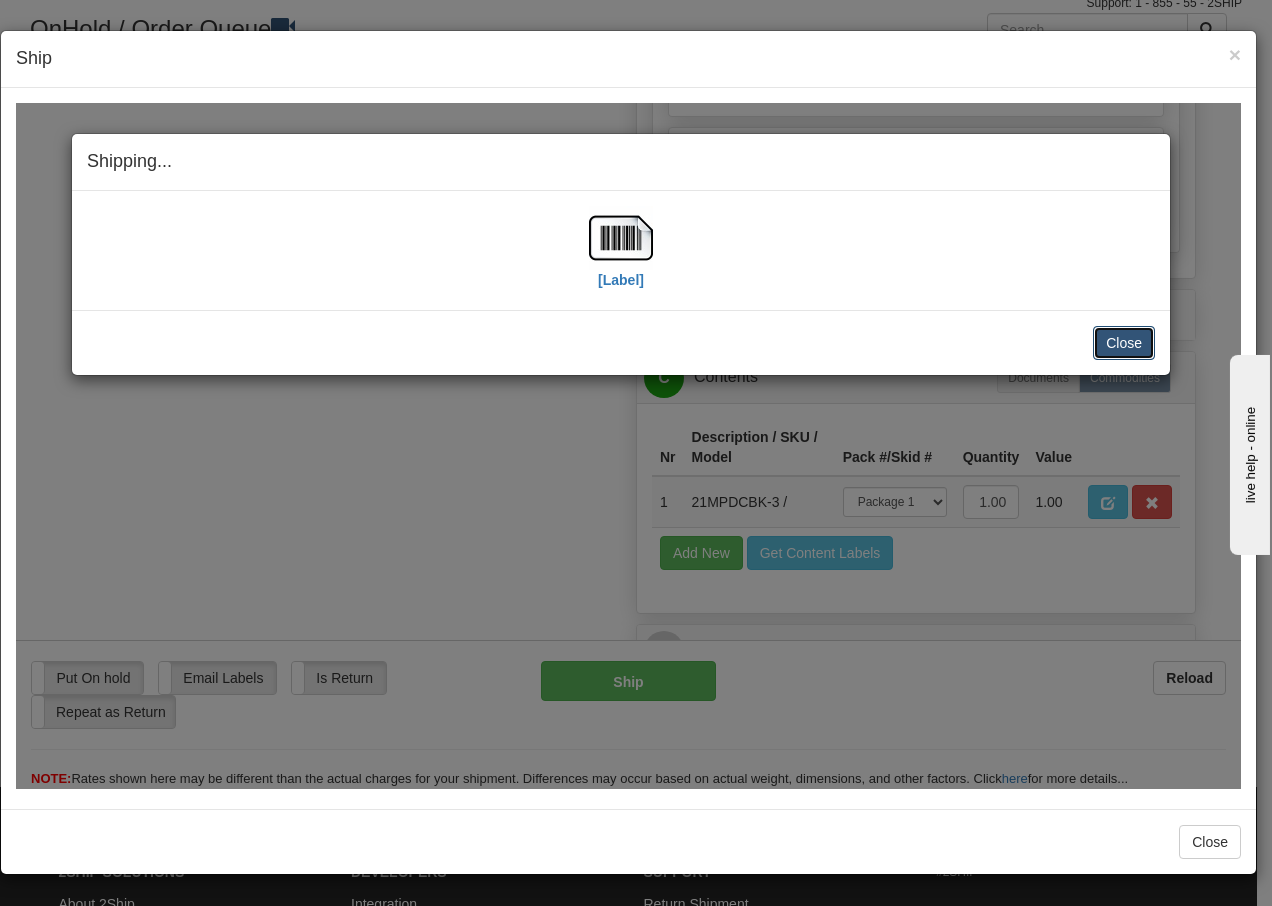 click on "Close" at bounding box center (1124, 342) 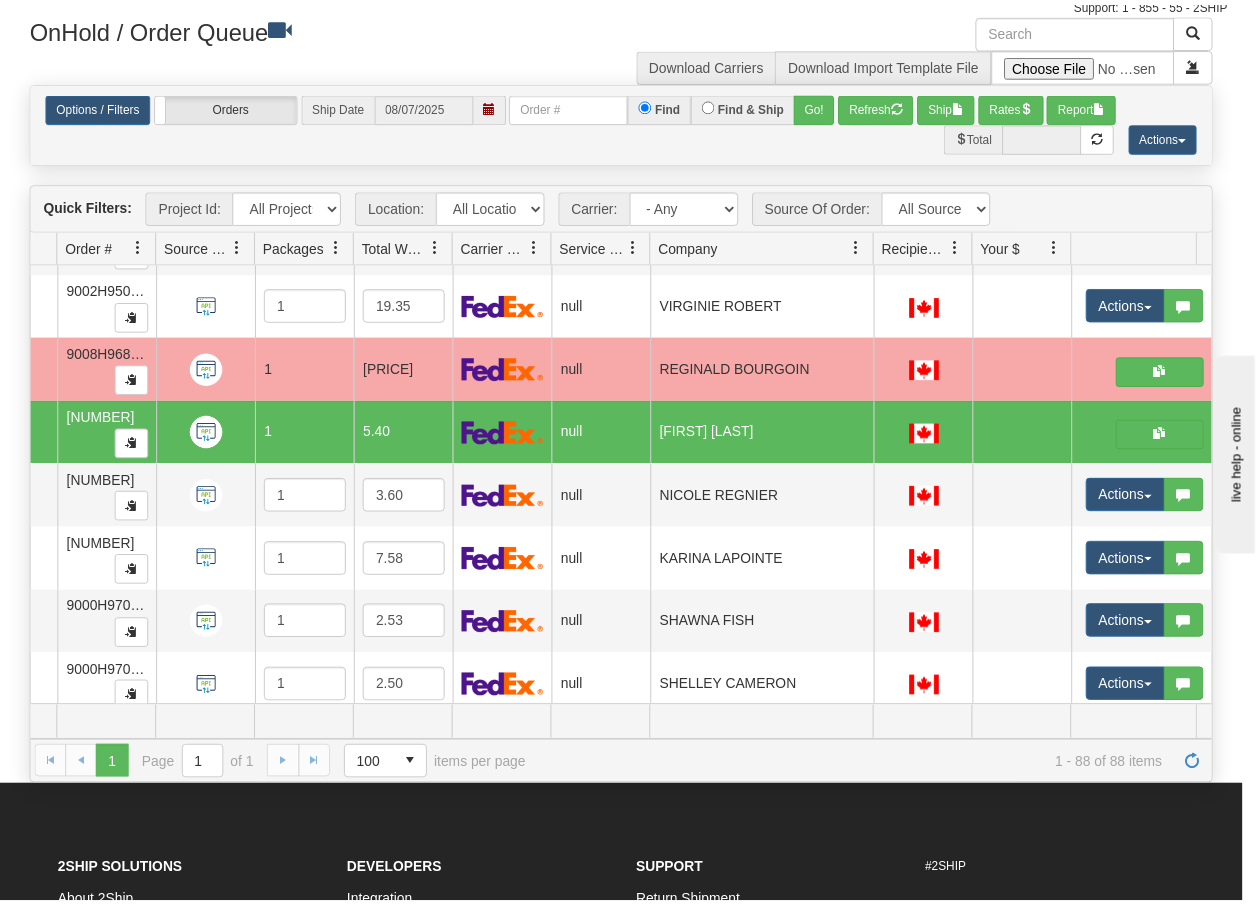 scroll, scrollTop: 0, scrollLeft: 0, axis: both 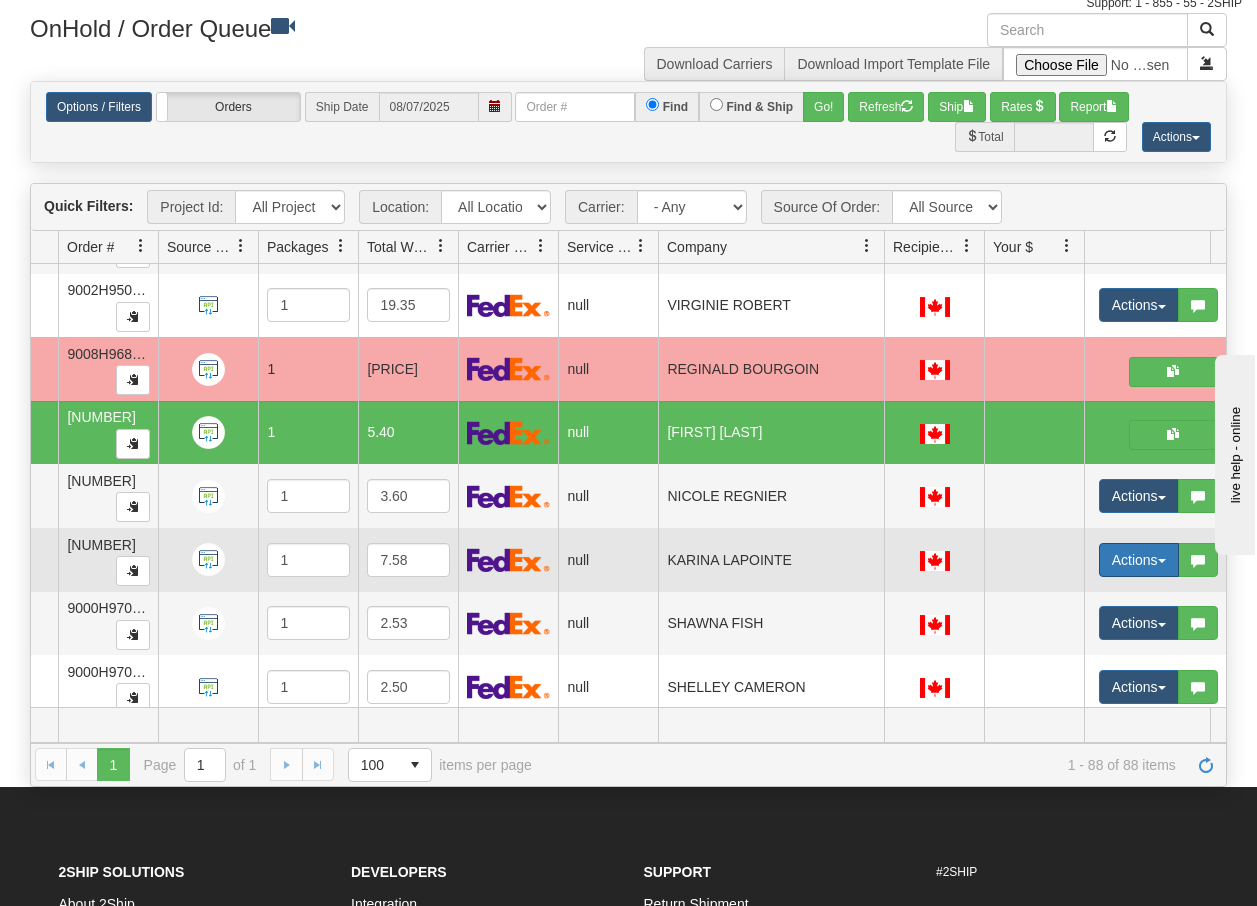 click on "Actions" at bounding box center (1139, 560) 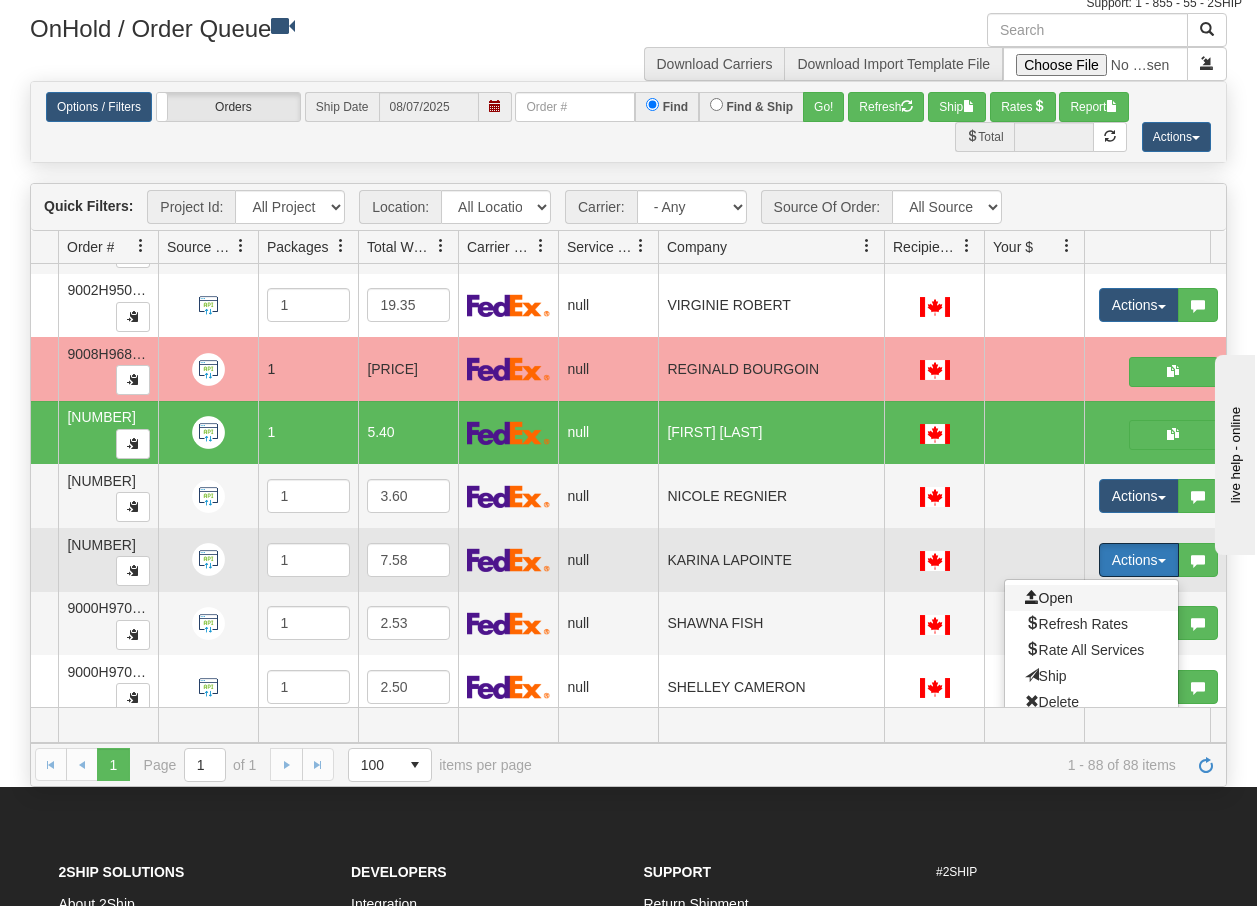 click on "Open" at bounding box center [1049, 598] 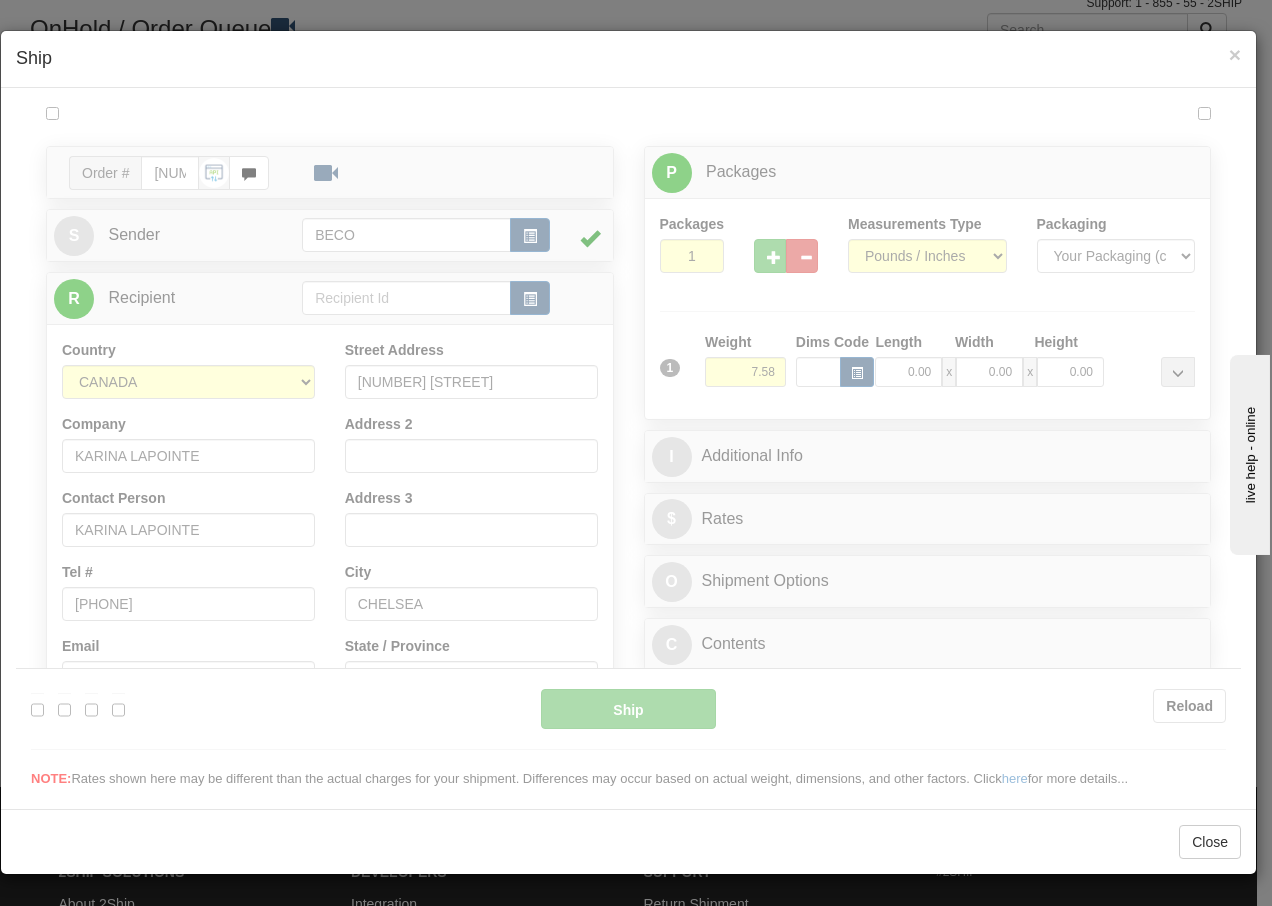 scroll, scrollTop: 0, scrollLeft: 0, axis: both 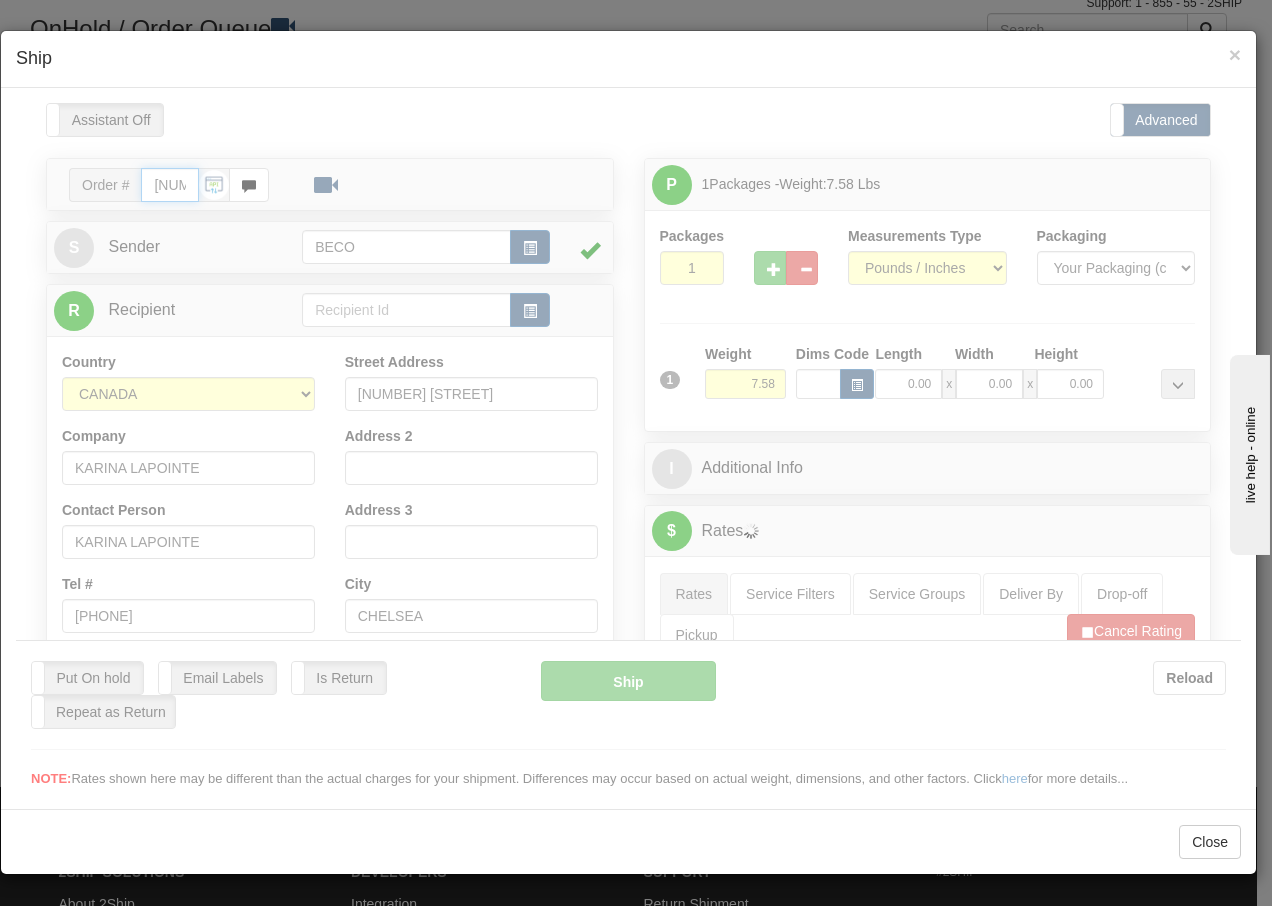 type on "[TIME]" 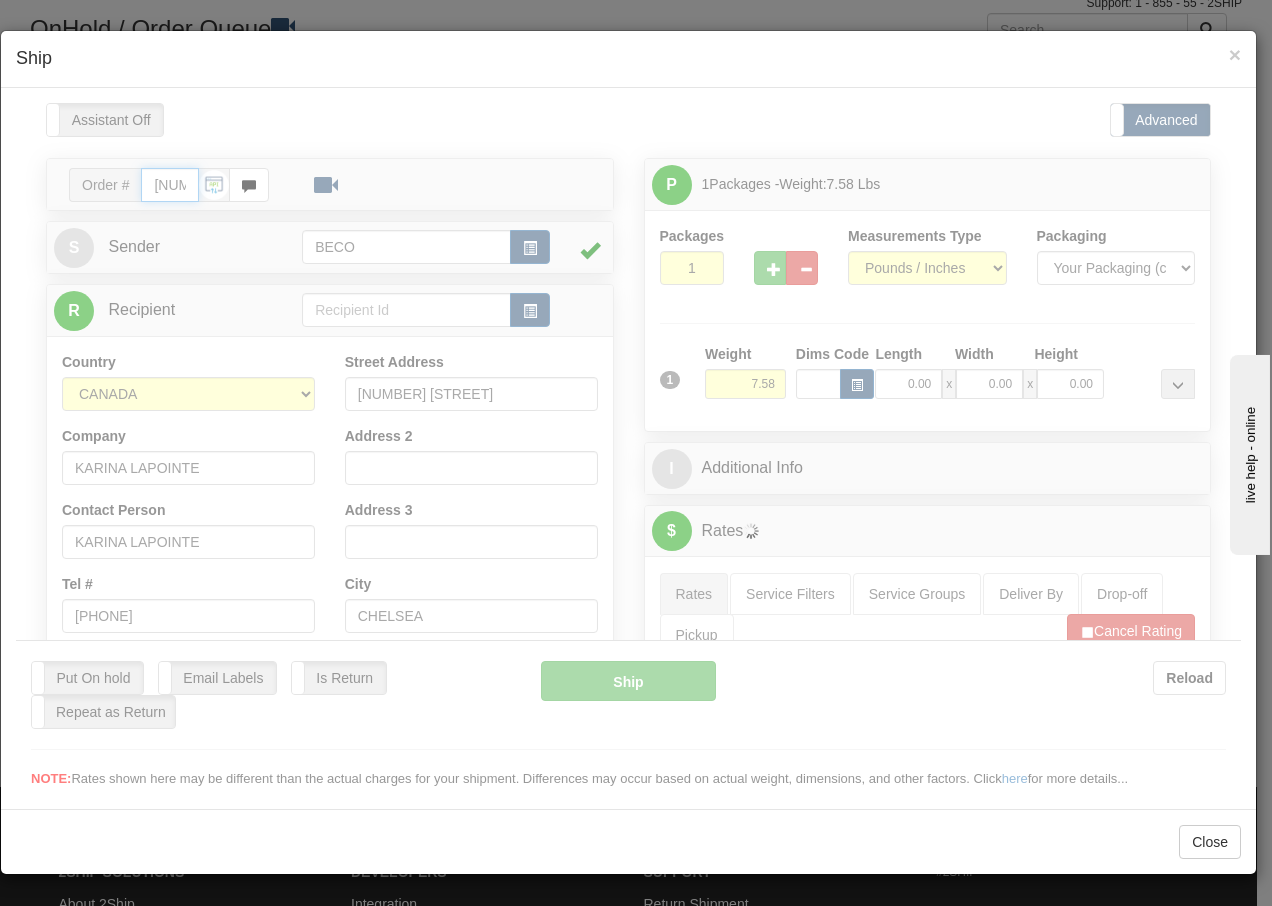 type on "16:00" 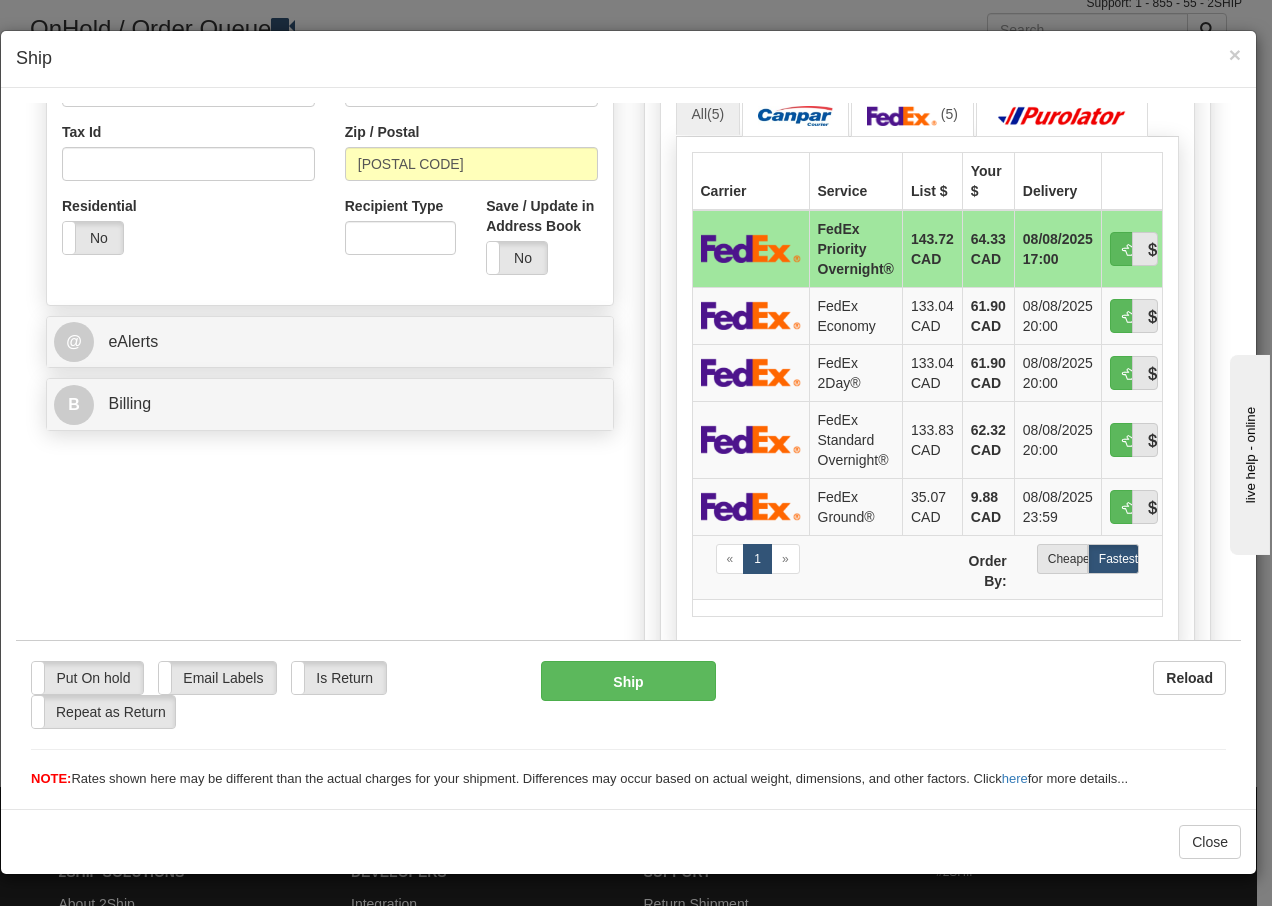 scroll, scrollTop: 640, scrollLeft: 0, axis: vertical 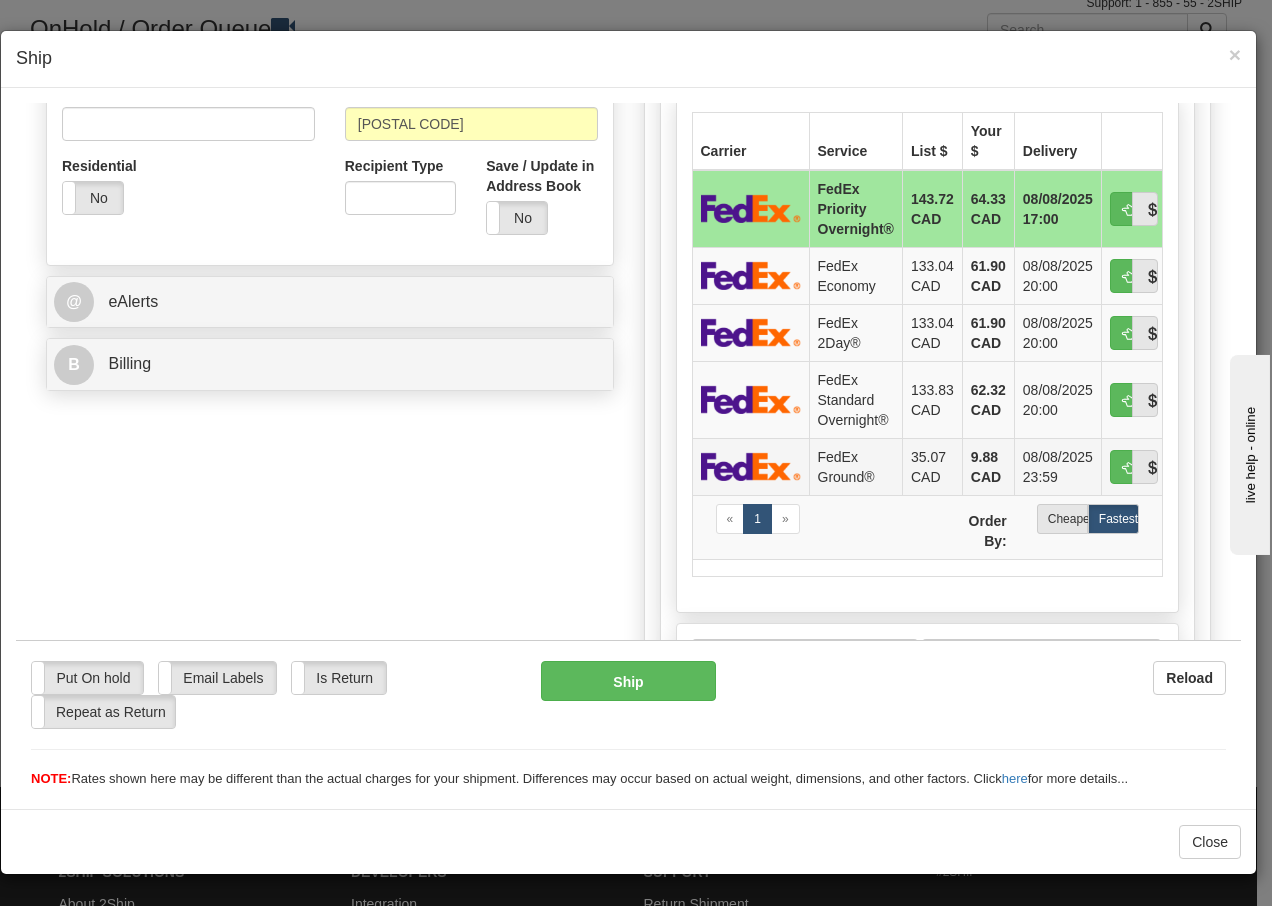 click on "FedEx Ground®" at bounding box center [855, 465] 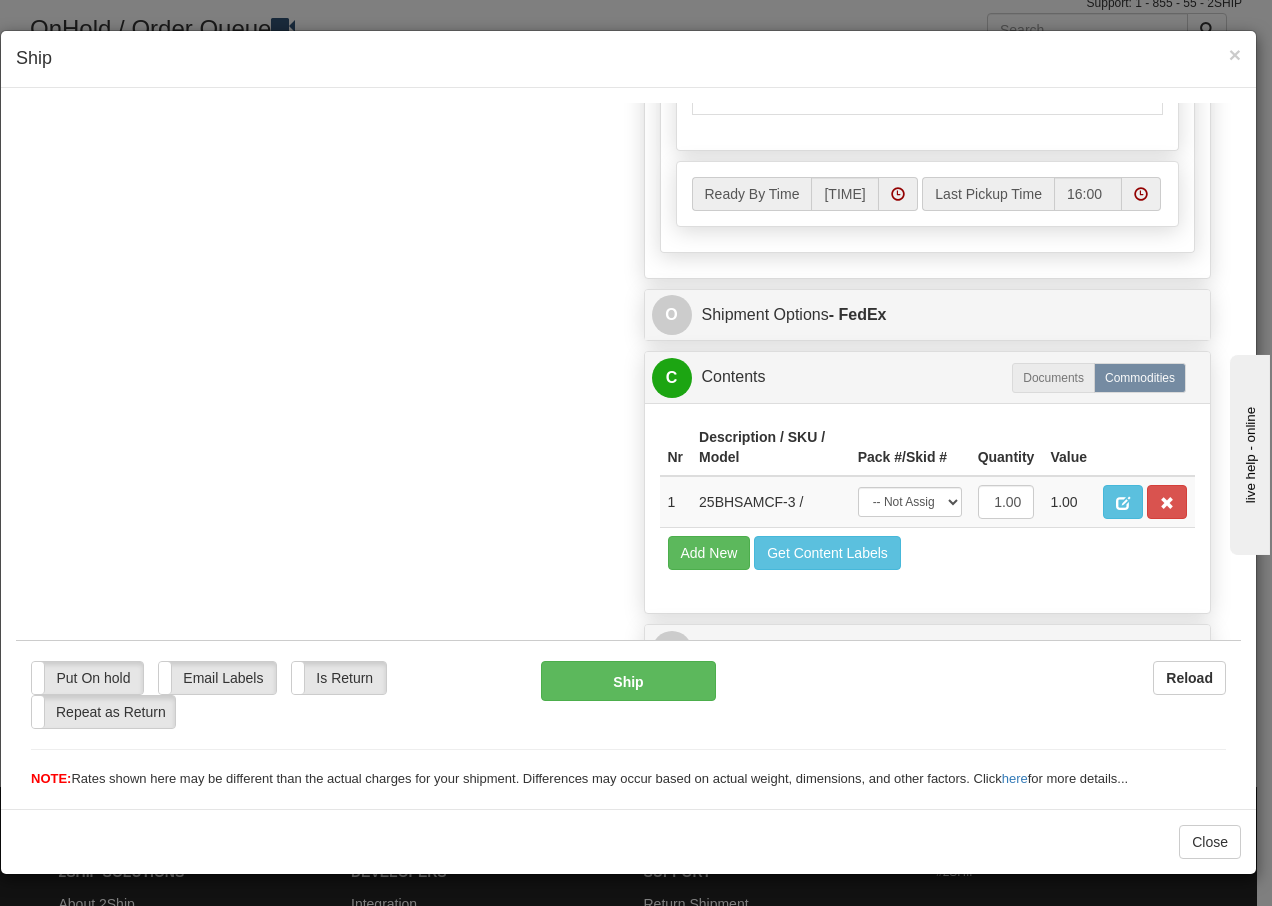 scroll, scrollTop: 1136, scrollLeft: 0, axis: vertical 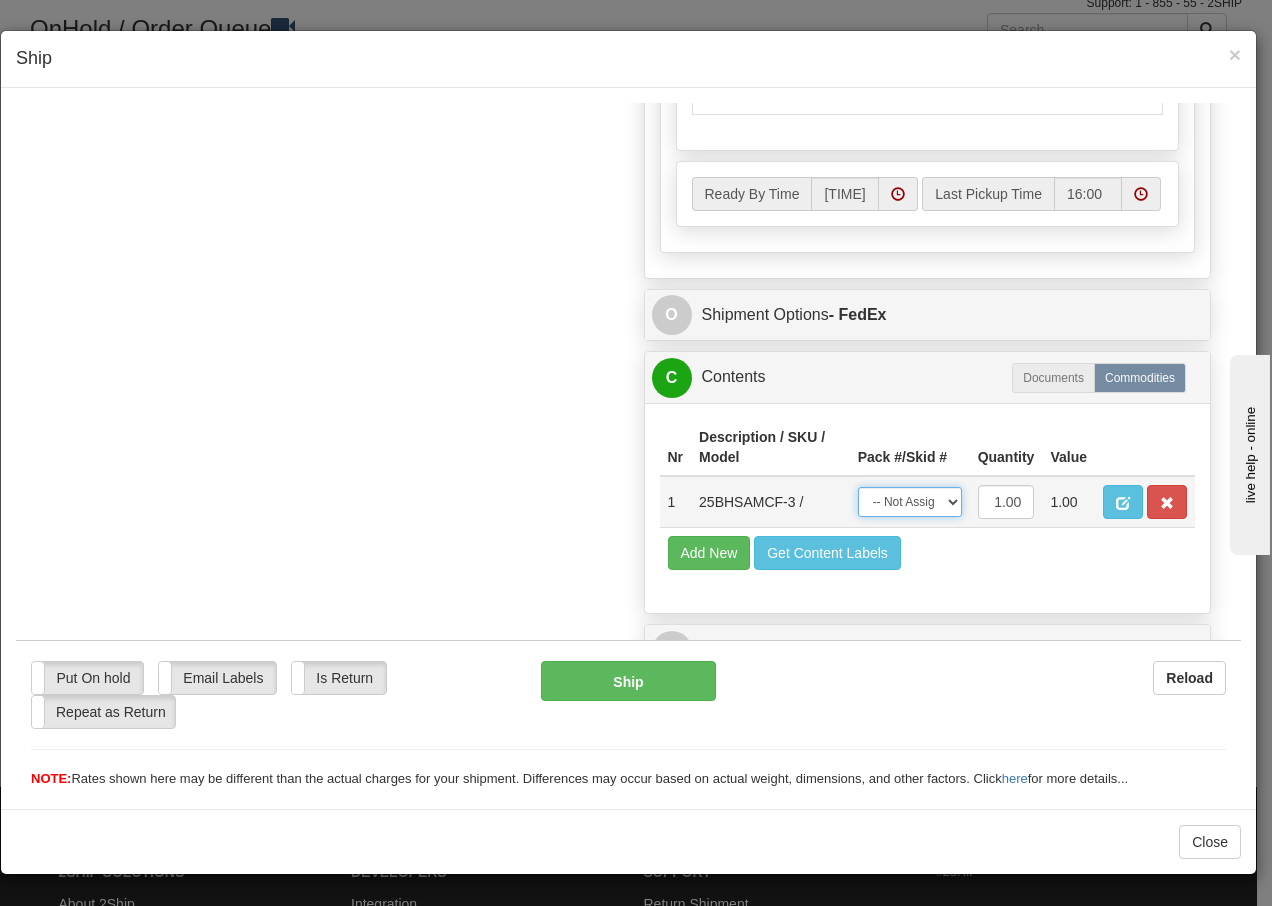 click on "-- Not Assigned --
Package 1" at bounding box center [910, 501] 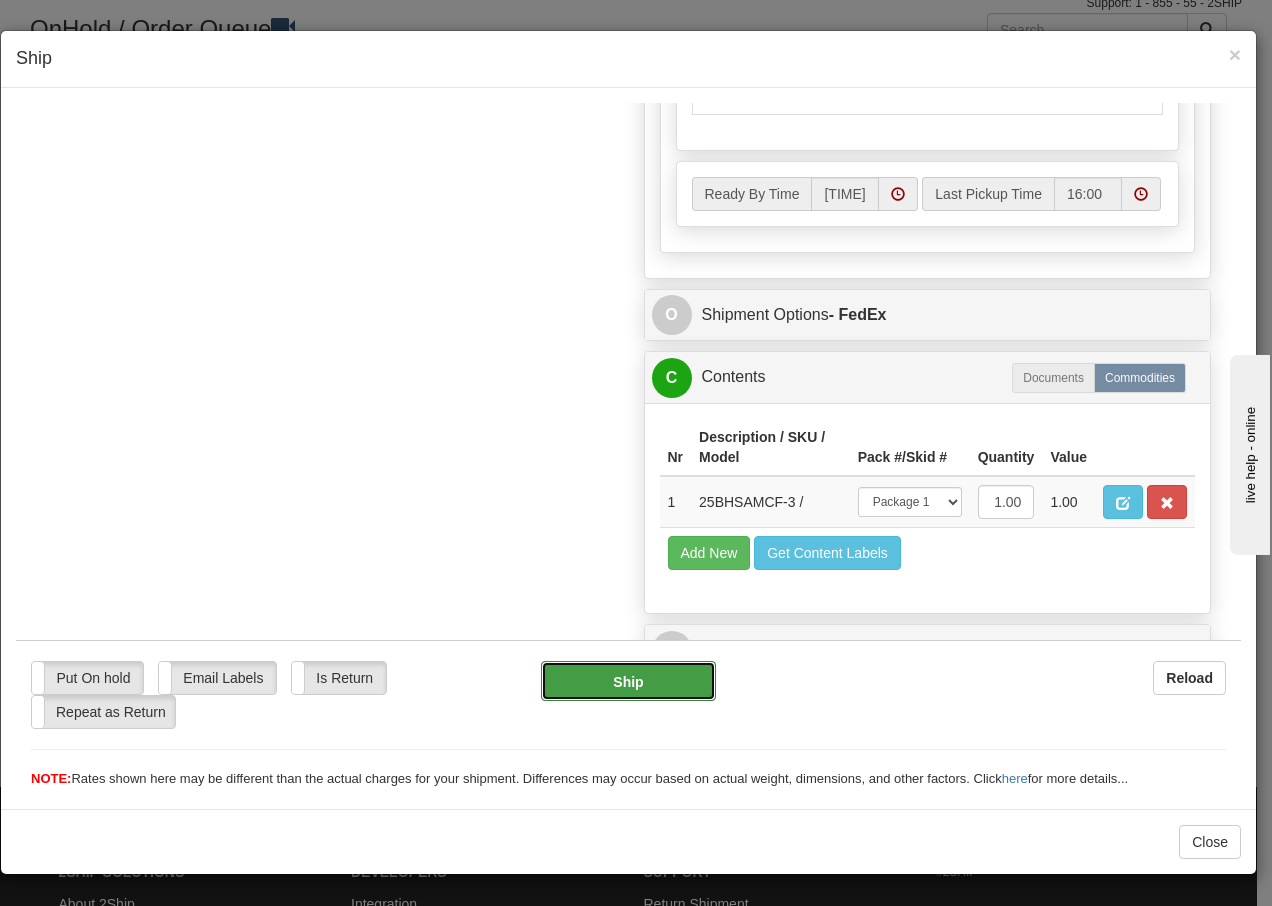 click on "Ship" at bounding box center (628, 680) 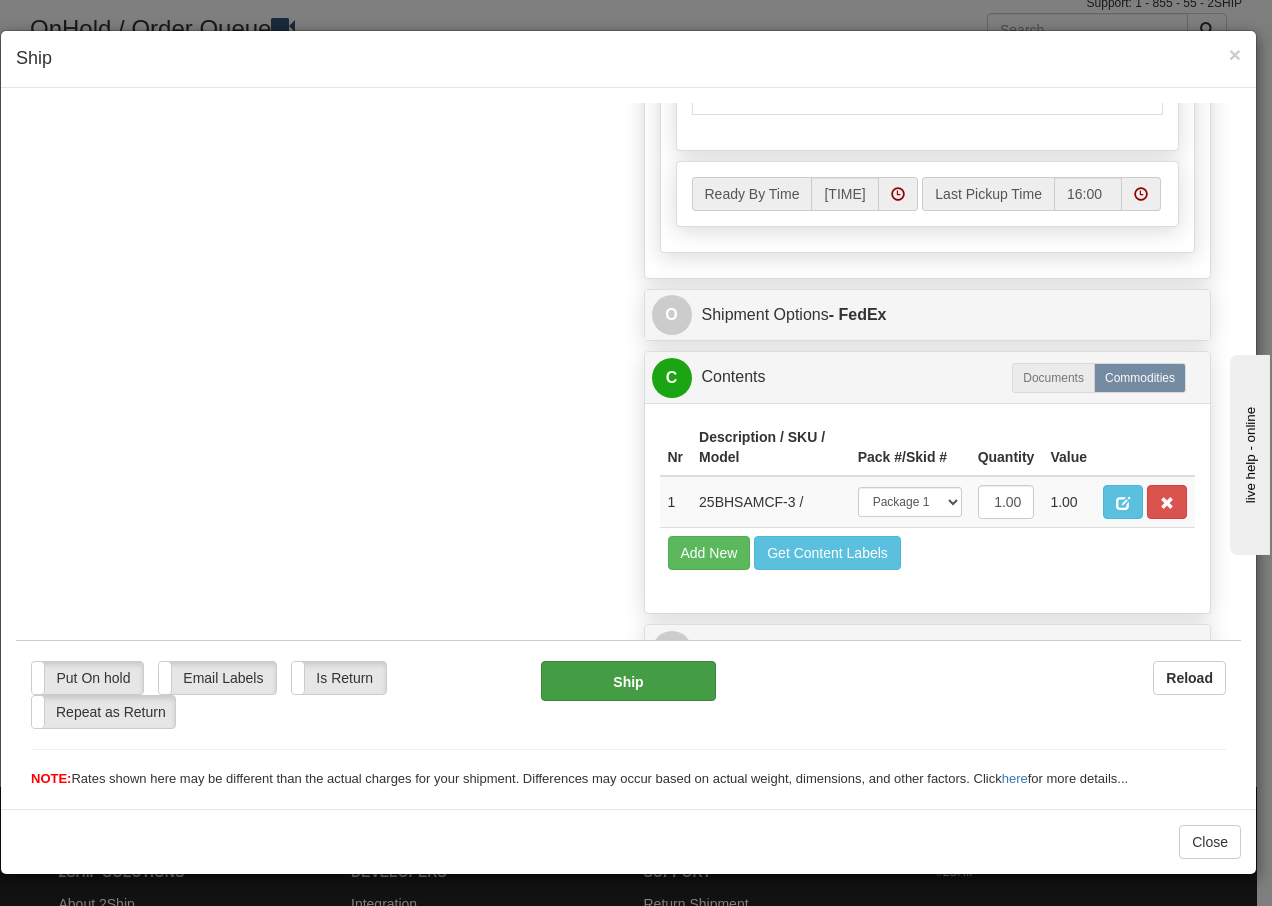 scroll, scrollTop: 1216, scrollLeft: 0, axis: vertical 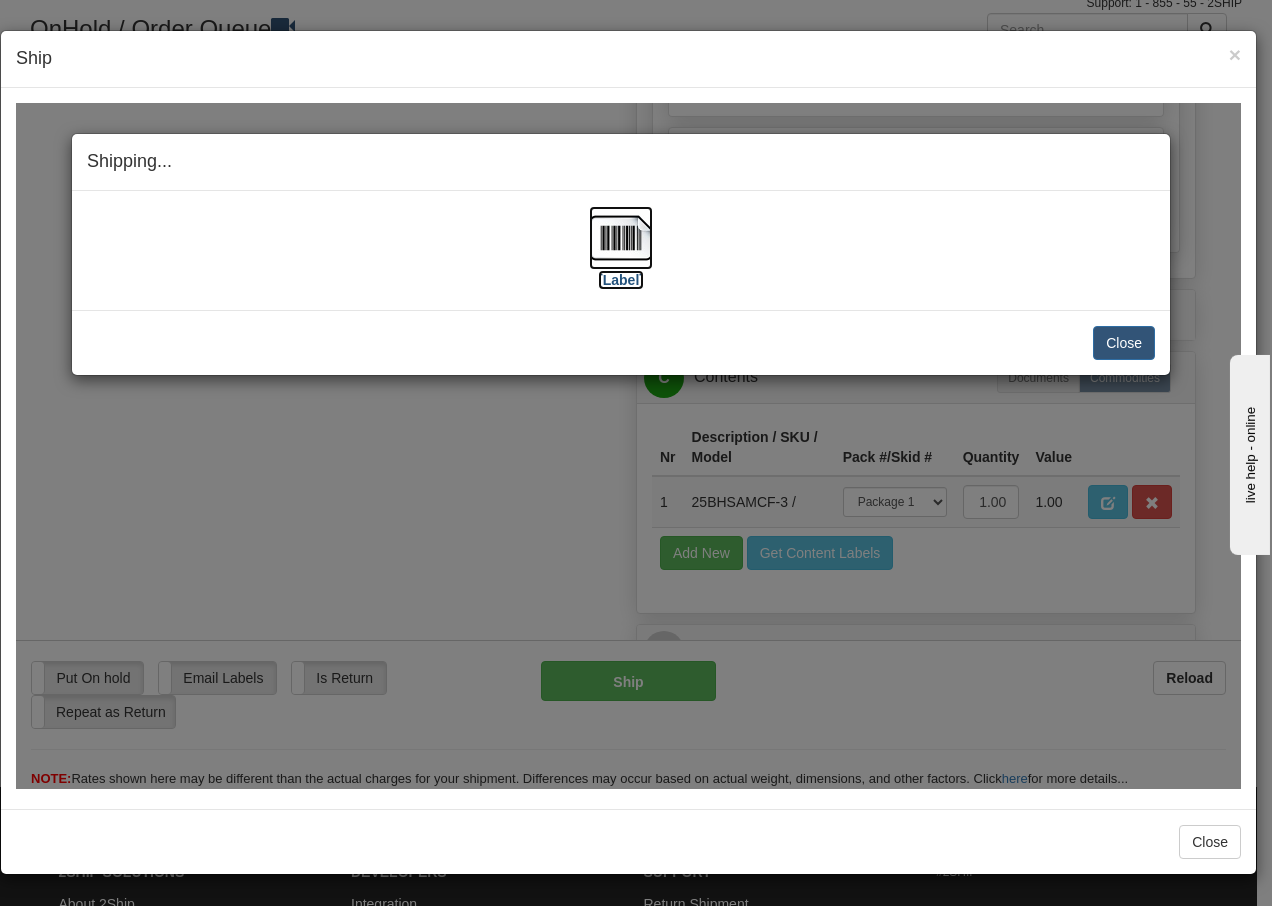 click at bounding box center [621, 237] 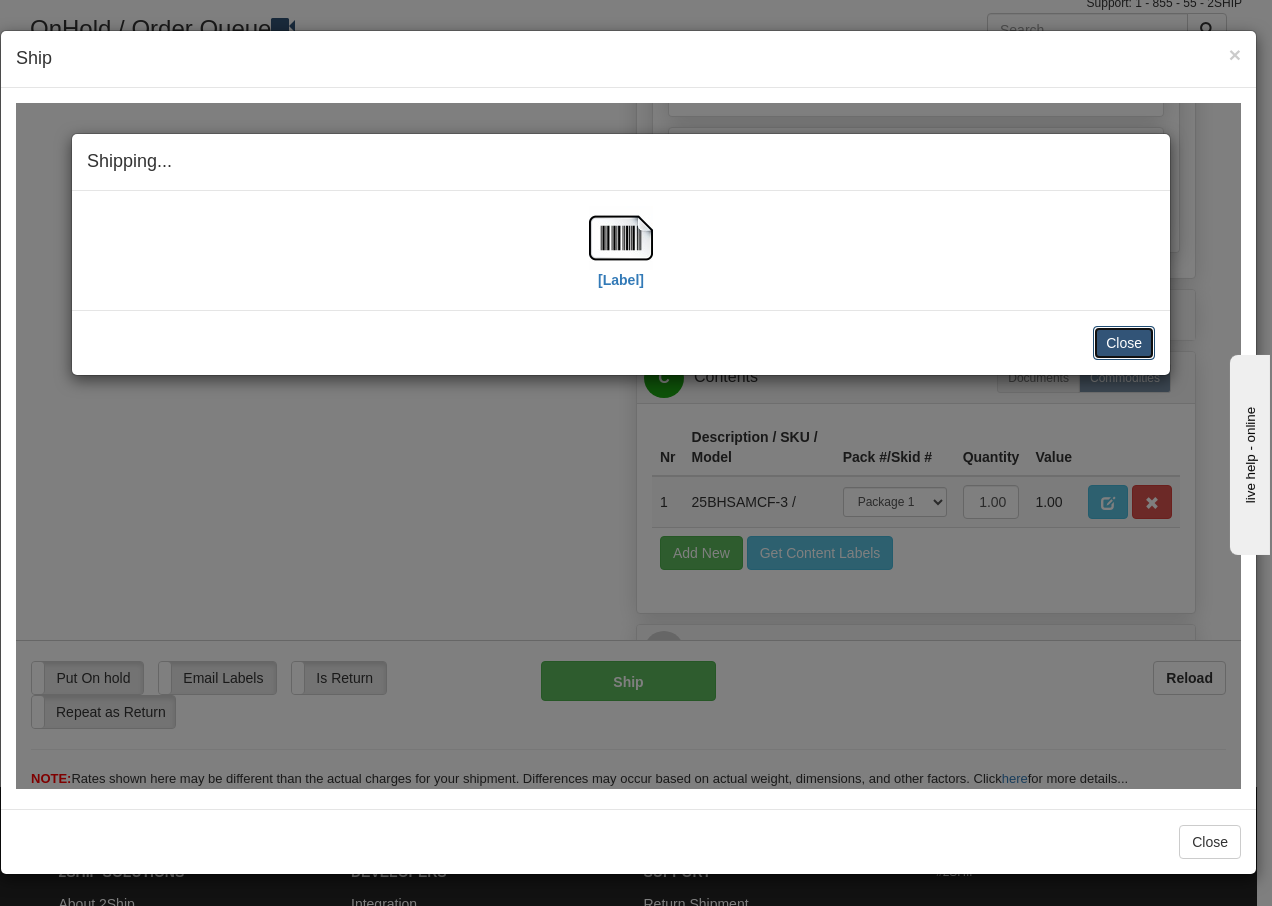 click on "Close" at bounding box center (1124, 342) 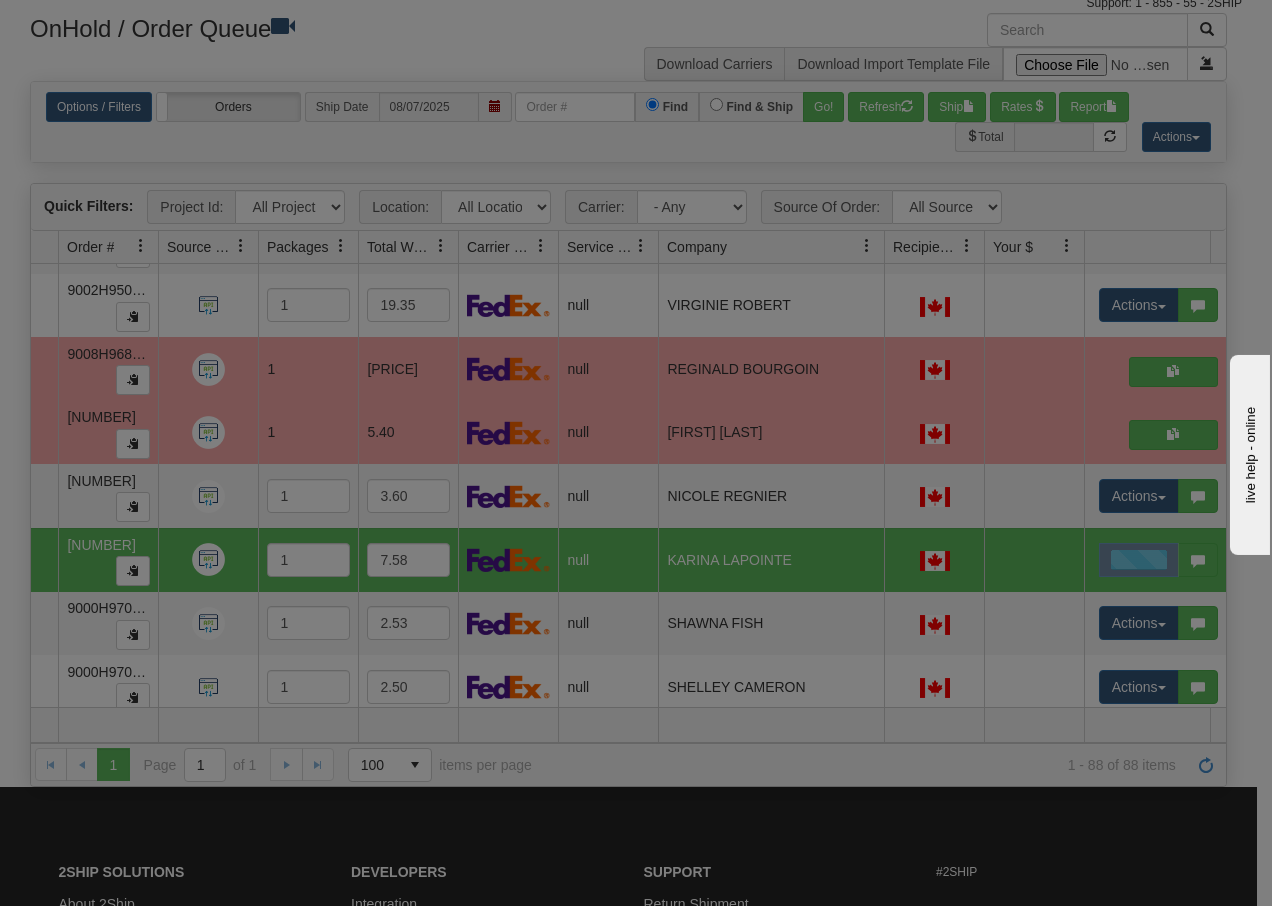 scroll, scrollTop: 0, scrollLeft: 0, axis: both 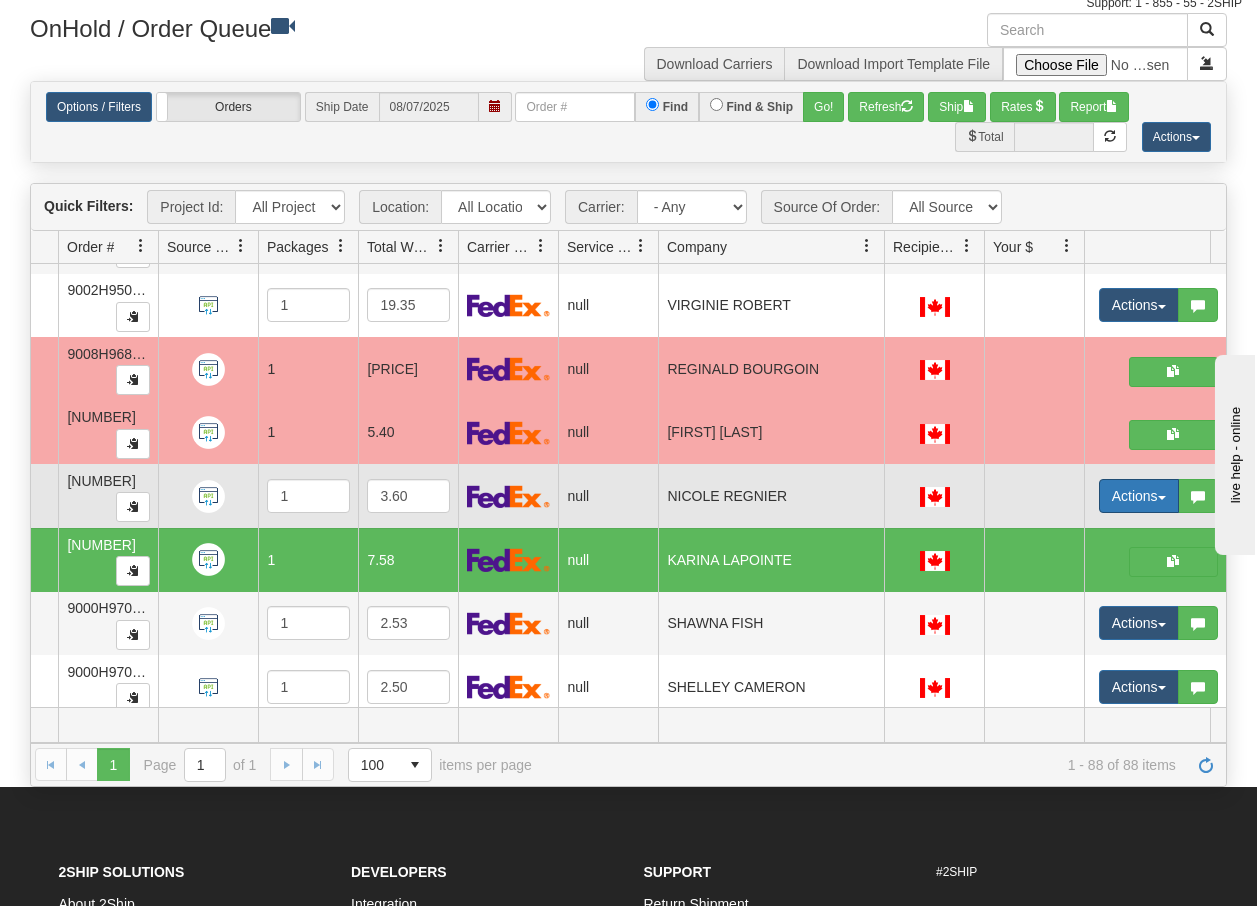 click on "Actions" at bounding box center (1139, 496) 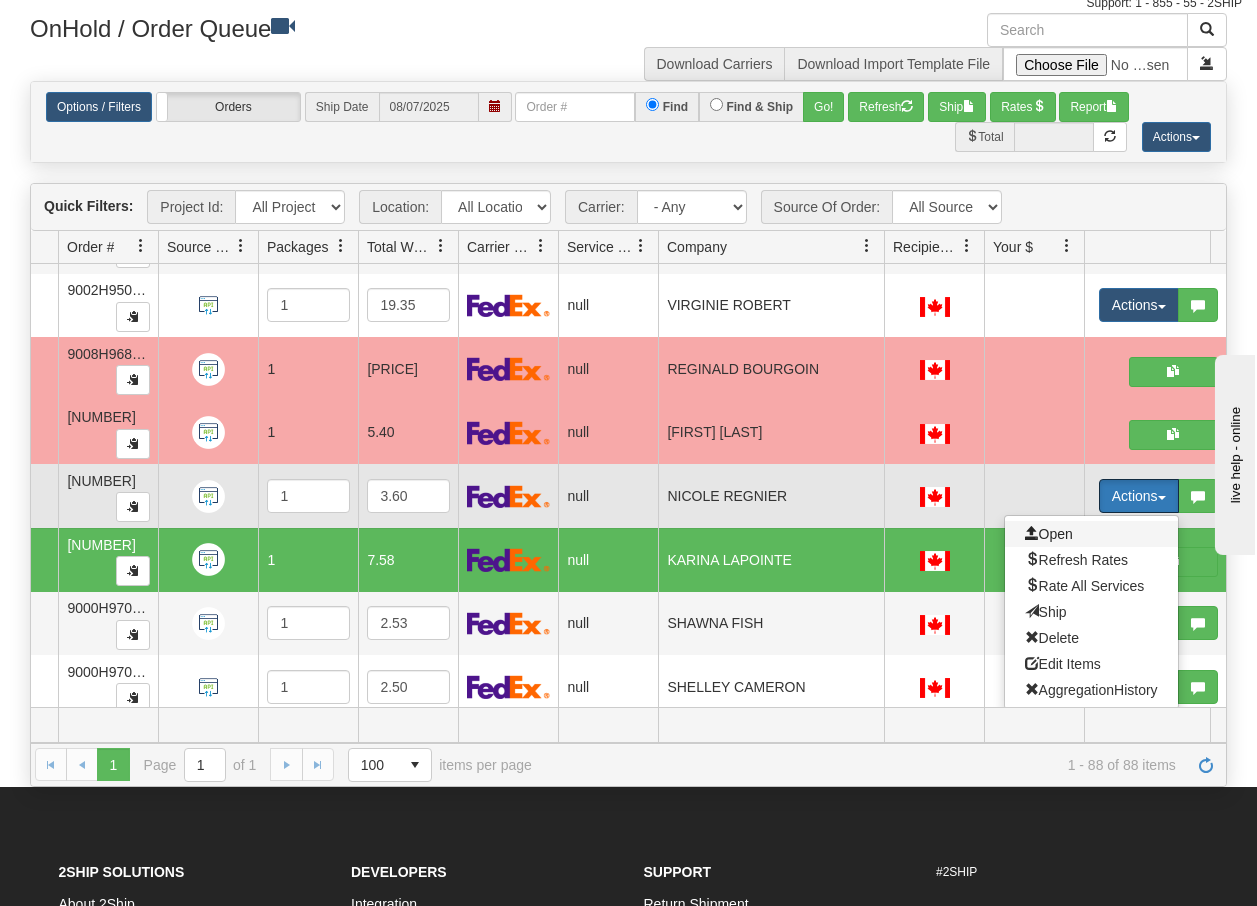click on "Open" at bounding box center [1049, 534] 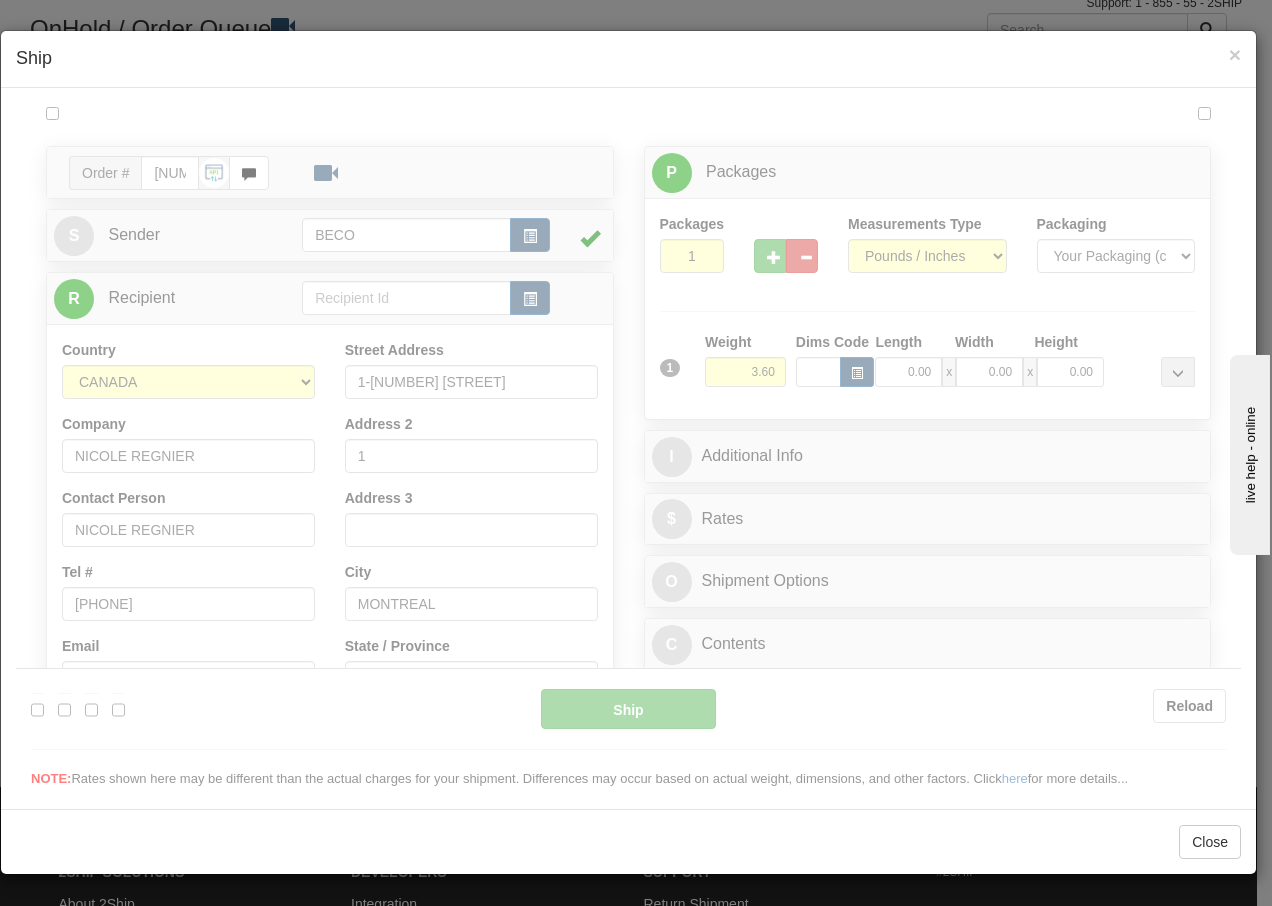 scroll, scrollTop: 0, scrollLeft: 0, axis: both 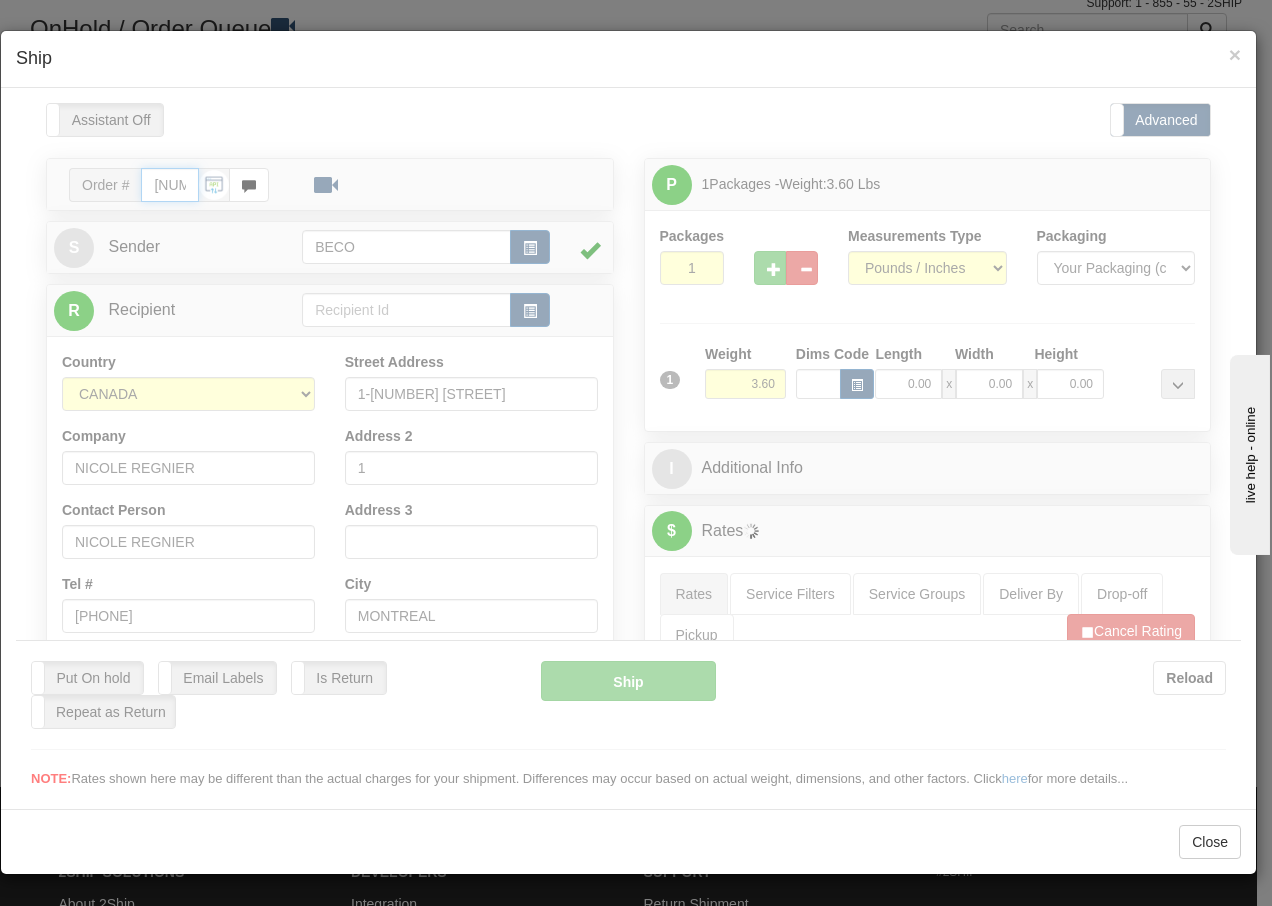 type on "[TIME]" 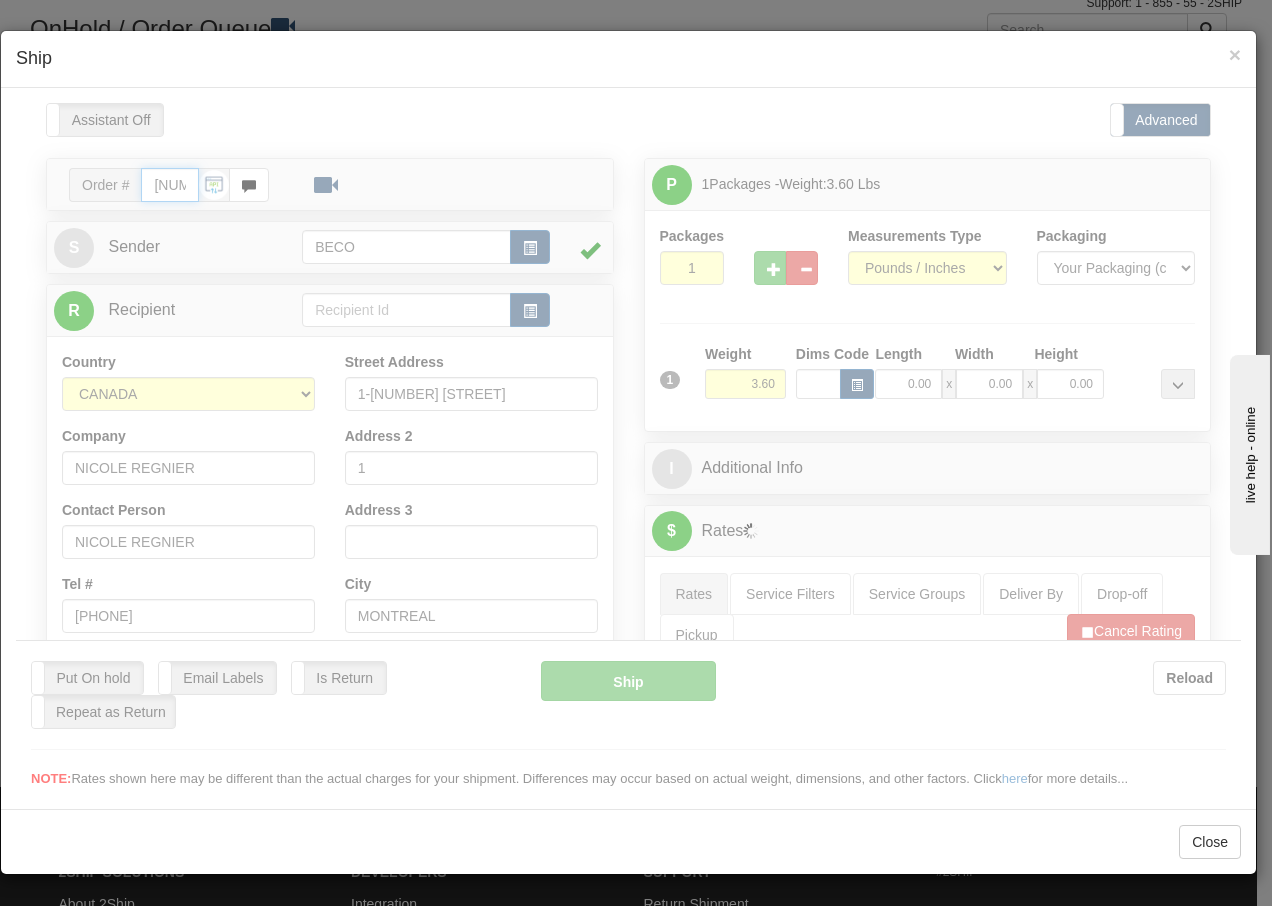 type on "16:00" 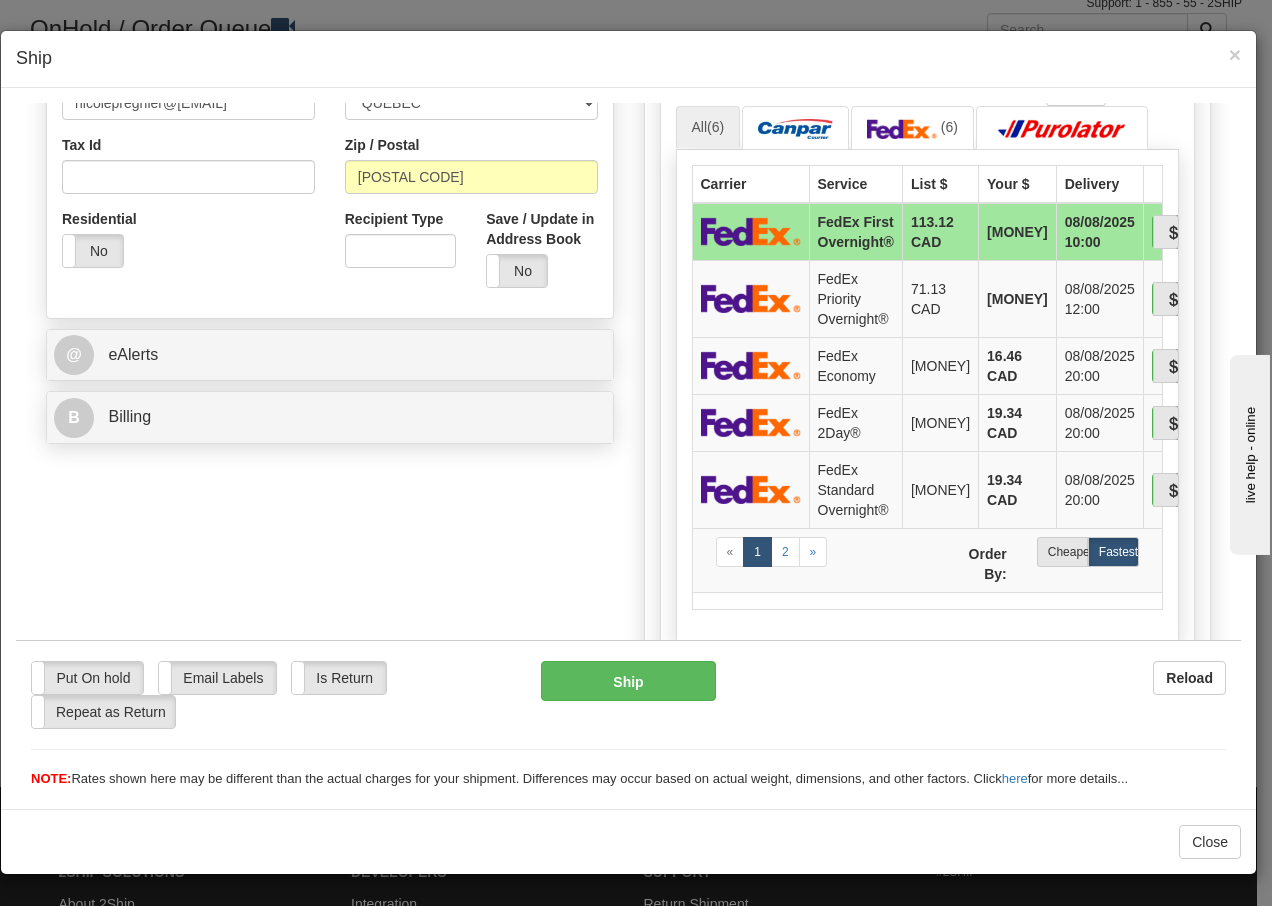 scroll, scrollTop: 626, scrollLeft: 0, axis: vertical 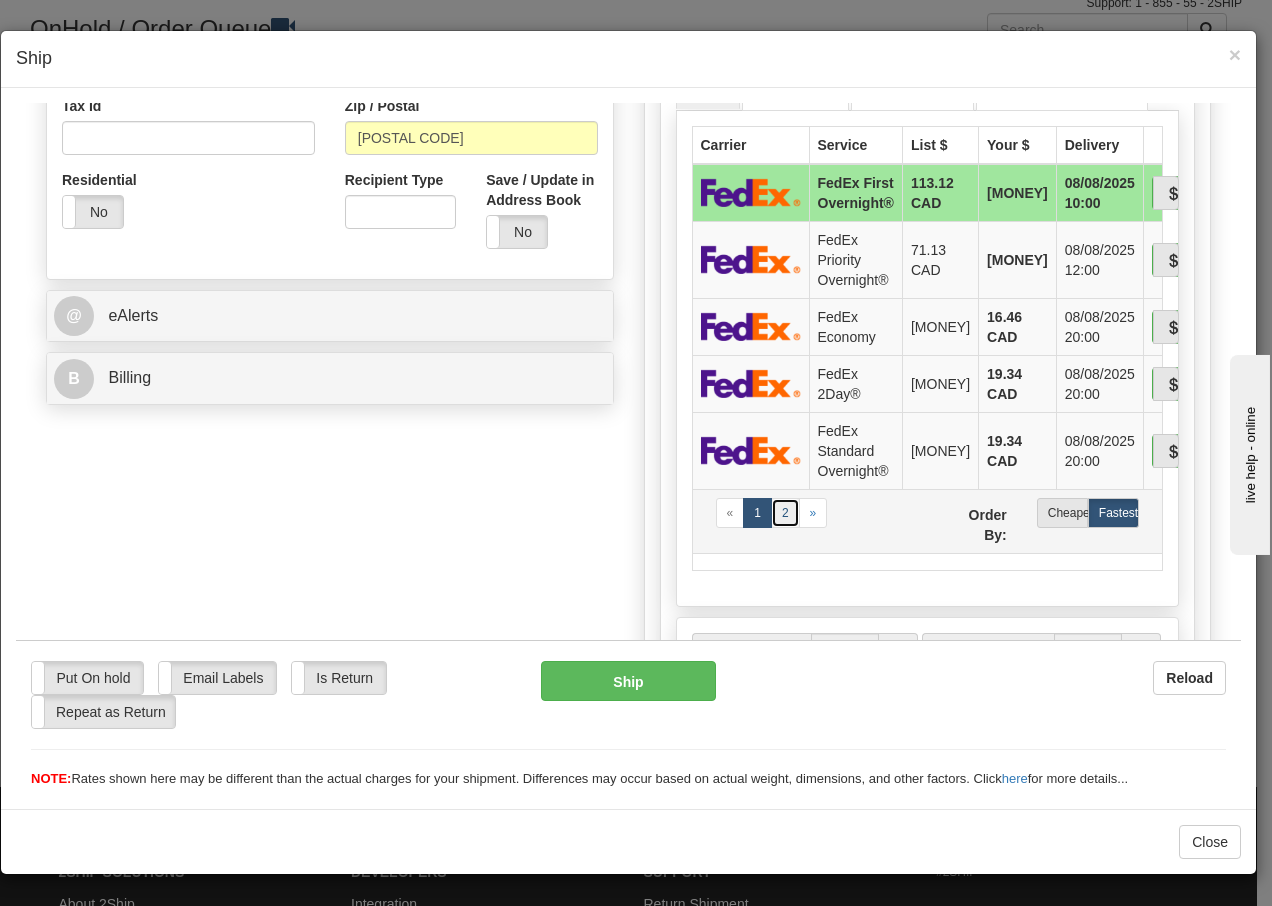 click on "2" at bounding box center (785, 512) 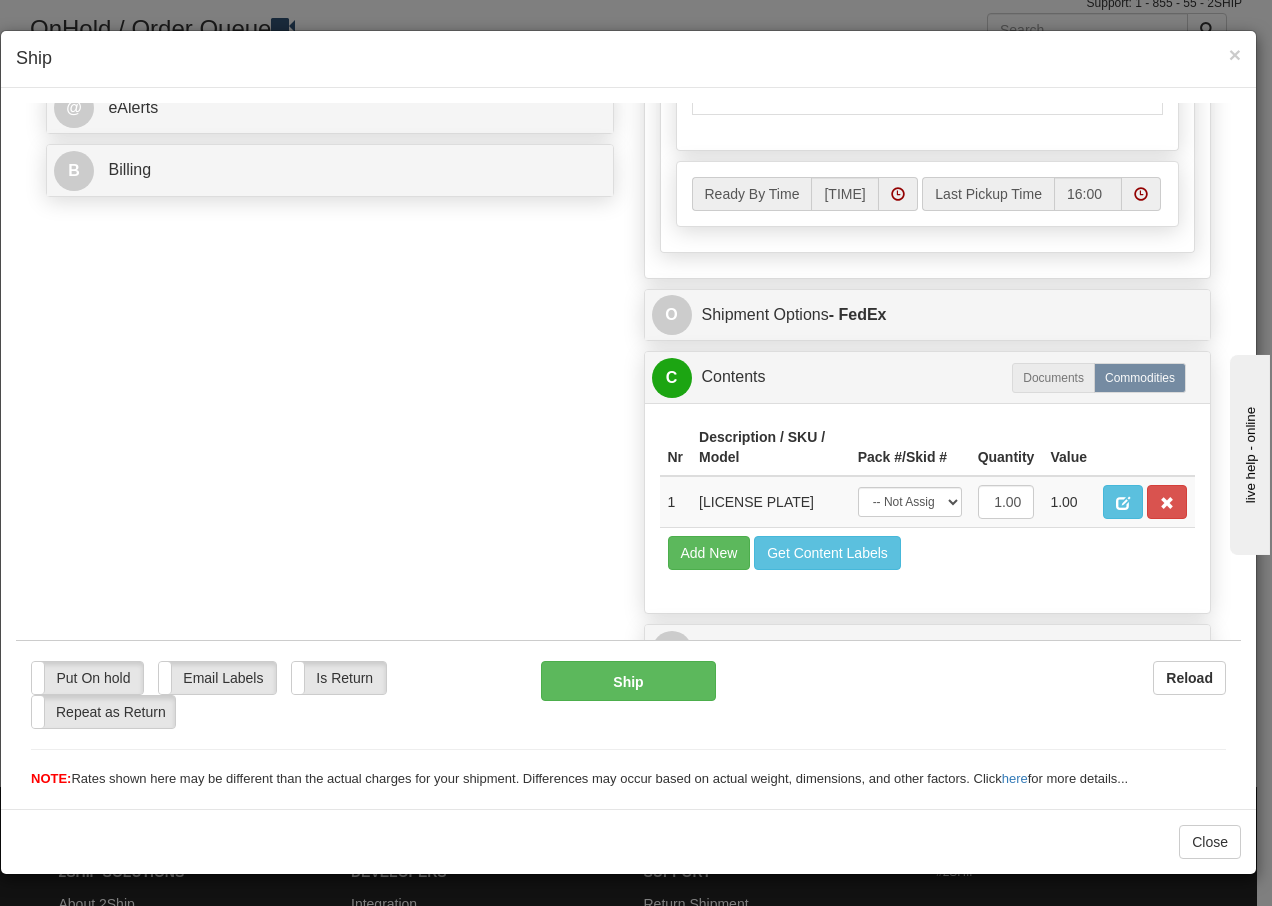 scroll, scrollTop: 868, scrollLeft: 0, axis: vertical 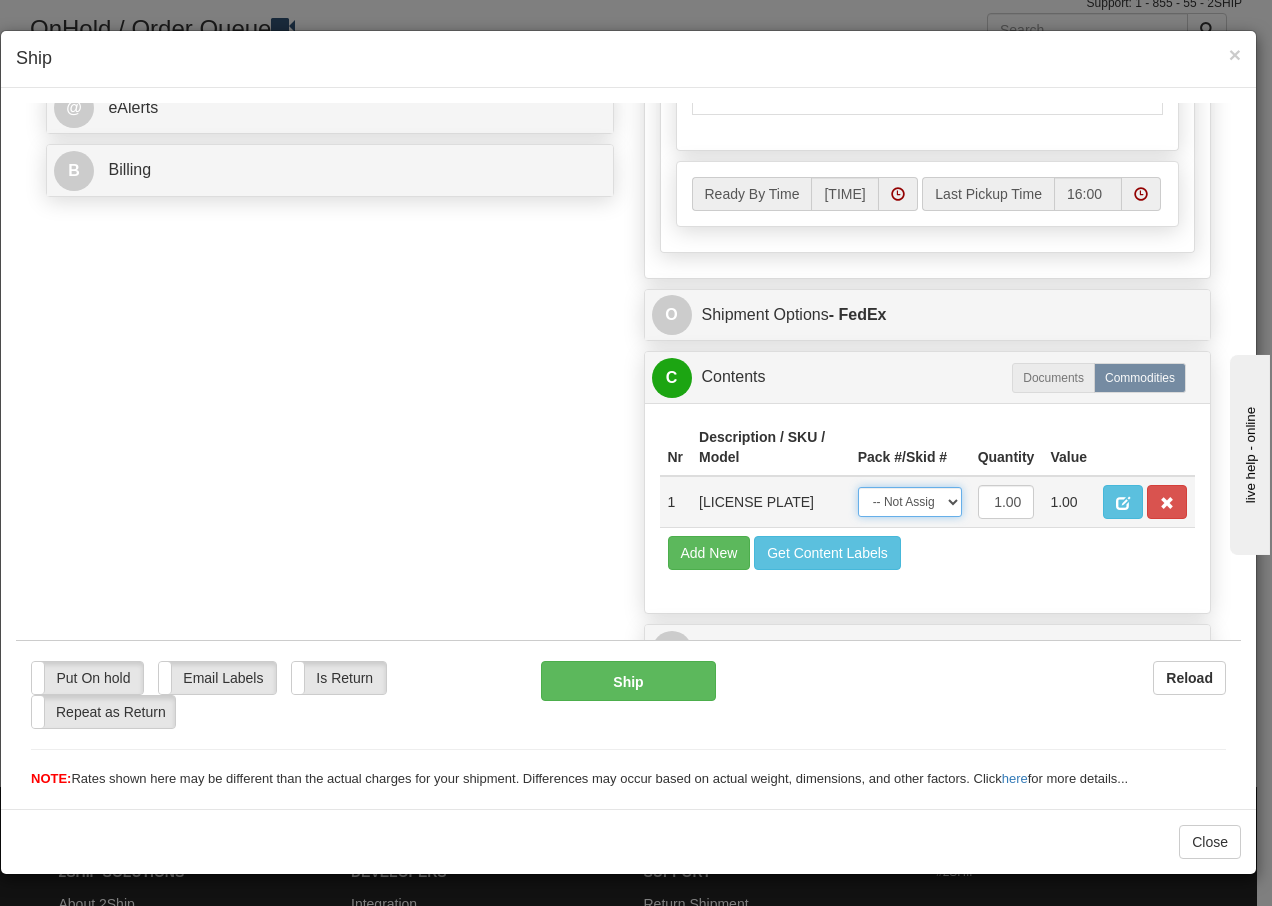 click on "-- Not Assigned --
Package 1" at bounding box center [910, 501] 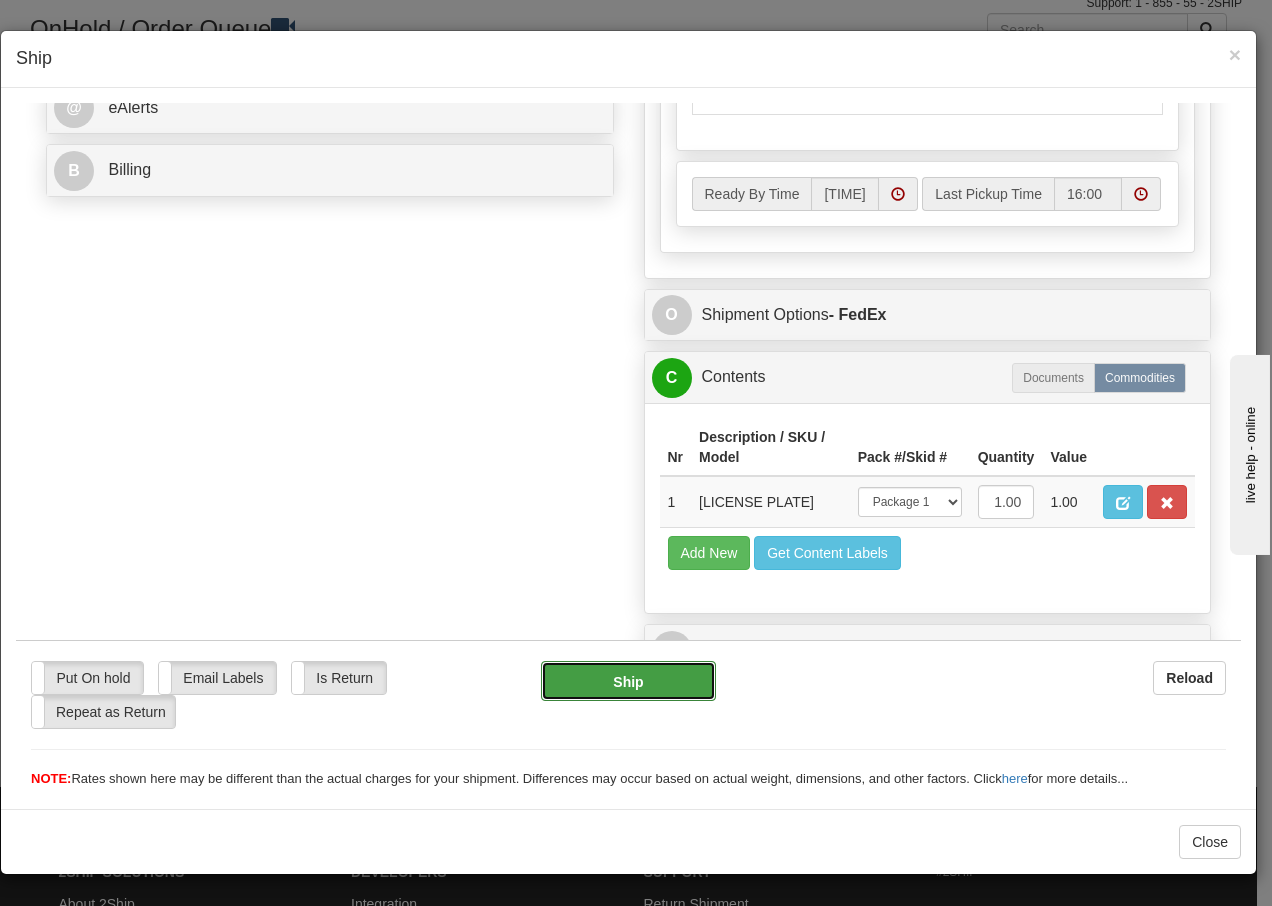 click on "Ship" at bounding box center (628, 680) 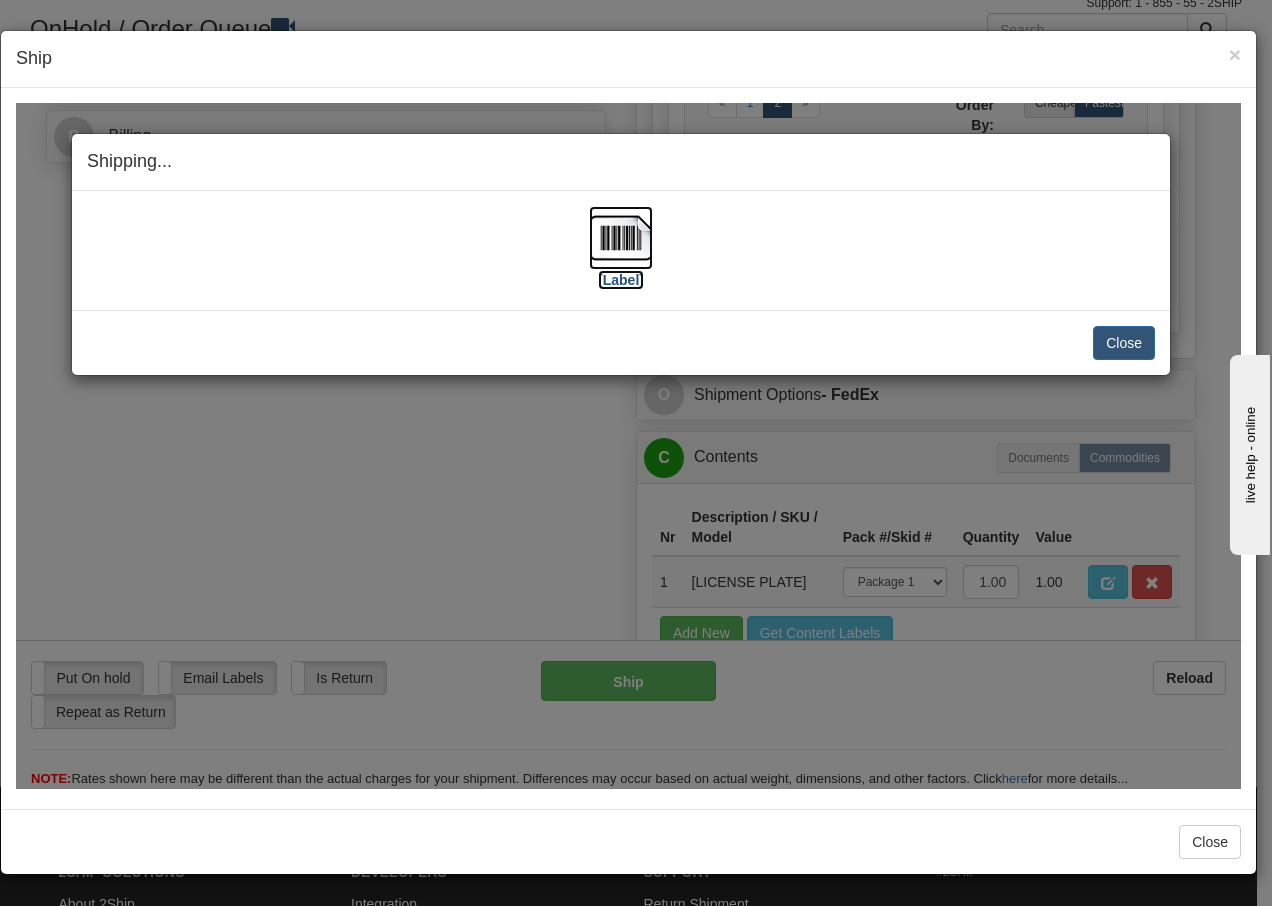 click at bounding box center (621, 237) 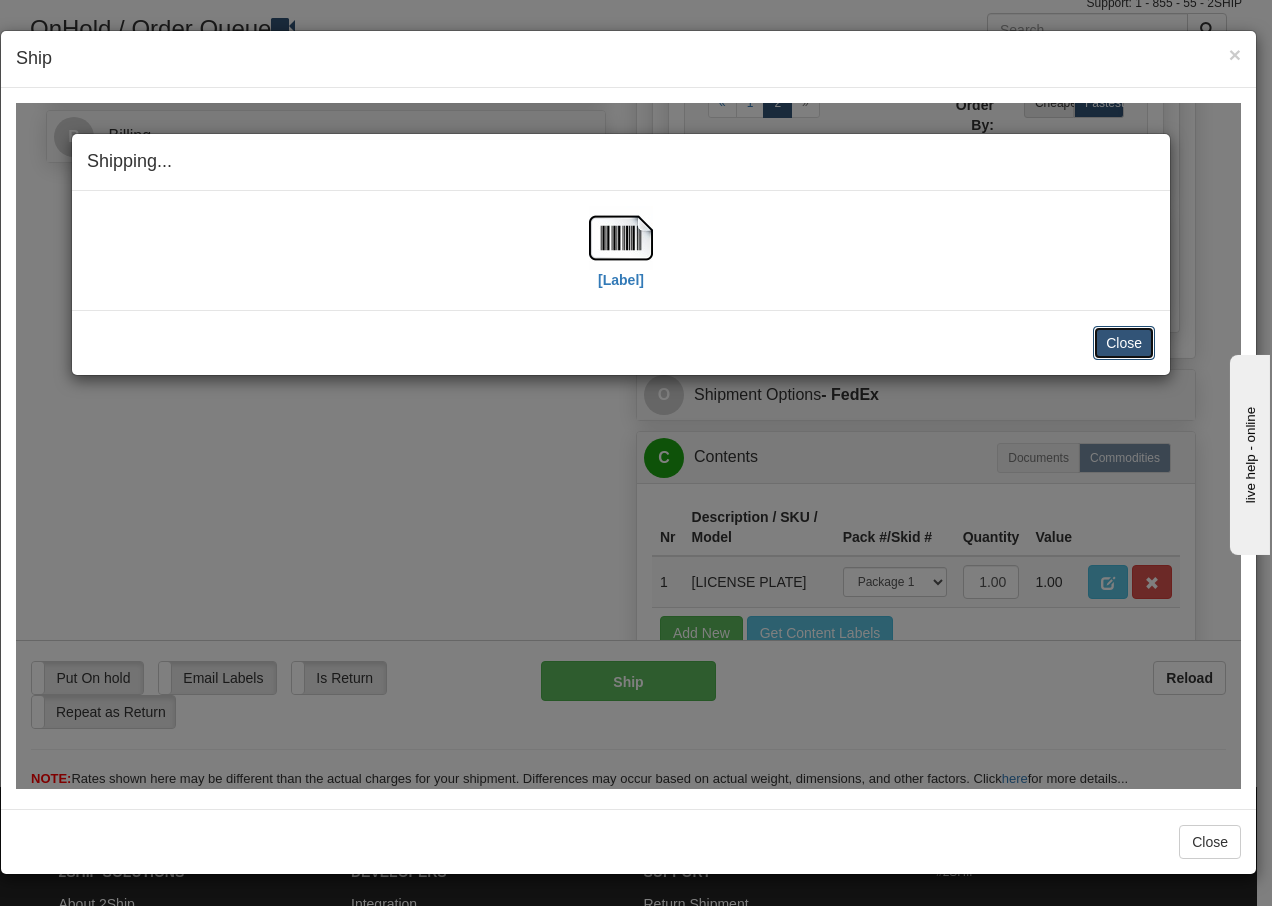 click on "Close" at bounding box center [1124, 342] 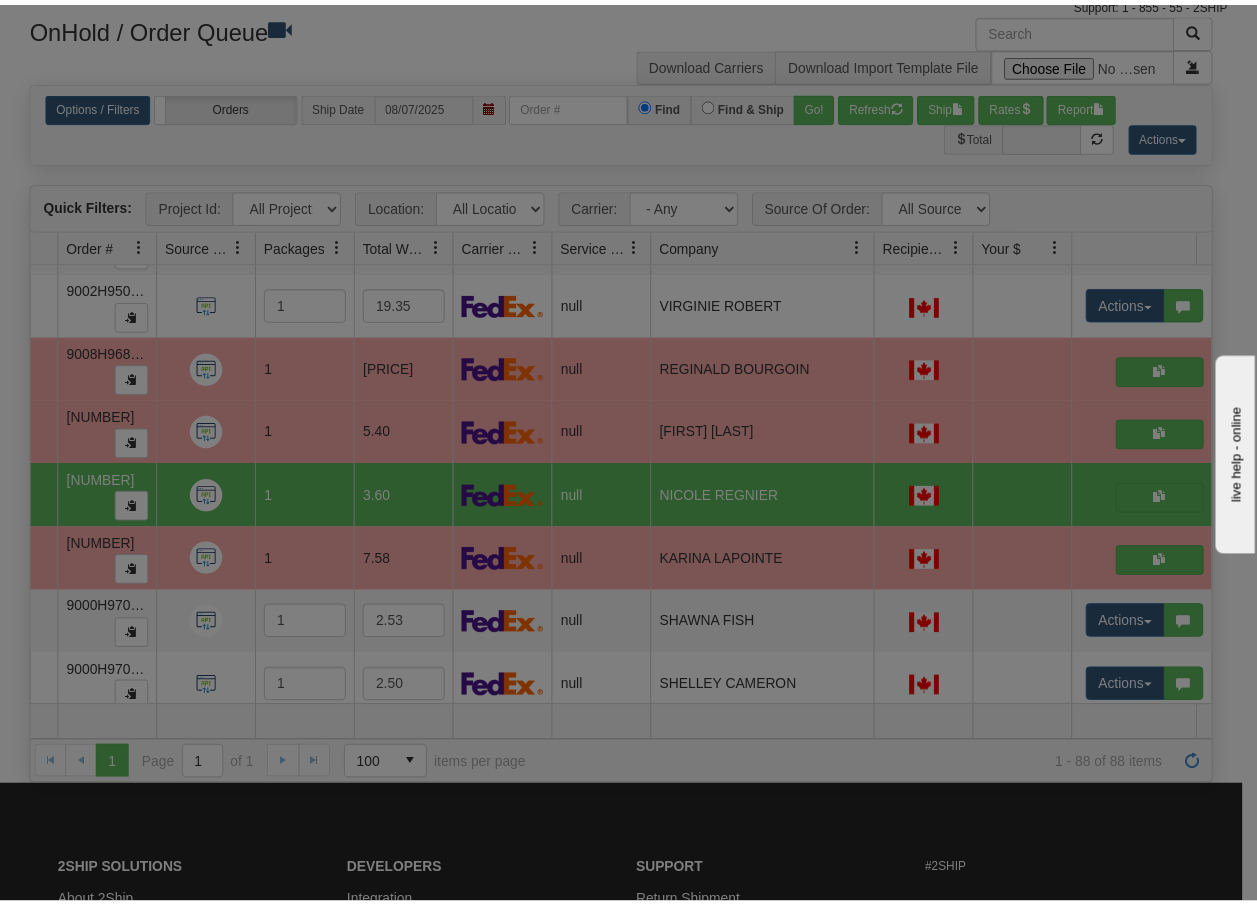scroll, scrollTop: 0, scrollLeft: 0, axis: both 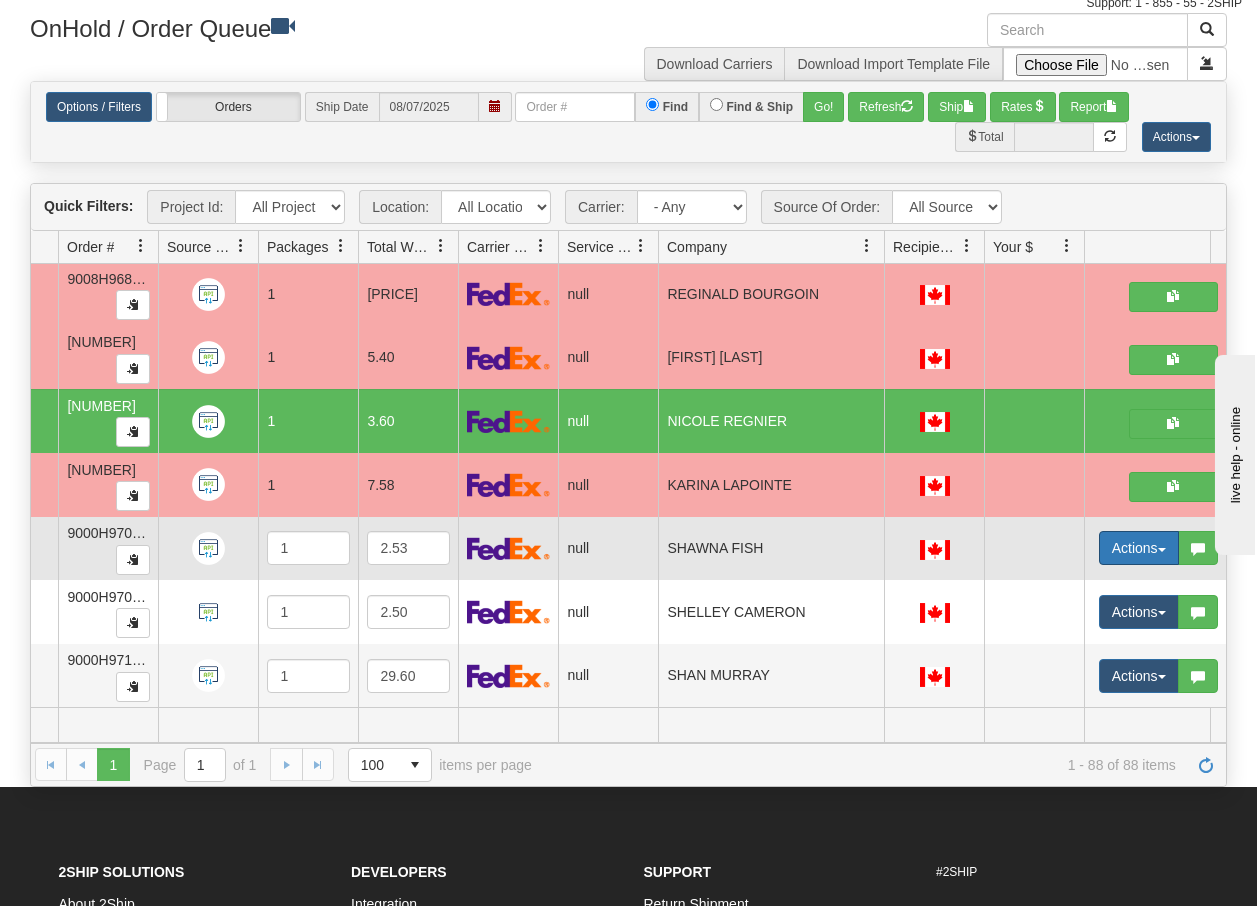 click on "Actions" at bounding box center (1139, 548) 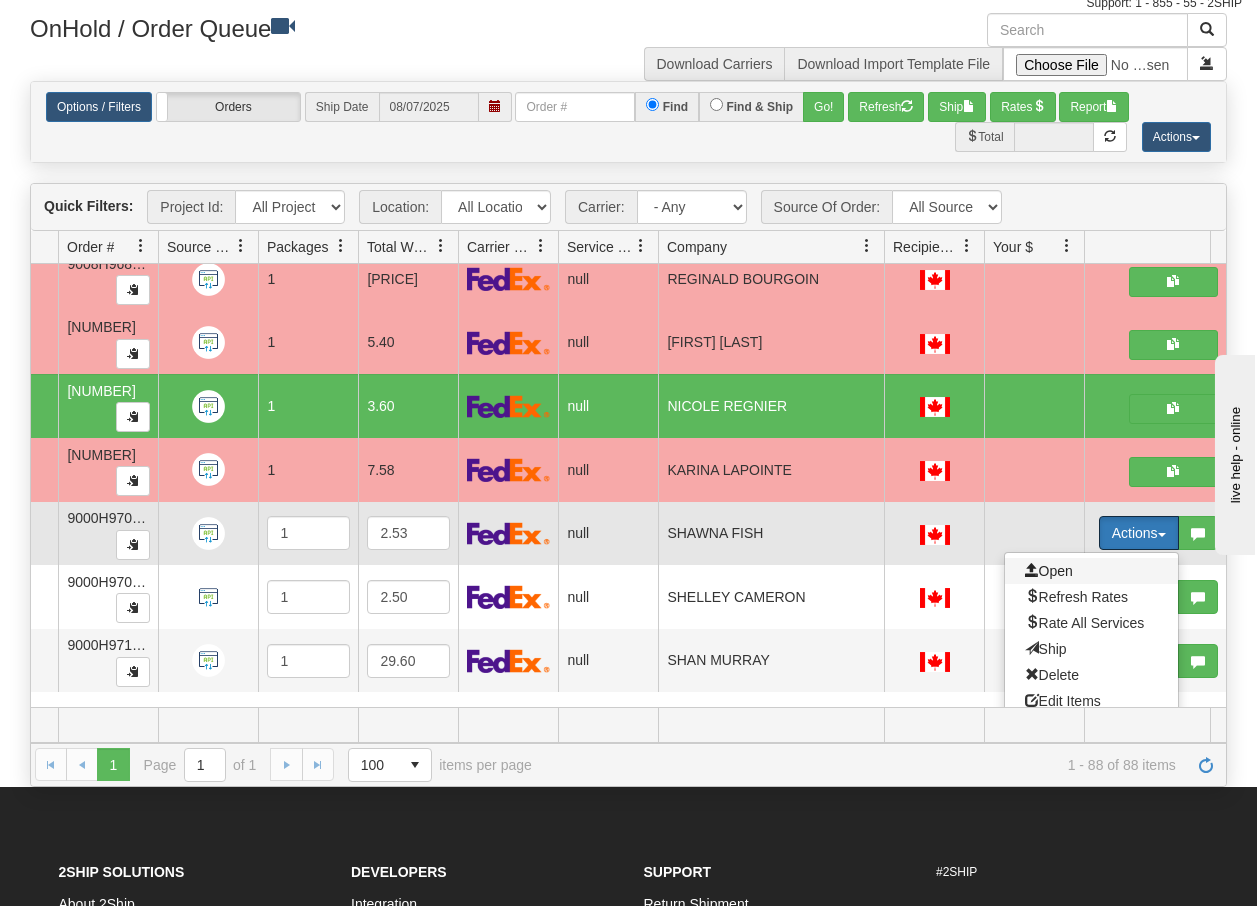 click on "Open" at bounding box center [1049, 571] 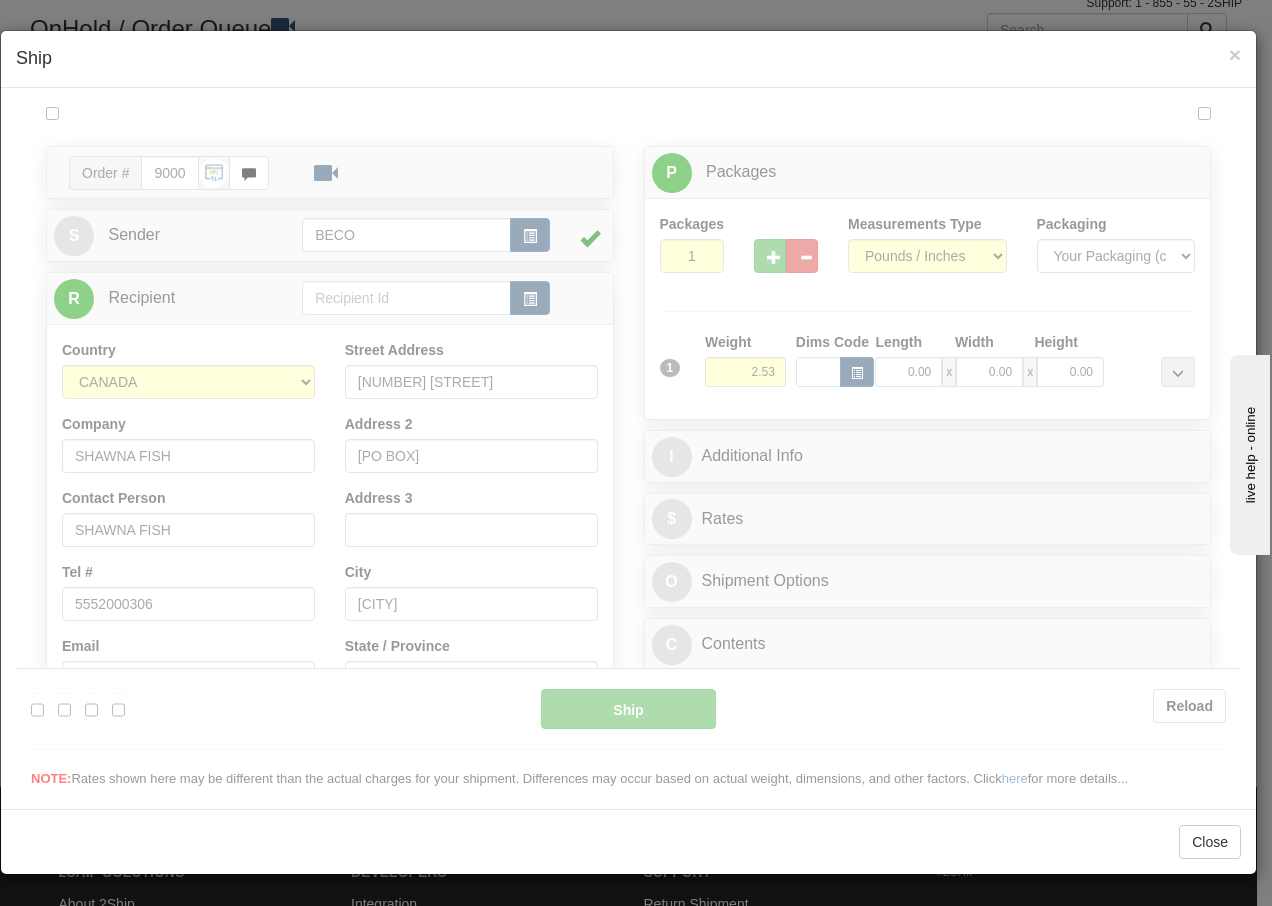 scroll, scrollTop: 0, scrollLeft: 0, axis: both 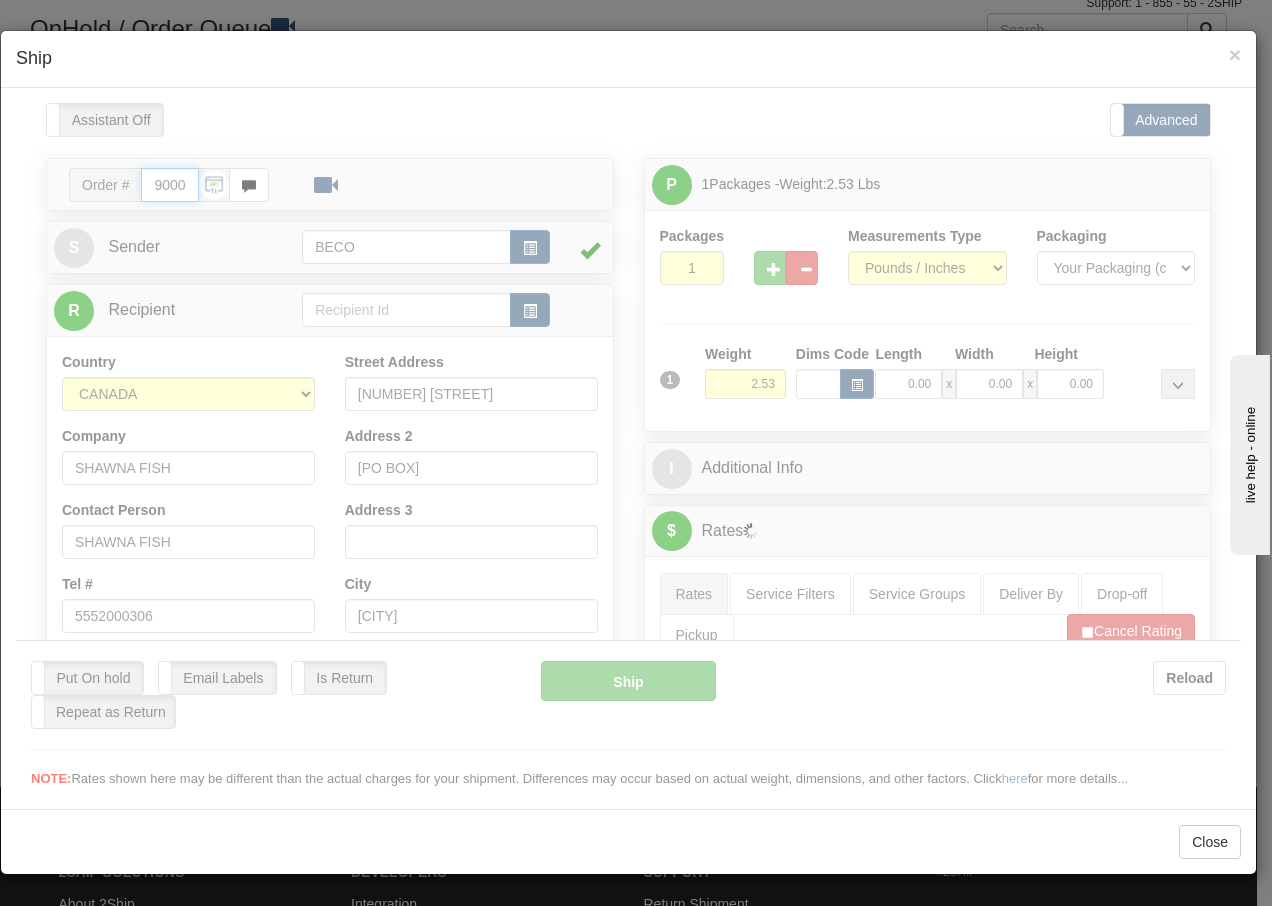 type on "[TIME]" 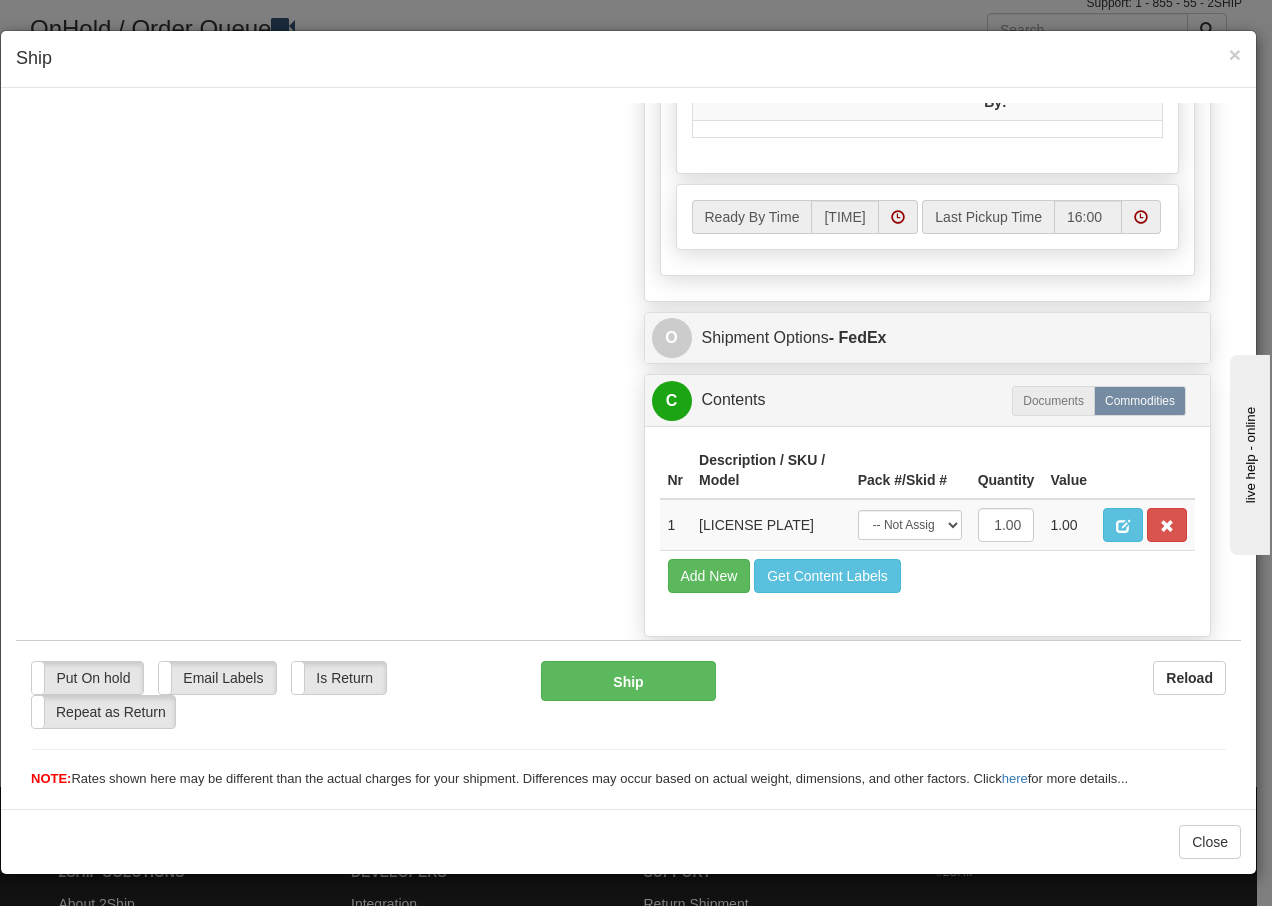 scroll, scrollTop: 1136, scrollLeft: 0, axis: vertical 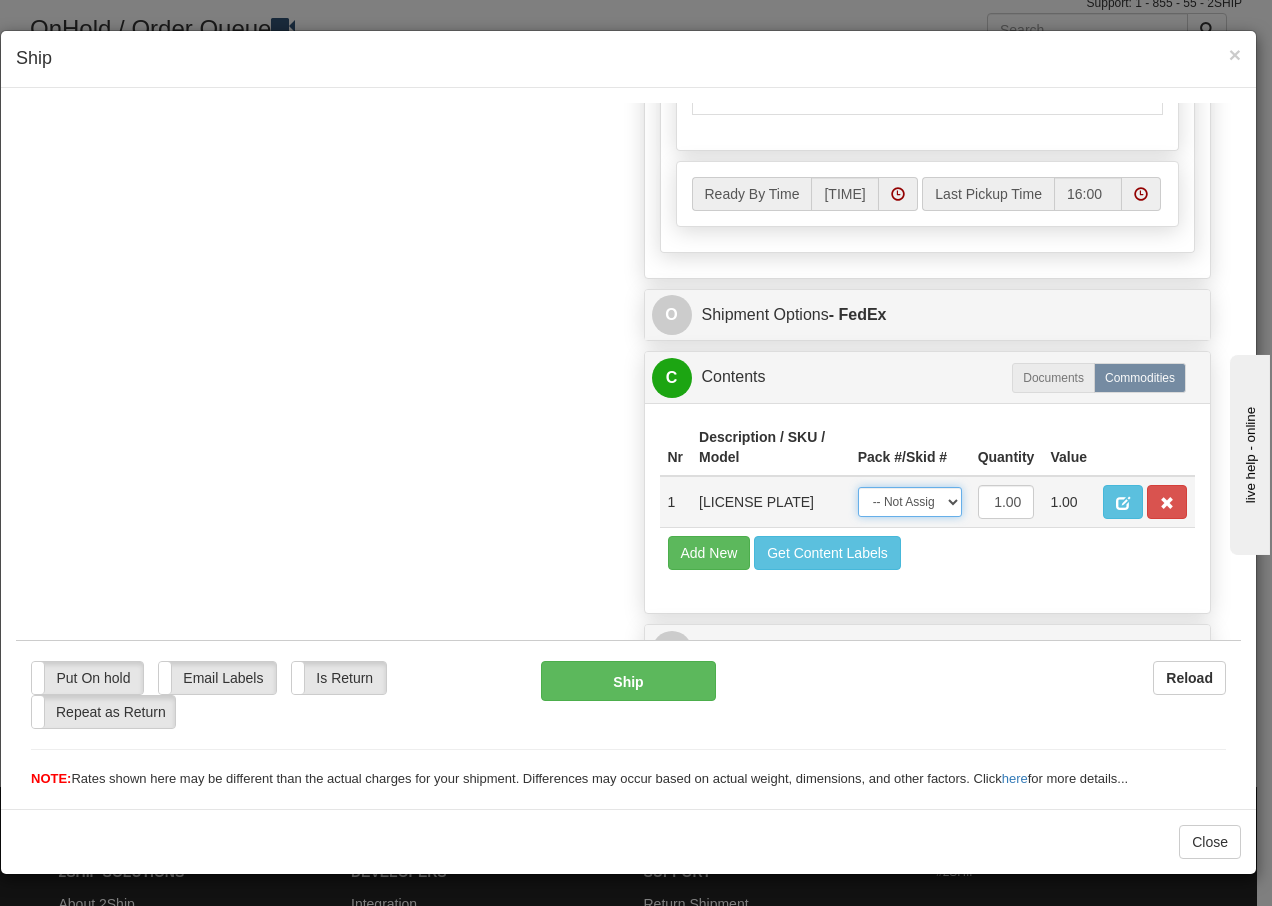click on "-- Not Assigned --
Package 1" at bounding box center [910, 501] 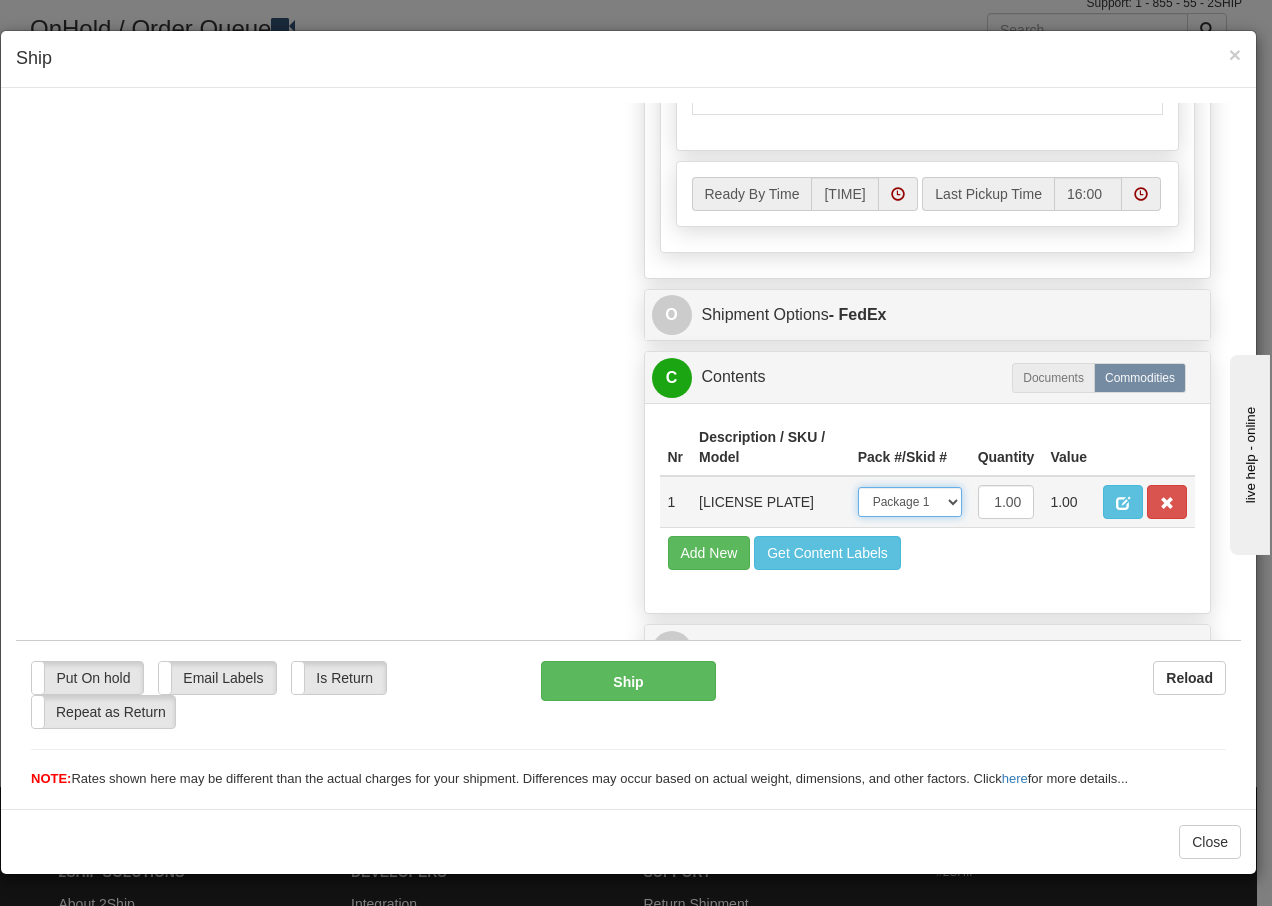click on "-- Not Assigned --
Package 1" at bounding box center (910, 501) 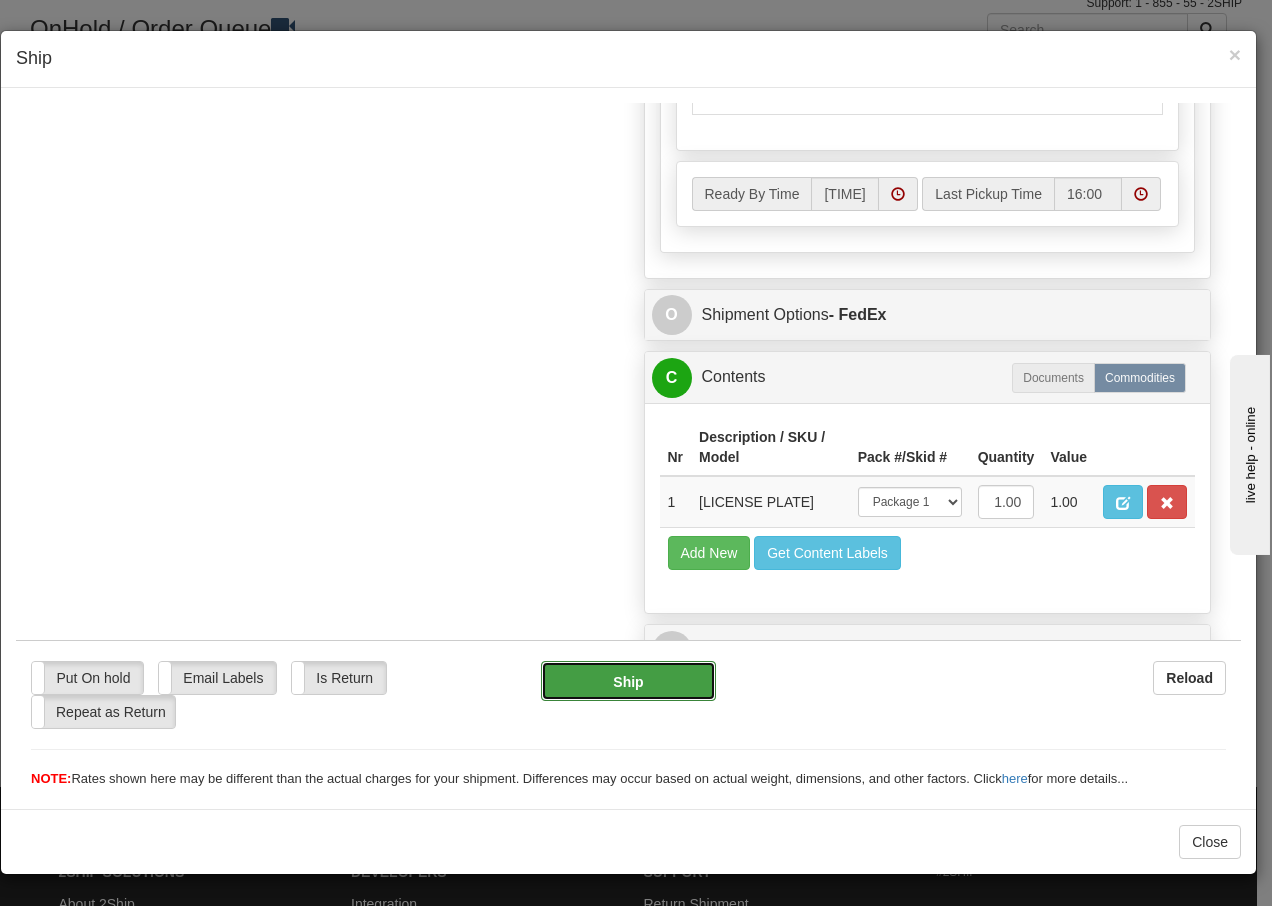 click on "Ship" at bounding box center (628, 680) 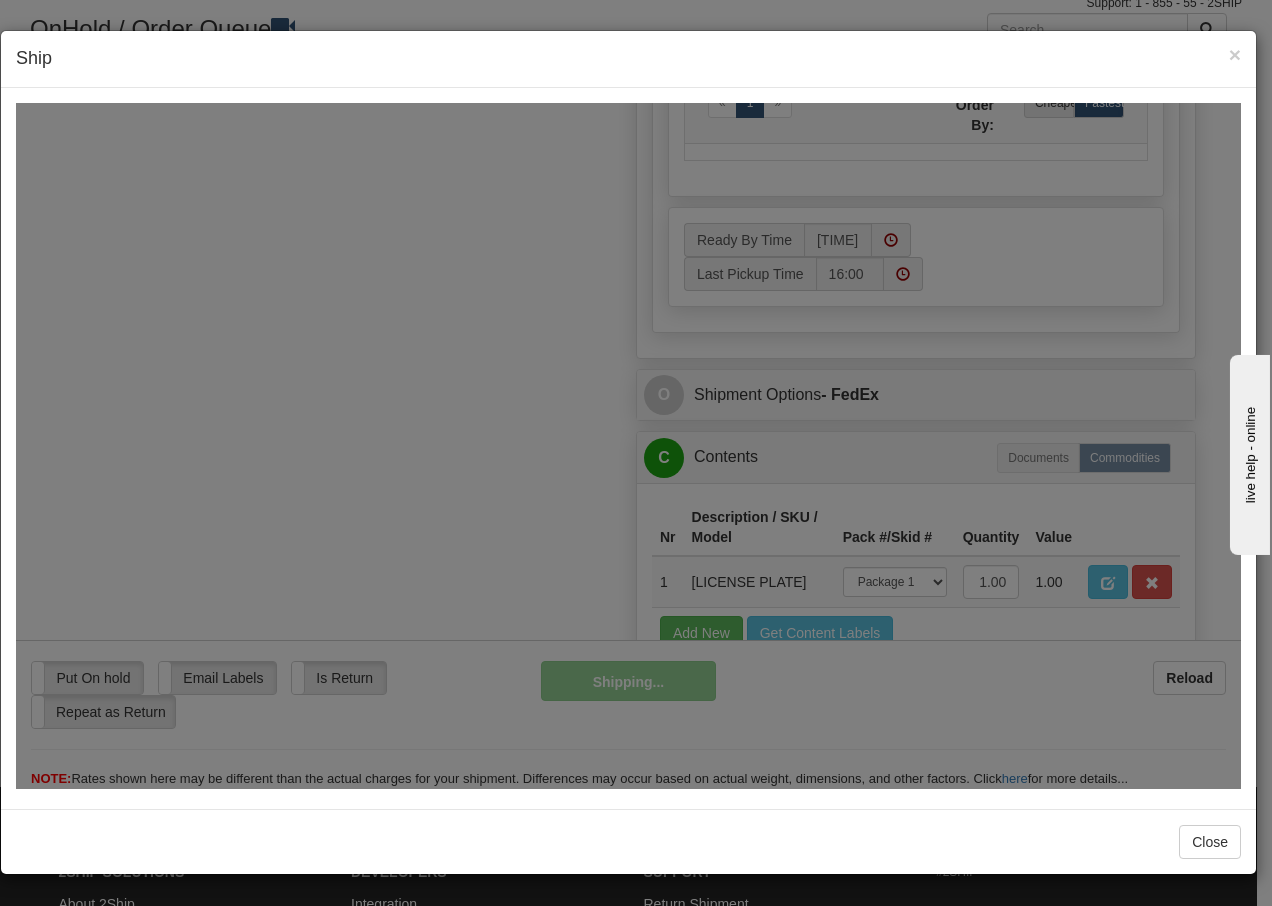 scroll, scrollTop: 1216, scrollLeft: 0, axis: vertical 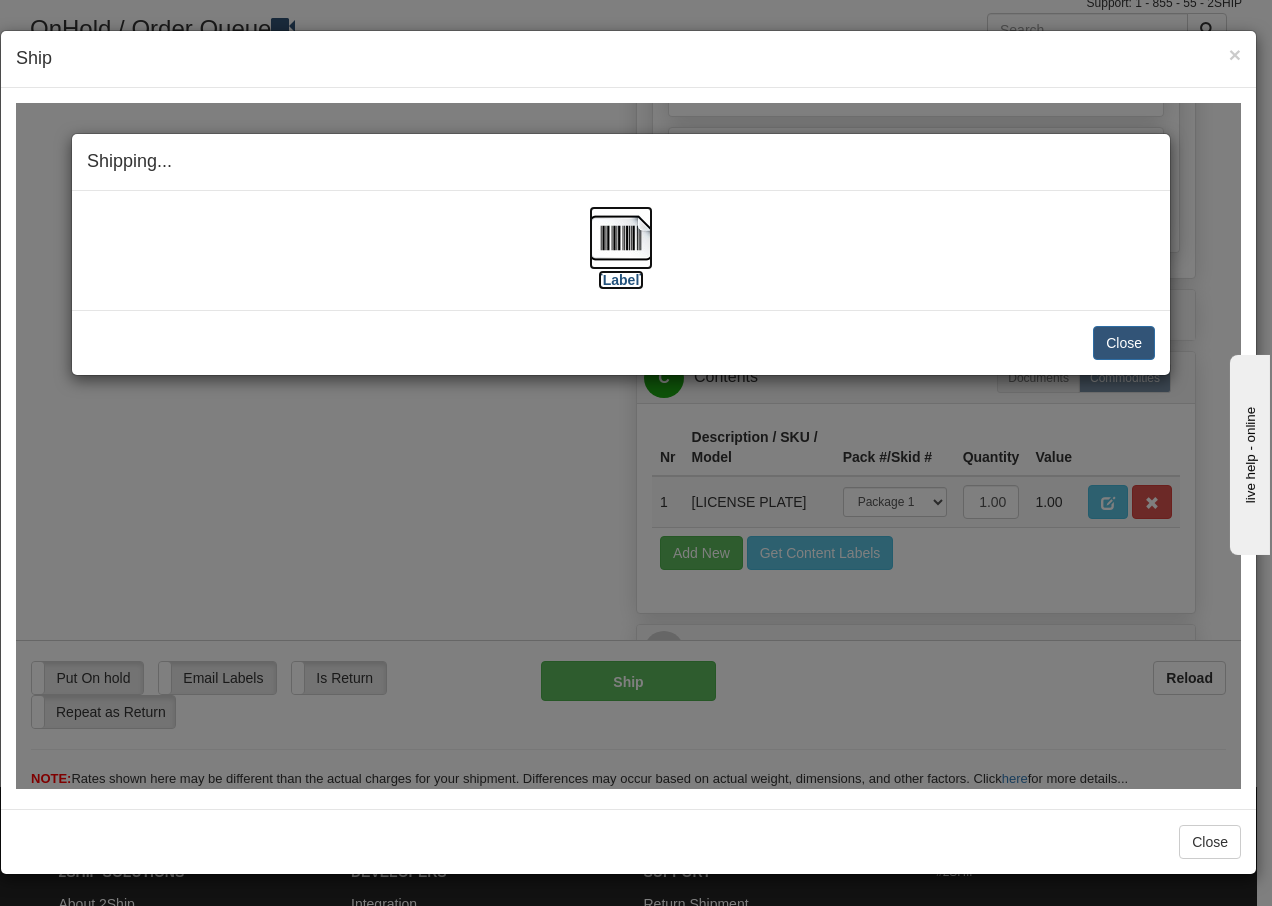 click at bounding box center (621, 237) 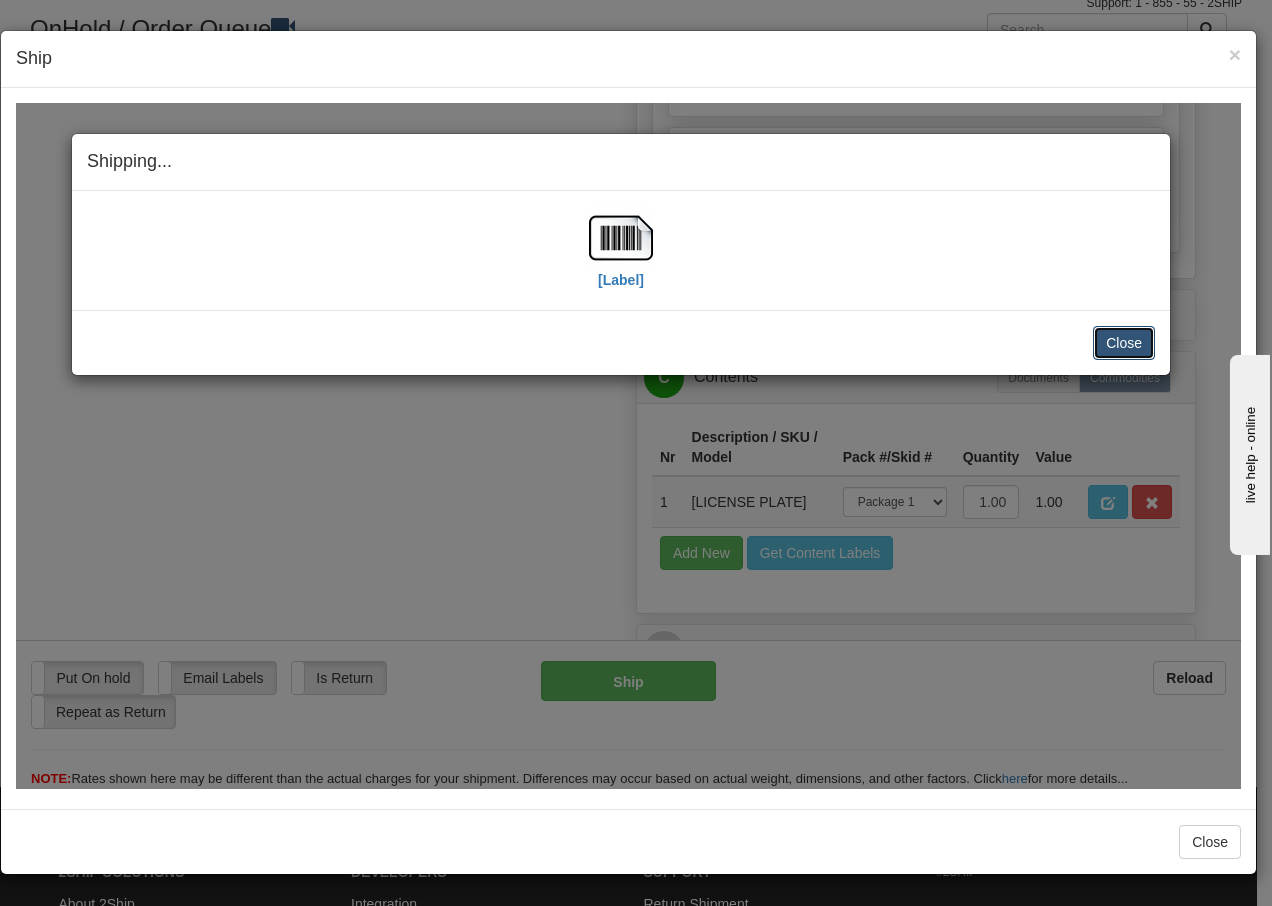 click on "Close" at bounding box center [1124, 342] 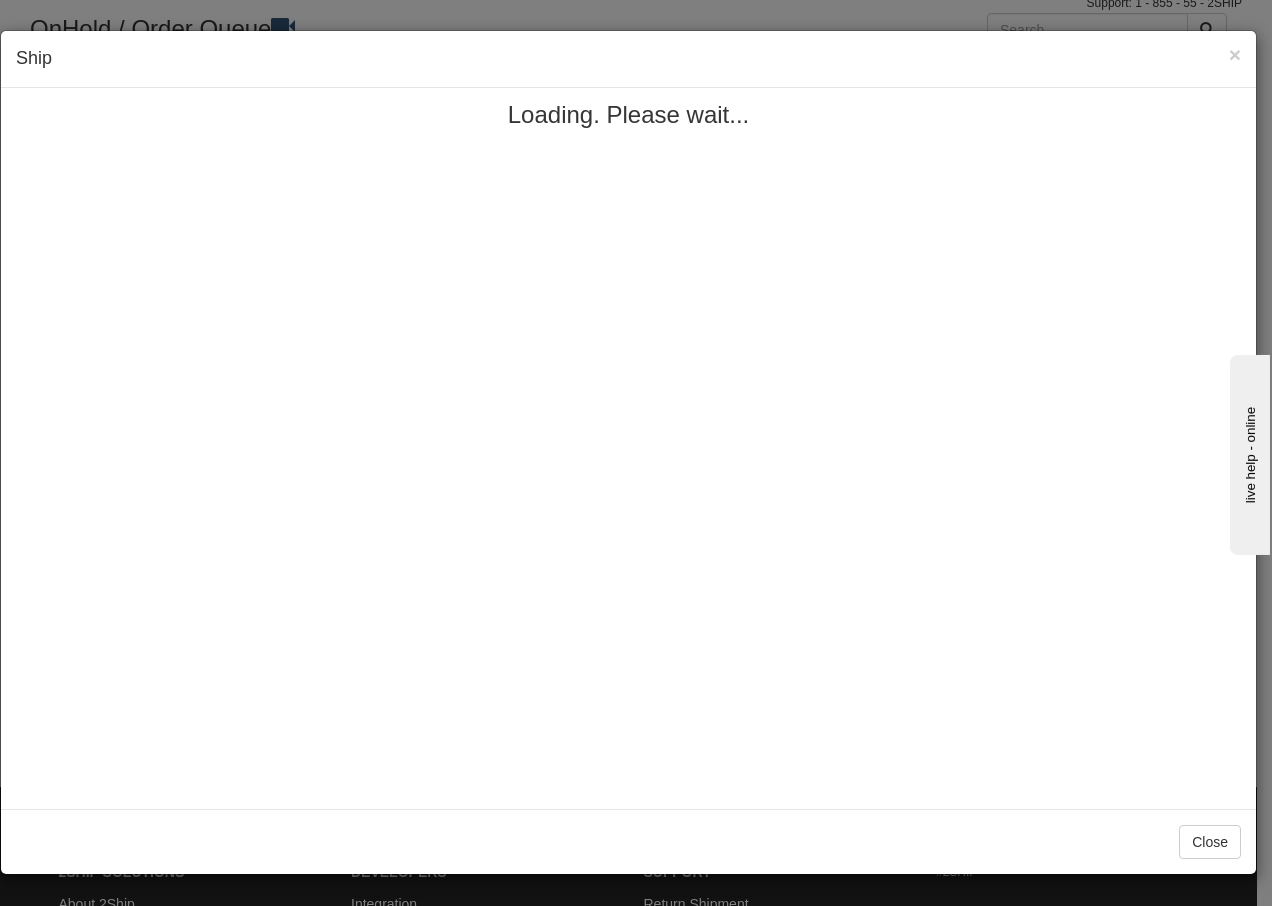 scroll, scrollTop: 0, scrollLeft: 0, axis: both 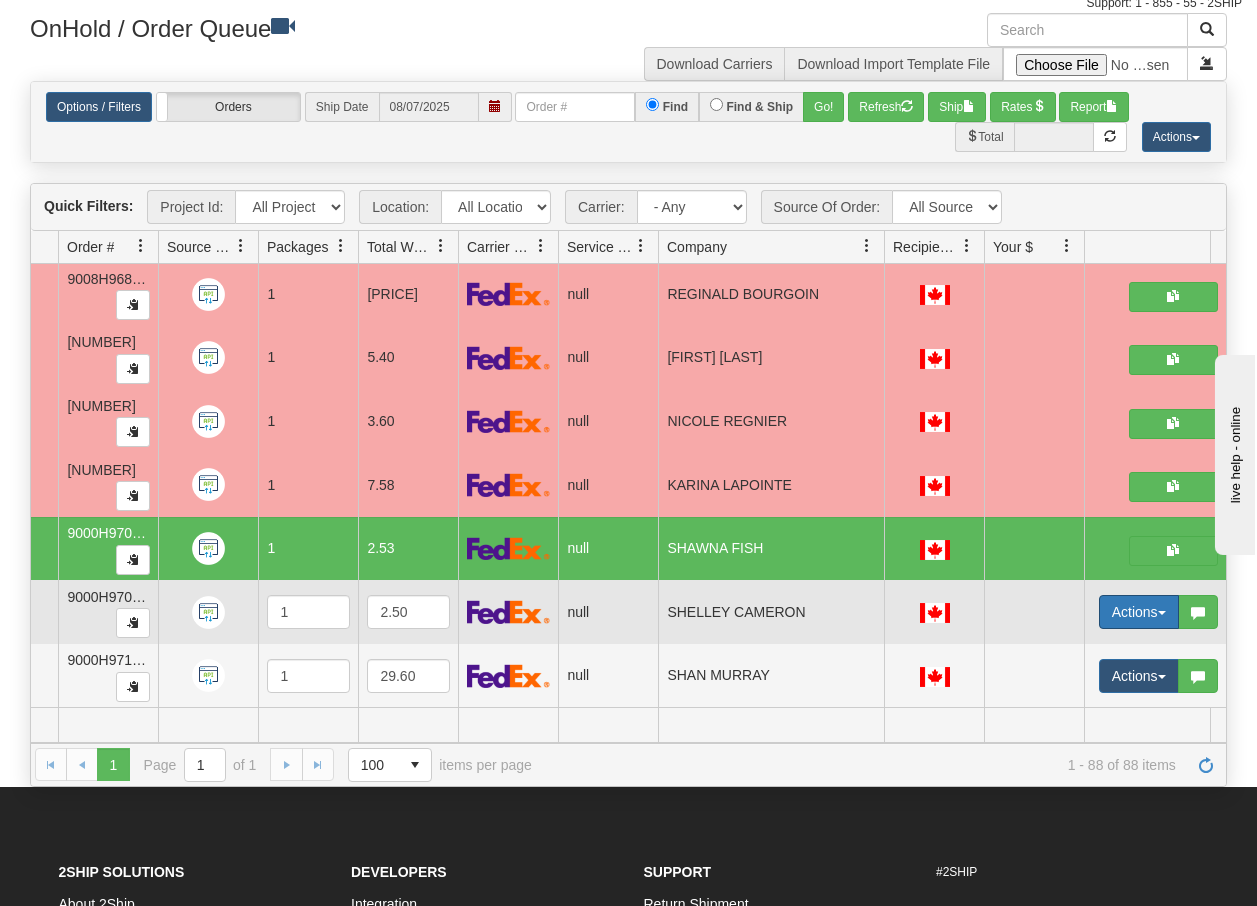 click on "Actions" at bounding box center [1139, 612] 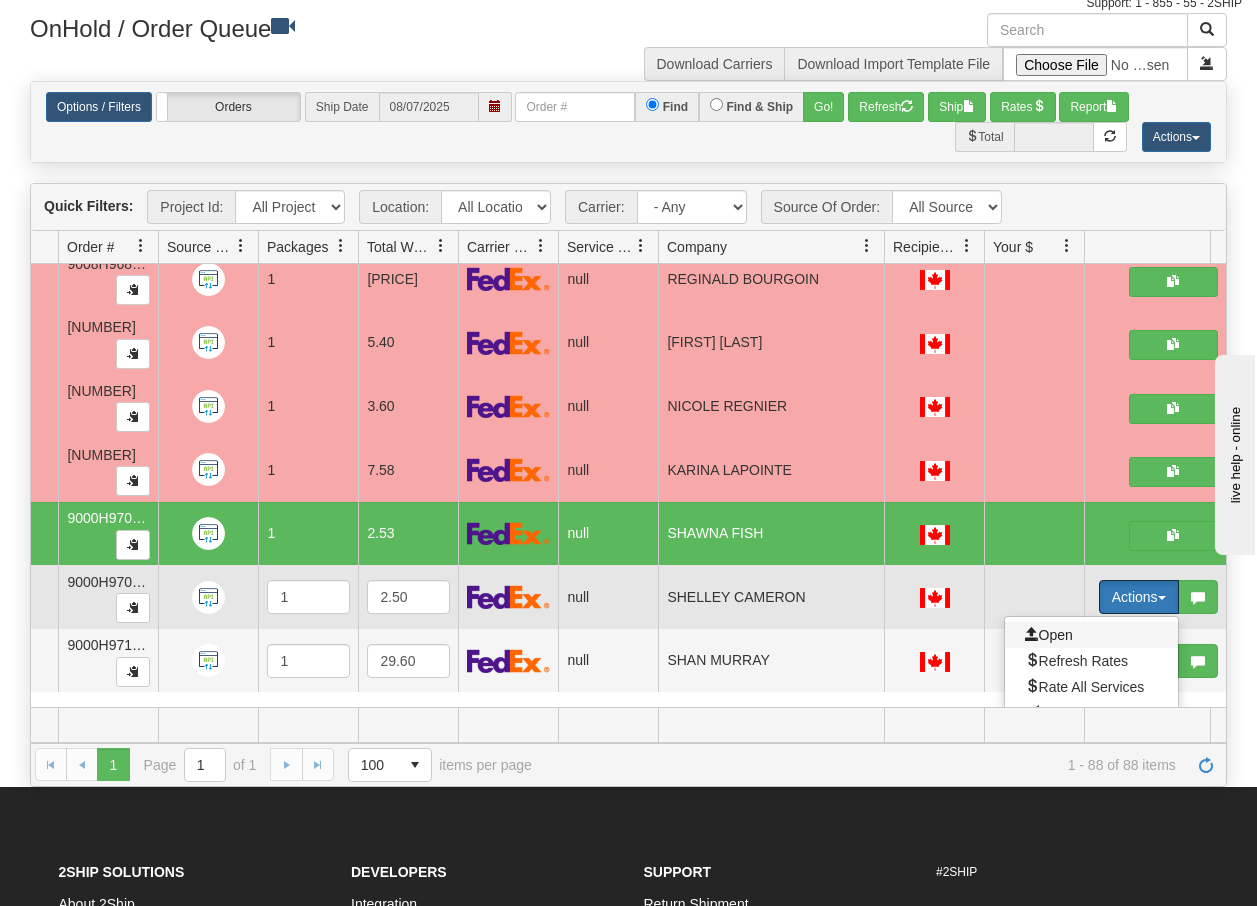 click on "Open" at bounding box center (1049, 635) 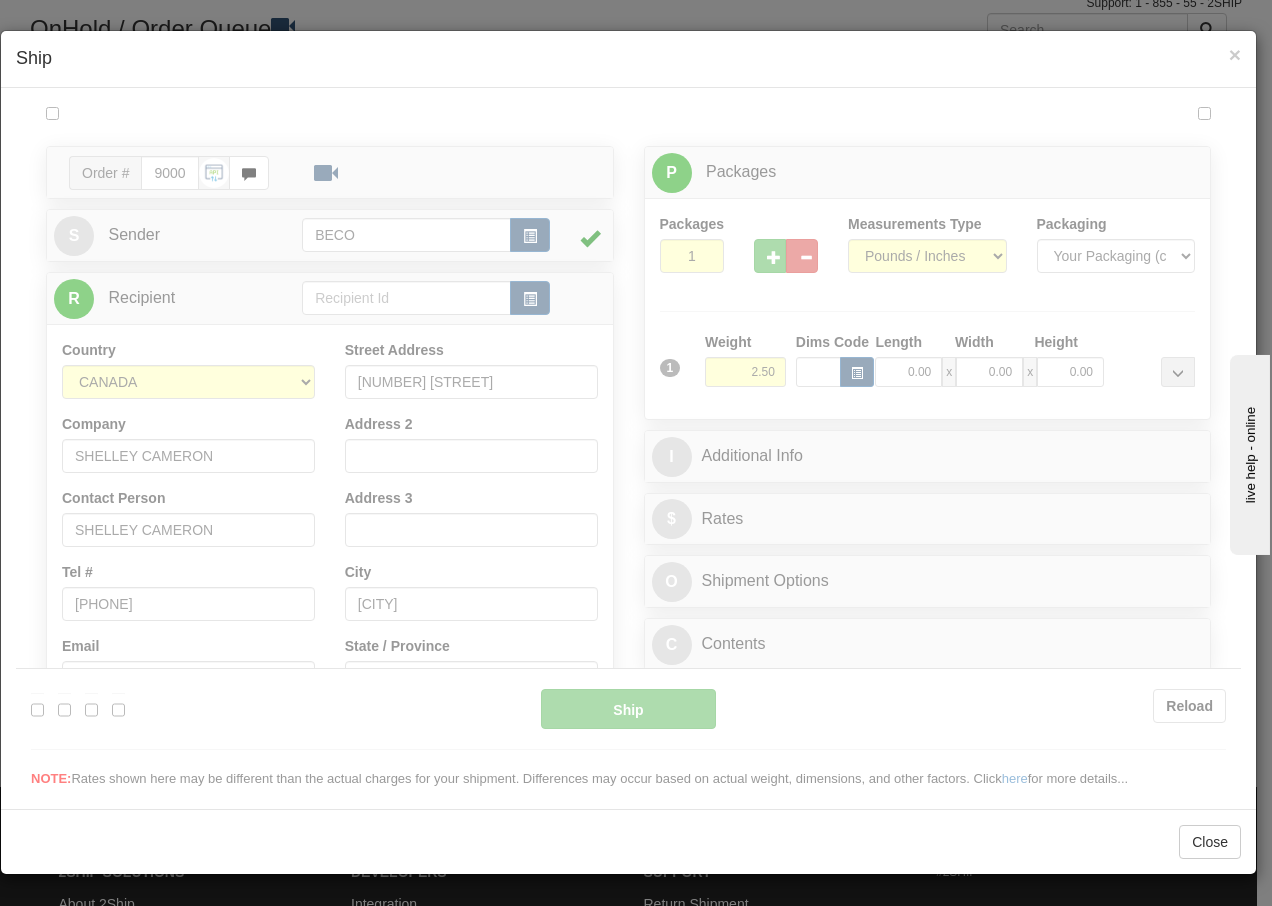 scroll, scrollTop: 0, scrollLeft: 0, axis: both 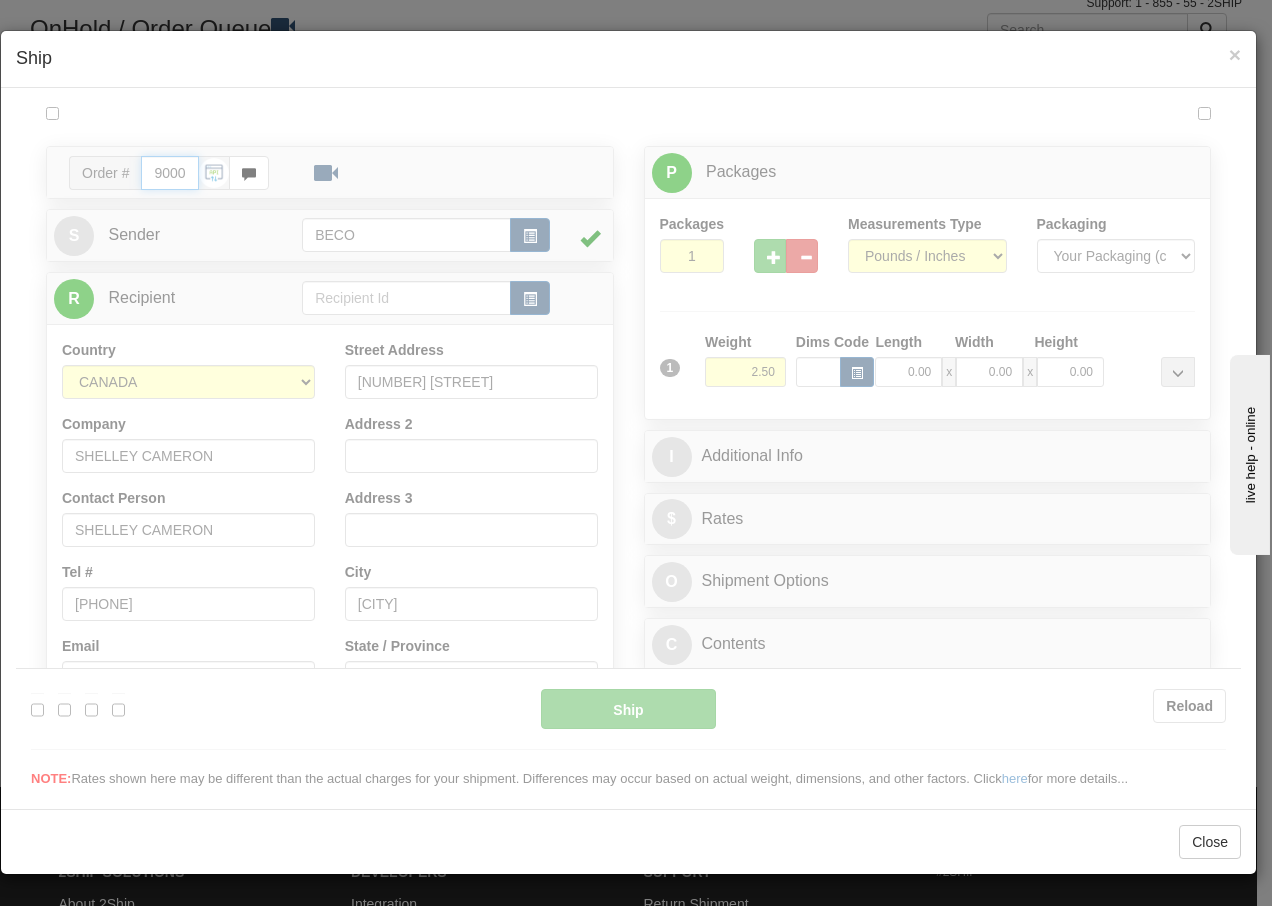 type on "13:42" 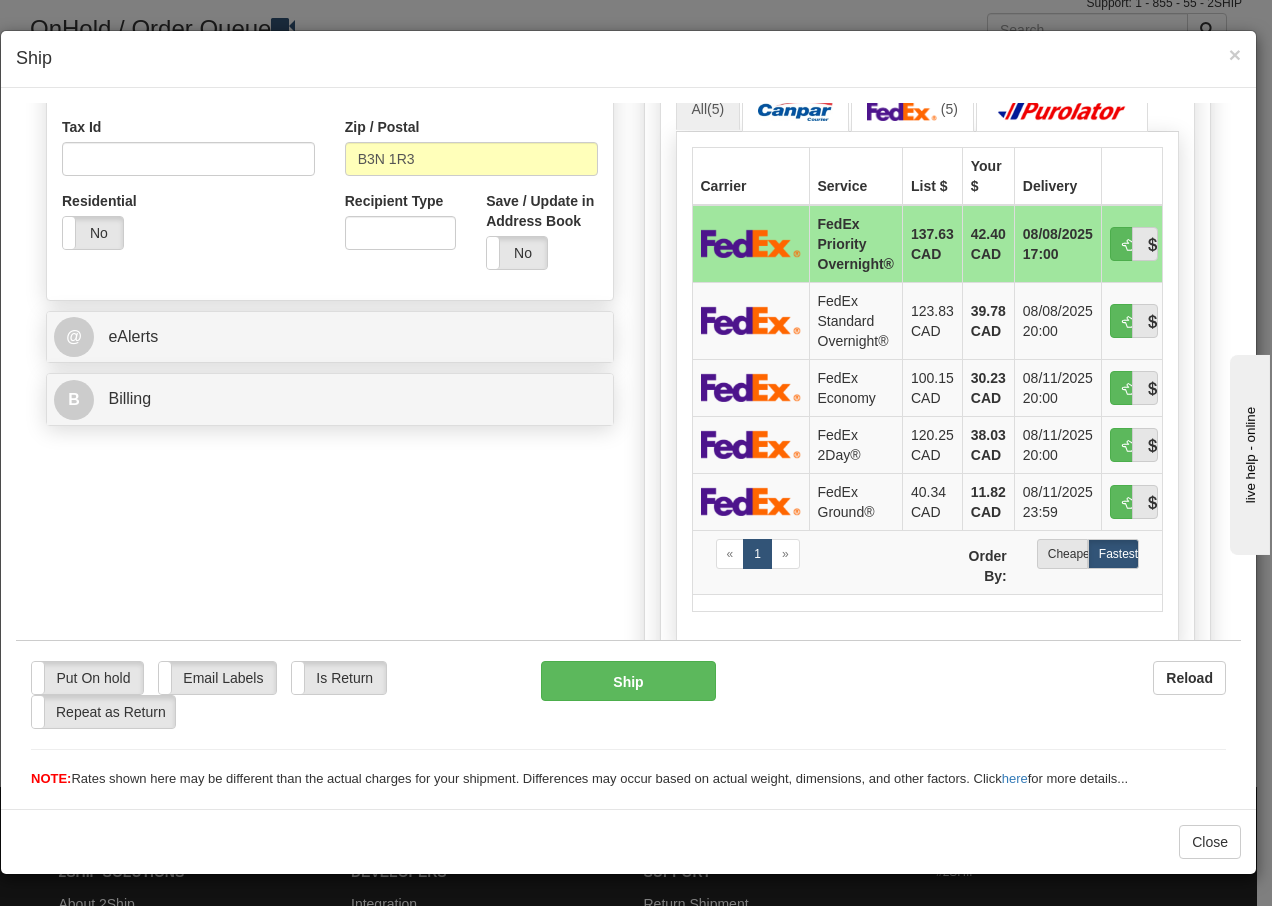 scroll, scrollTop: 613, scrollLeft: 0, axis: vertical 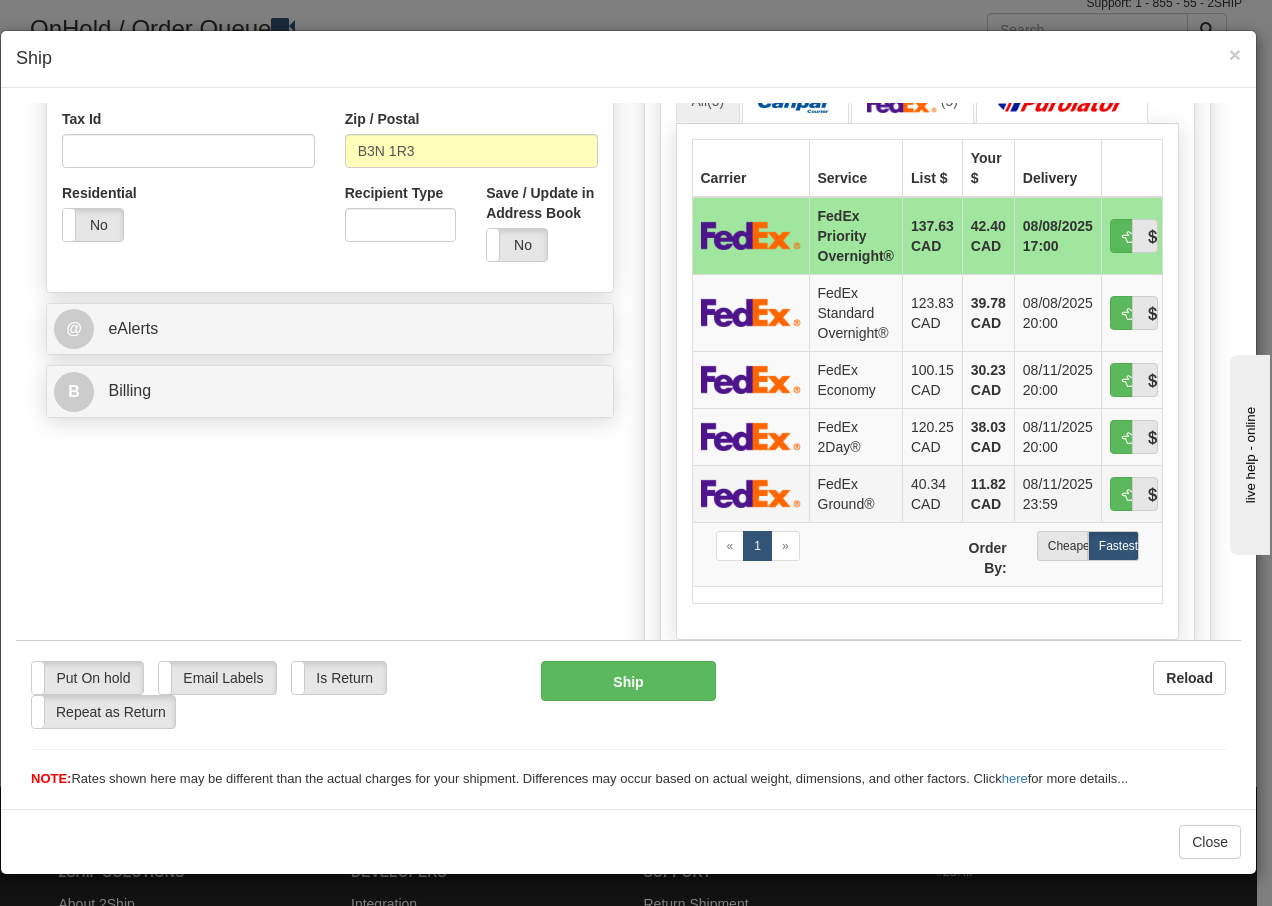 click on "FedEx Ground®" at bounding box center (855, 492) 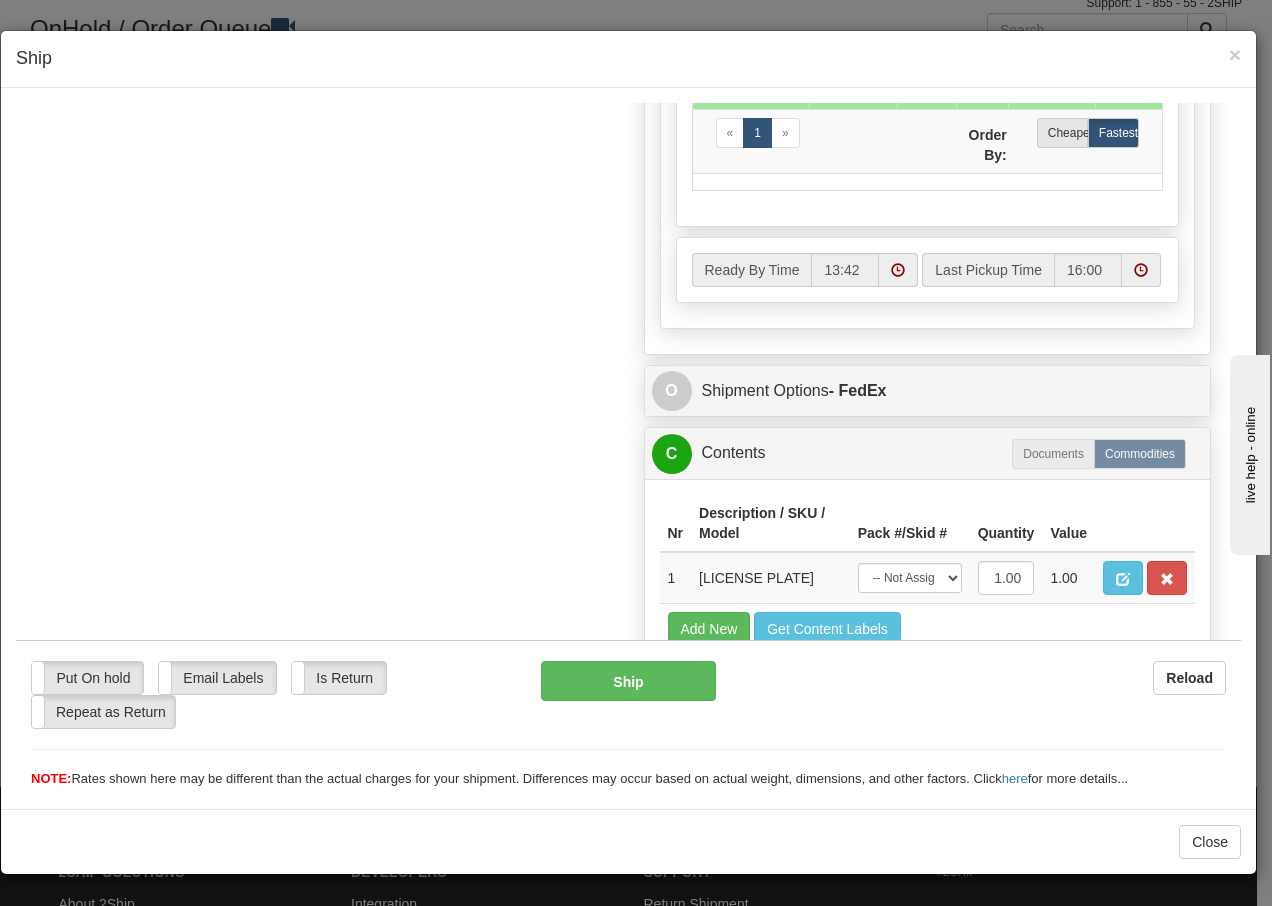 scroll, scrollTop: 1136, scrollLeft: 0, axis: vertical 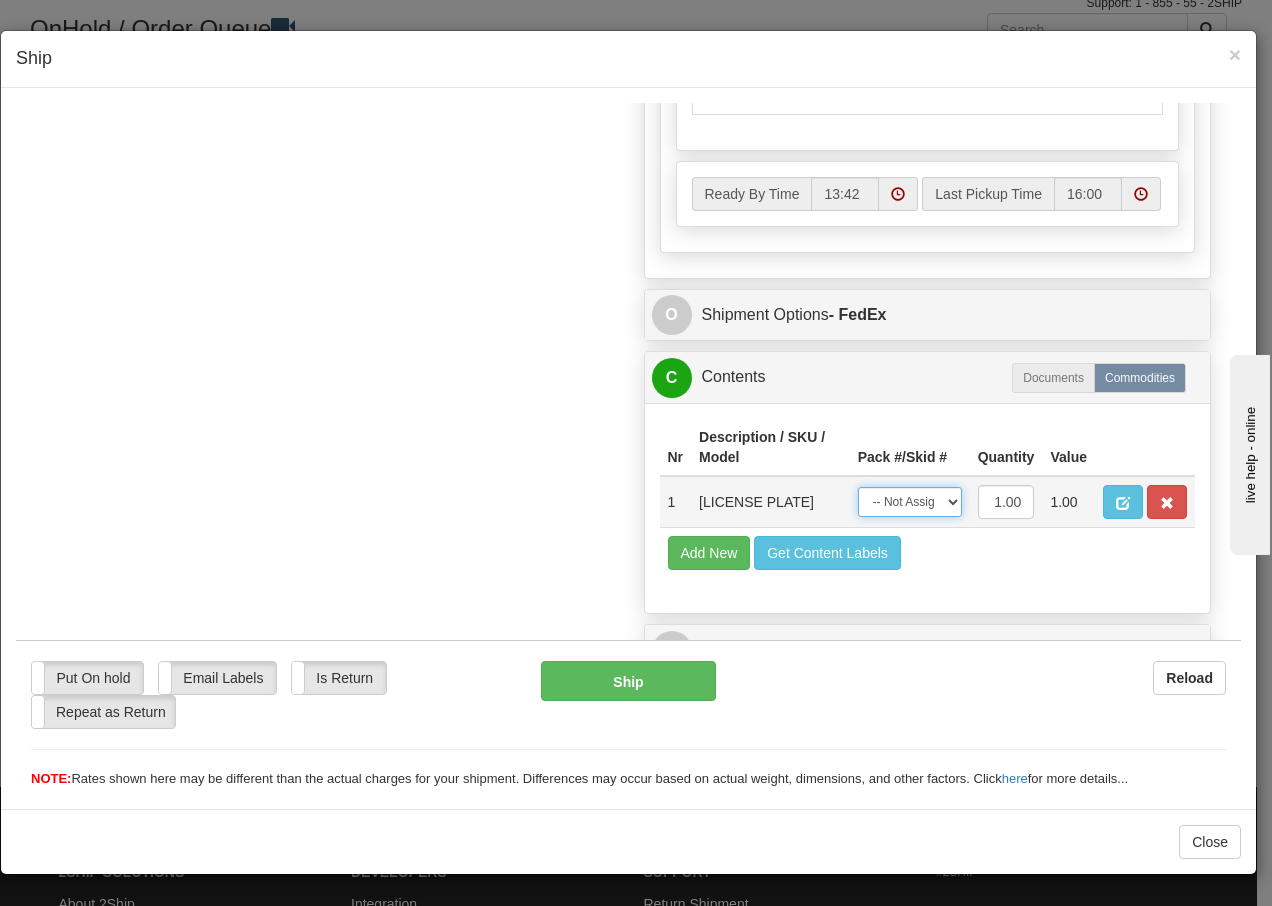 drag, startPoint x: 908, startPoint y: 500, endPoint x: 908, endPoint y: 513, distance: 13 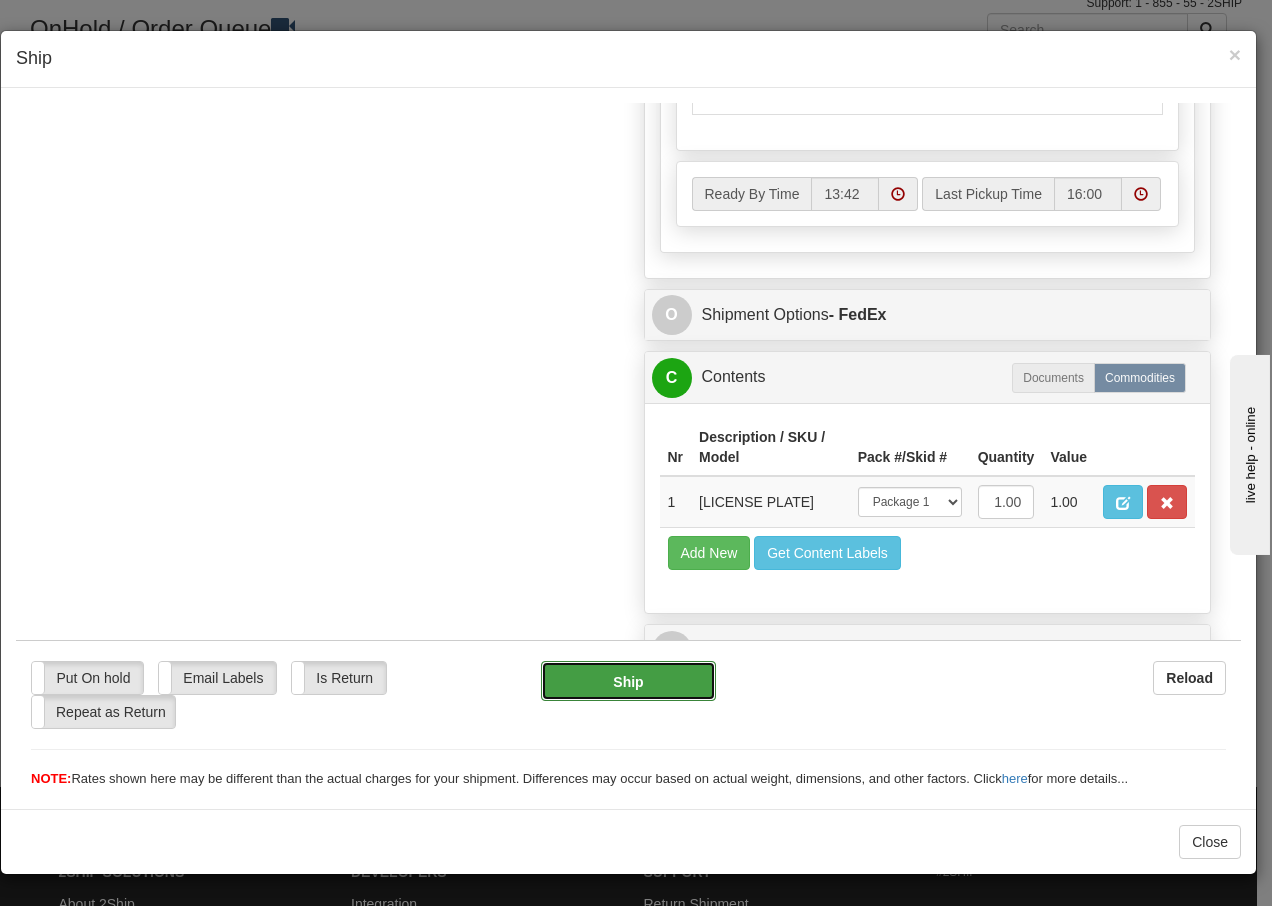 click on "Ship" at bounding box center [628, 680] 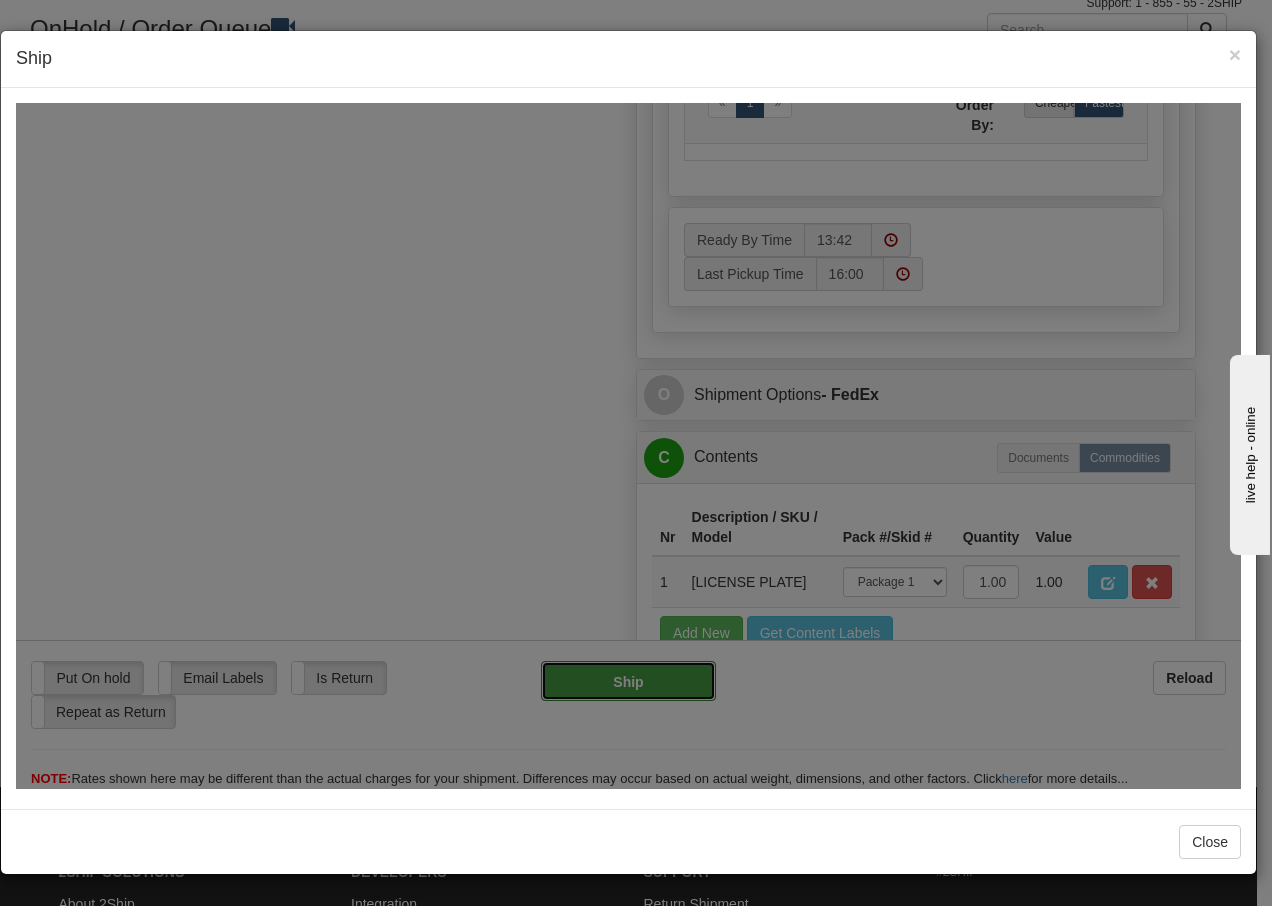 type on "92" 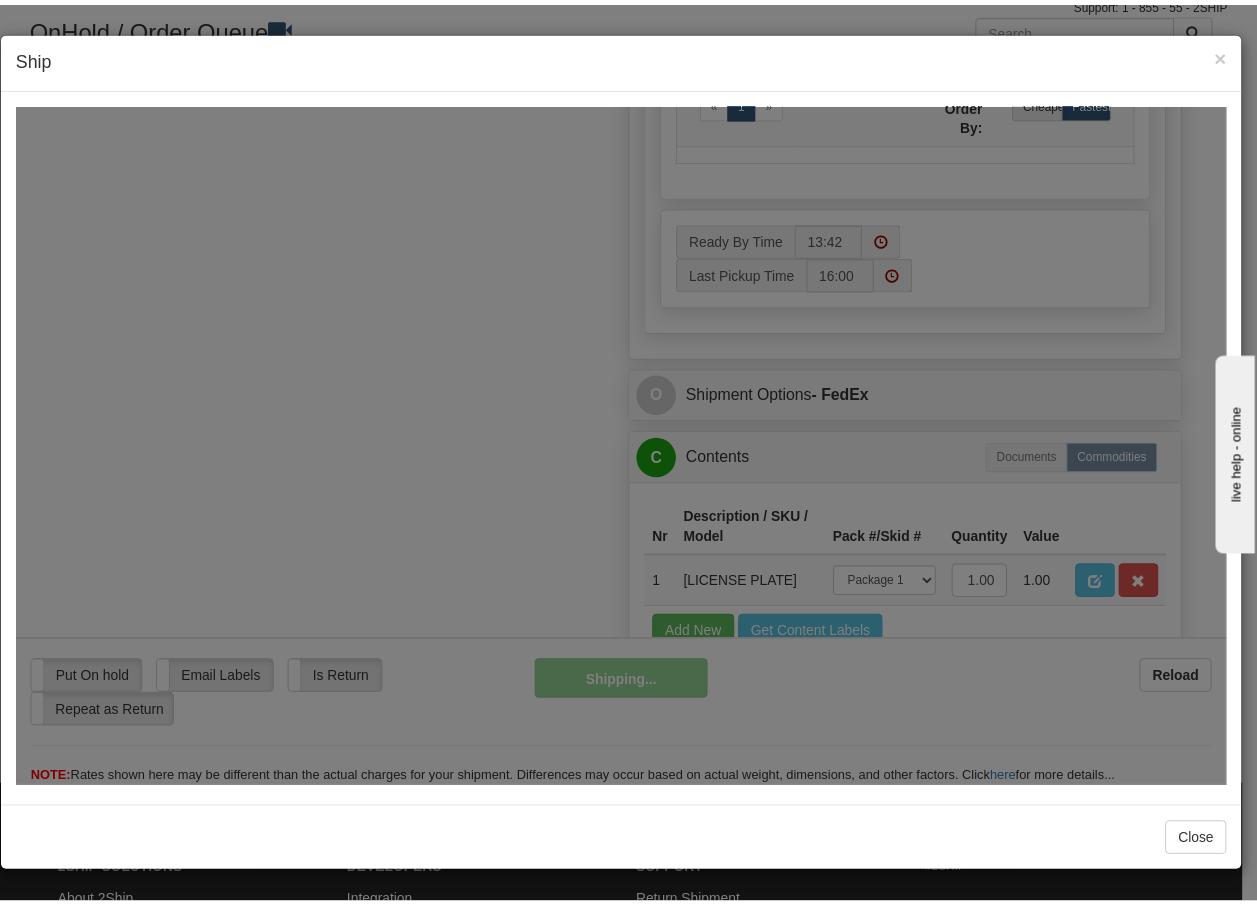 scroll, scrollTop: 1216, scrollLeft: 0, axis: vertical 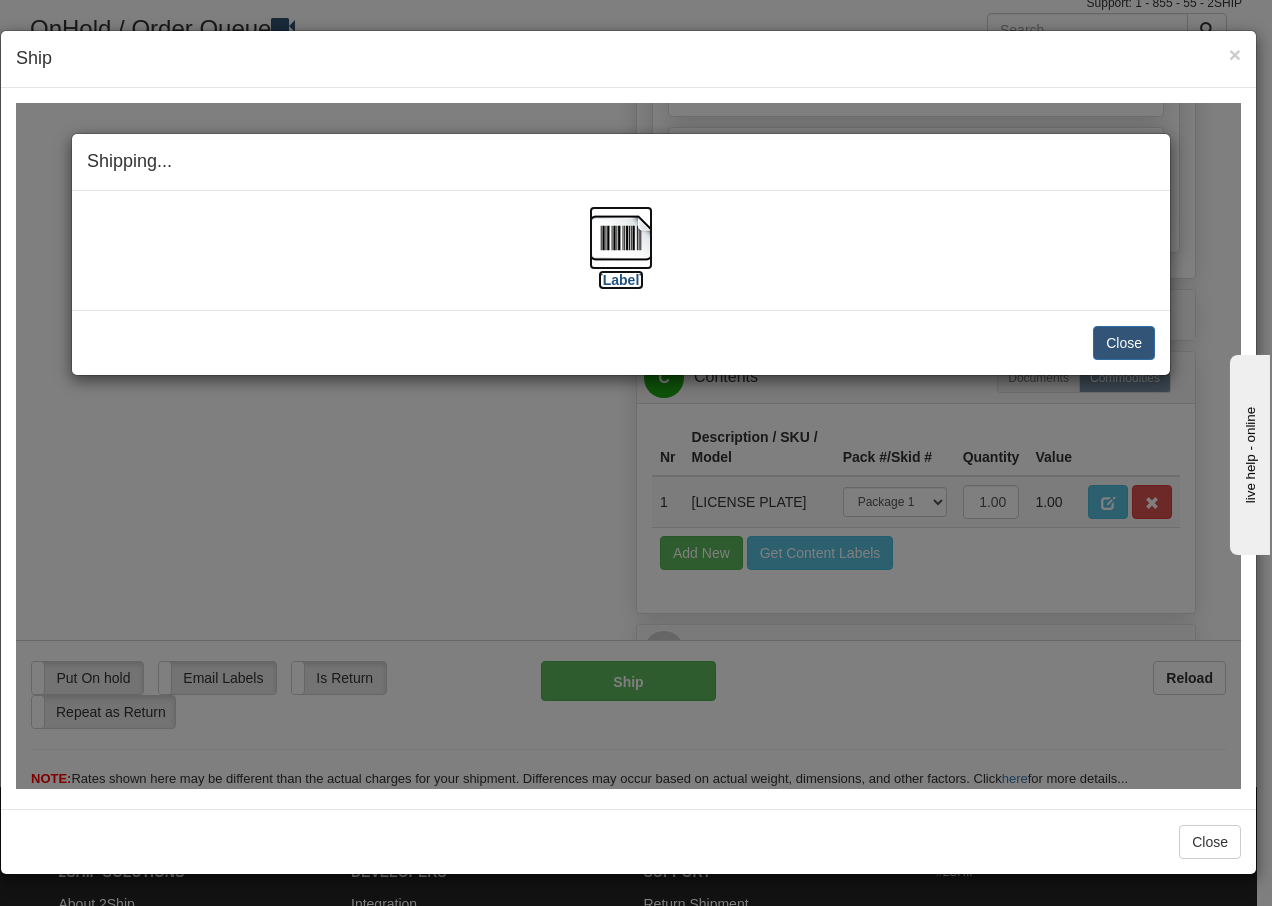 click at bounding box center (621, 237) 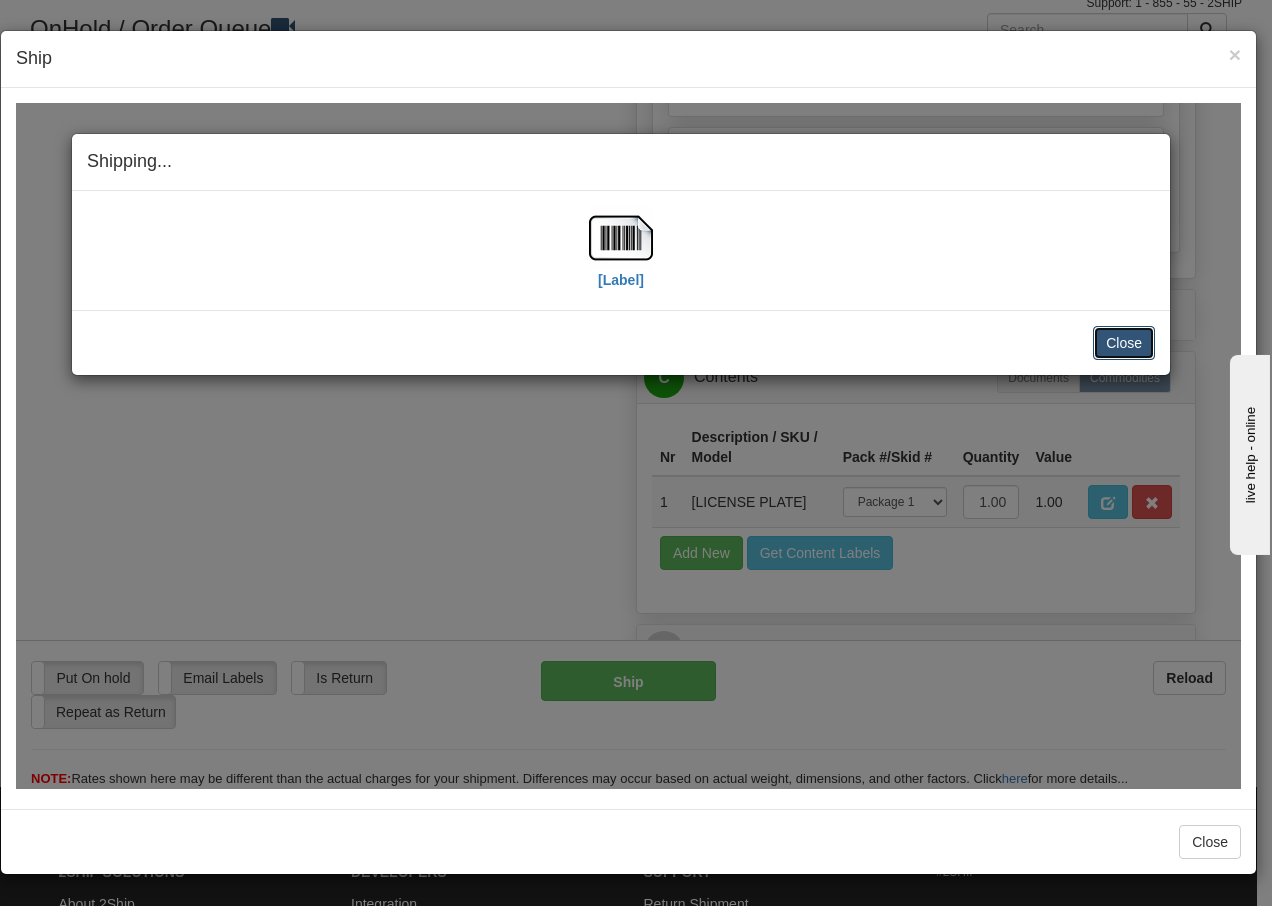 click on "Close" at bounding box center [1124, 342] 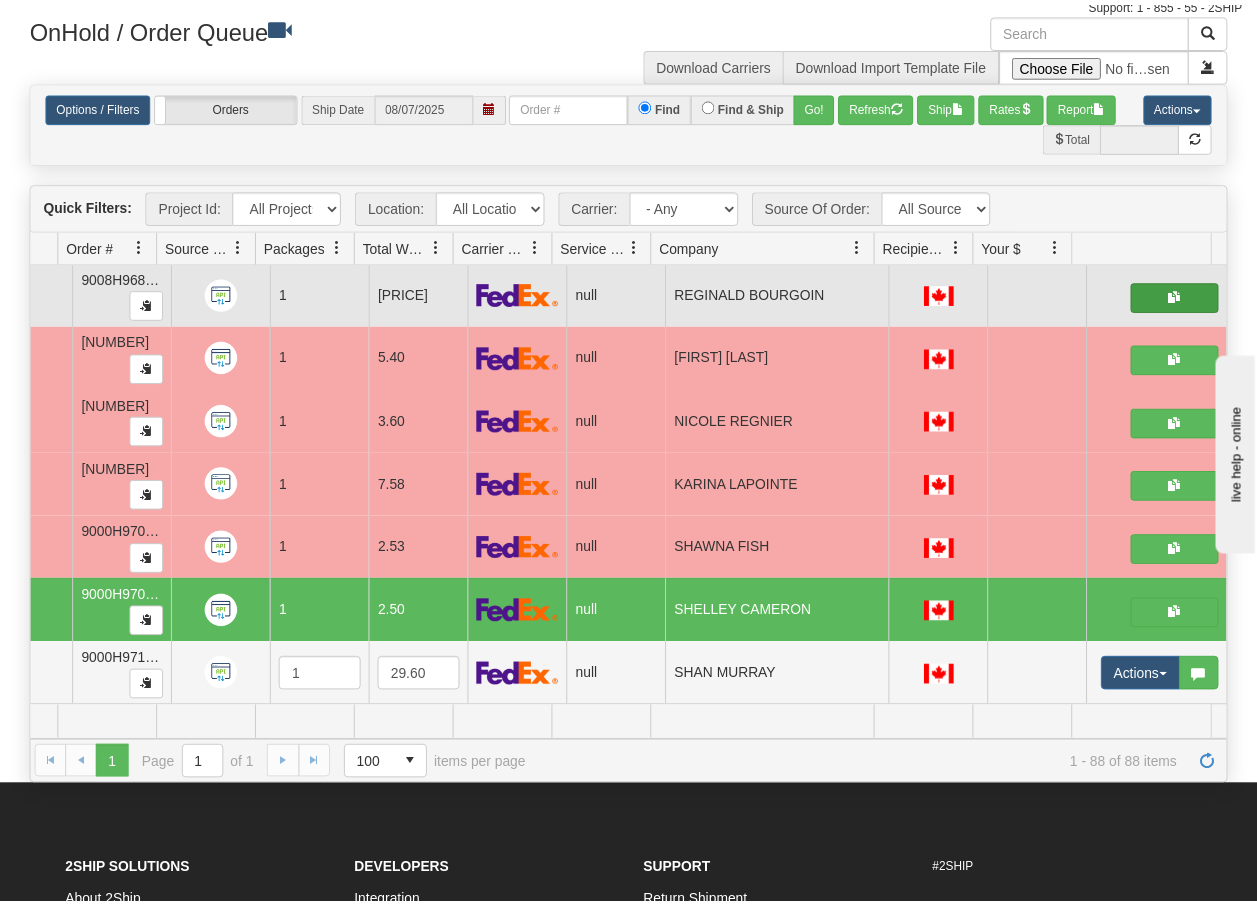 scroll, scrollTop: 0, scrollLeft: 0, axis: both 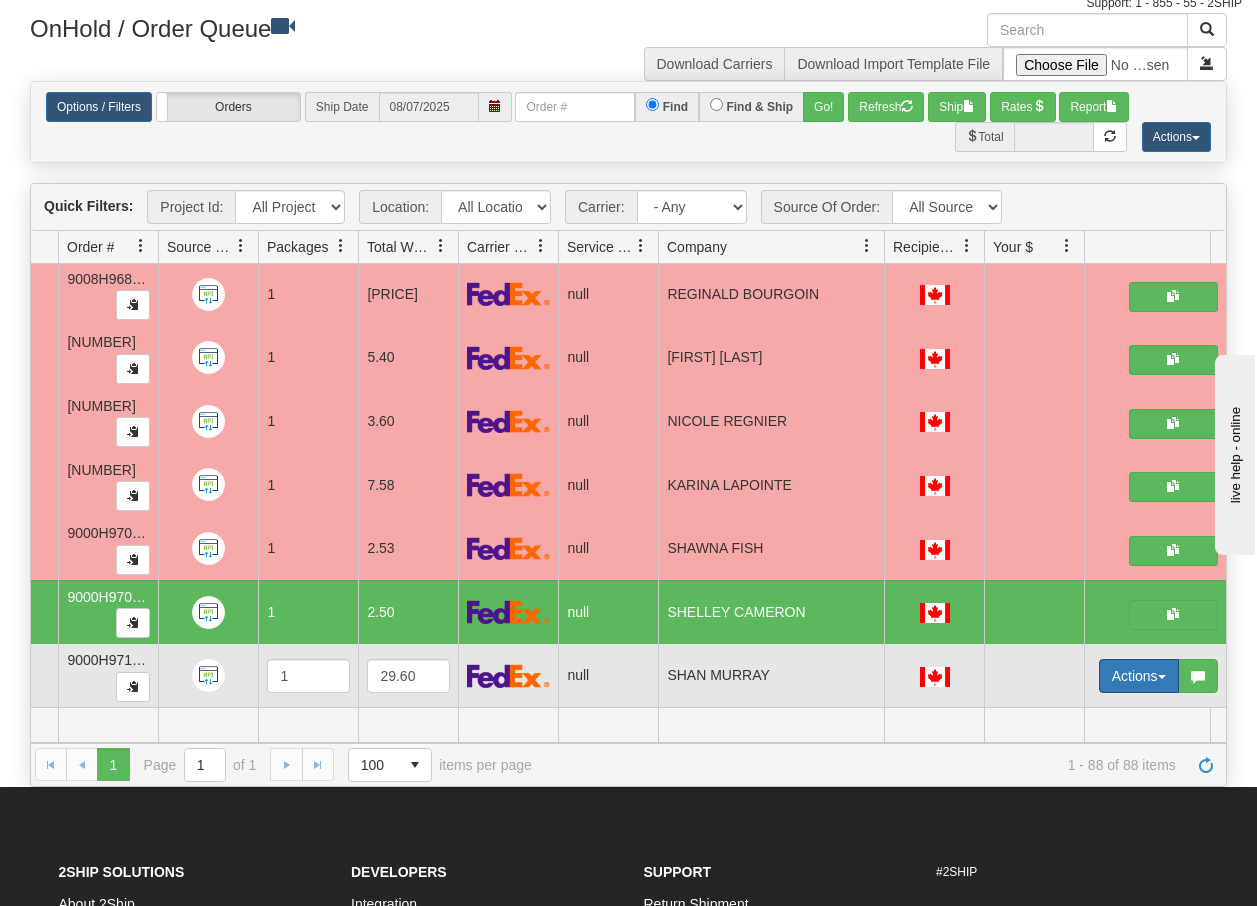 click on "Actions" at bounding box center [1139, 676] 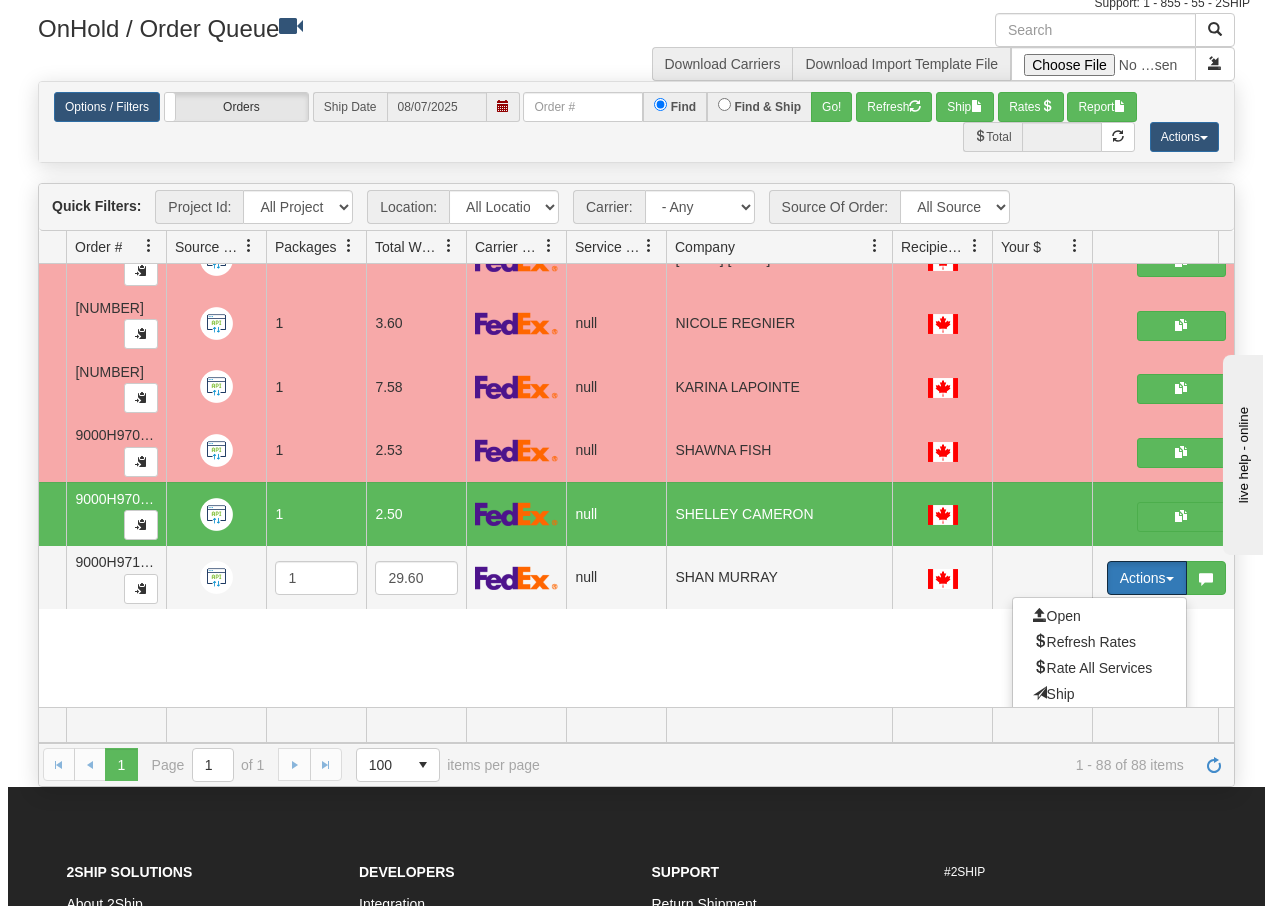 scroll, scrollTop: 5288, scrollLeft: 146, axis: both 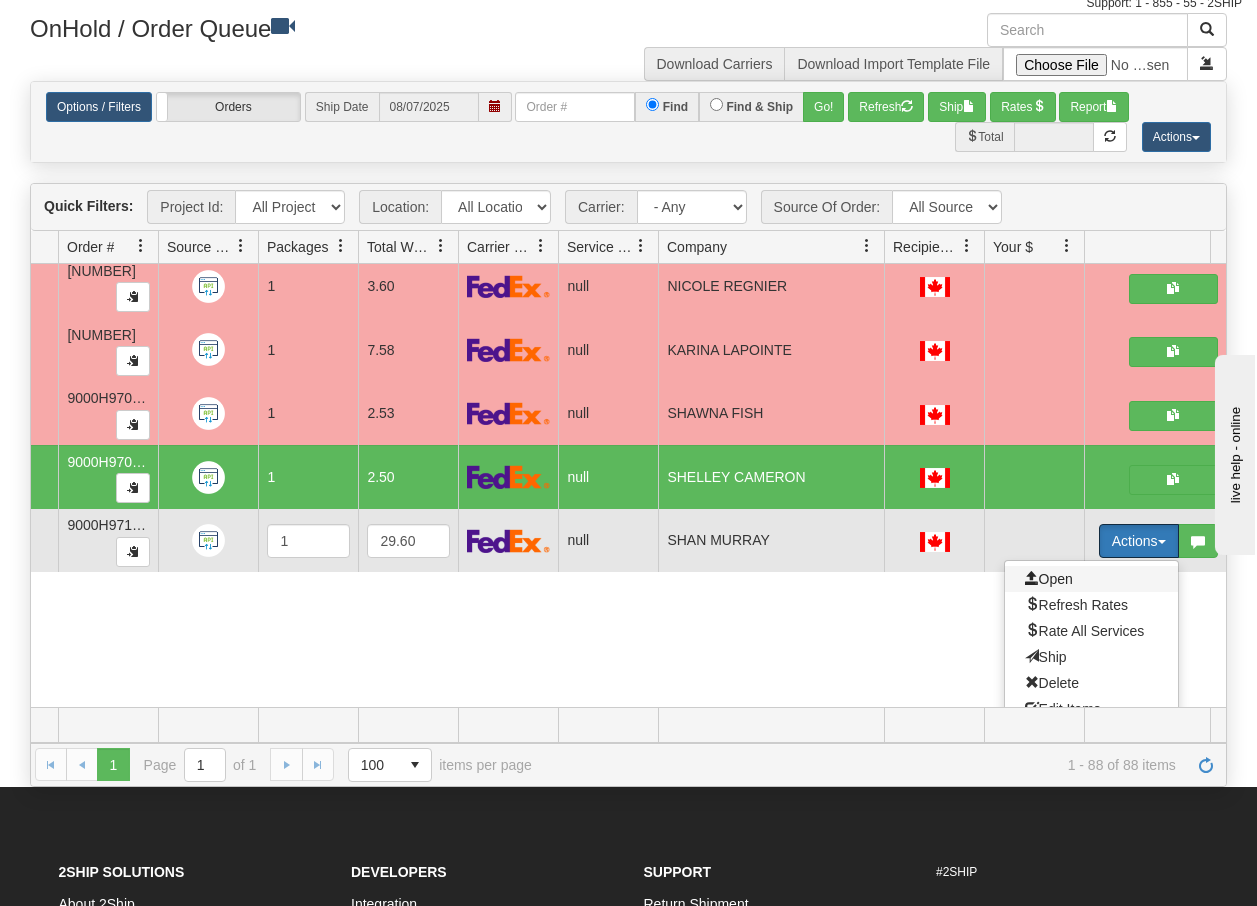 click on "Open" at bounding box center (1049, 579) 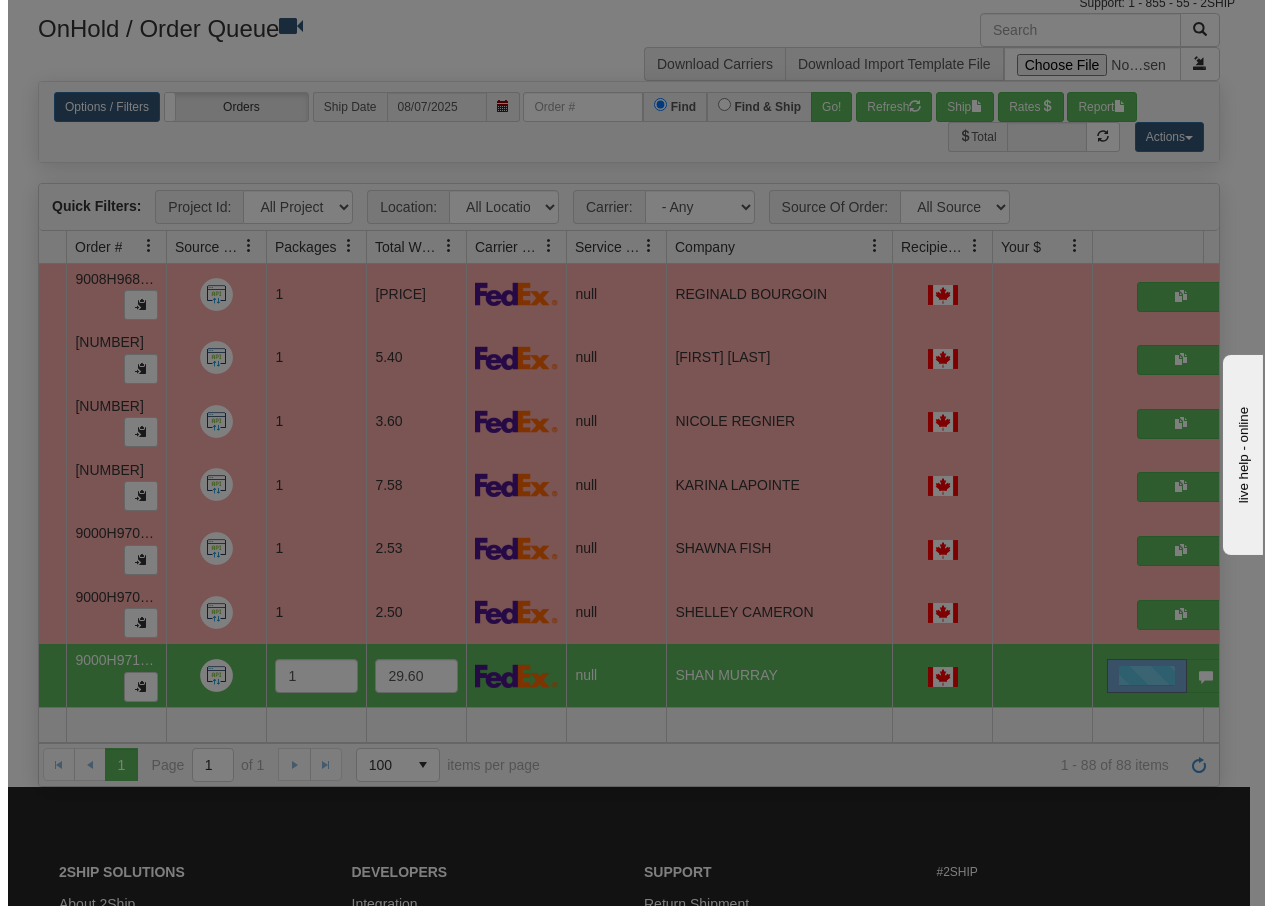 scroll, scrollTop: 5168, scrollLeft: 146, axis: both 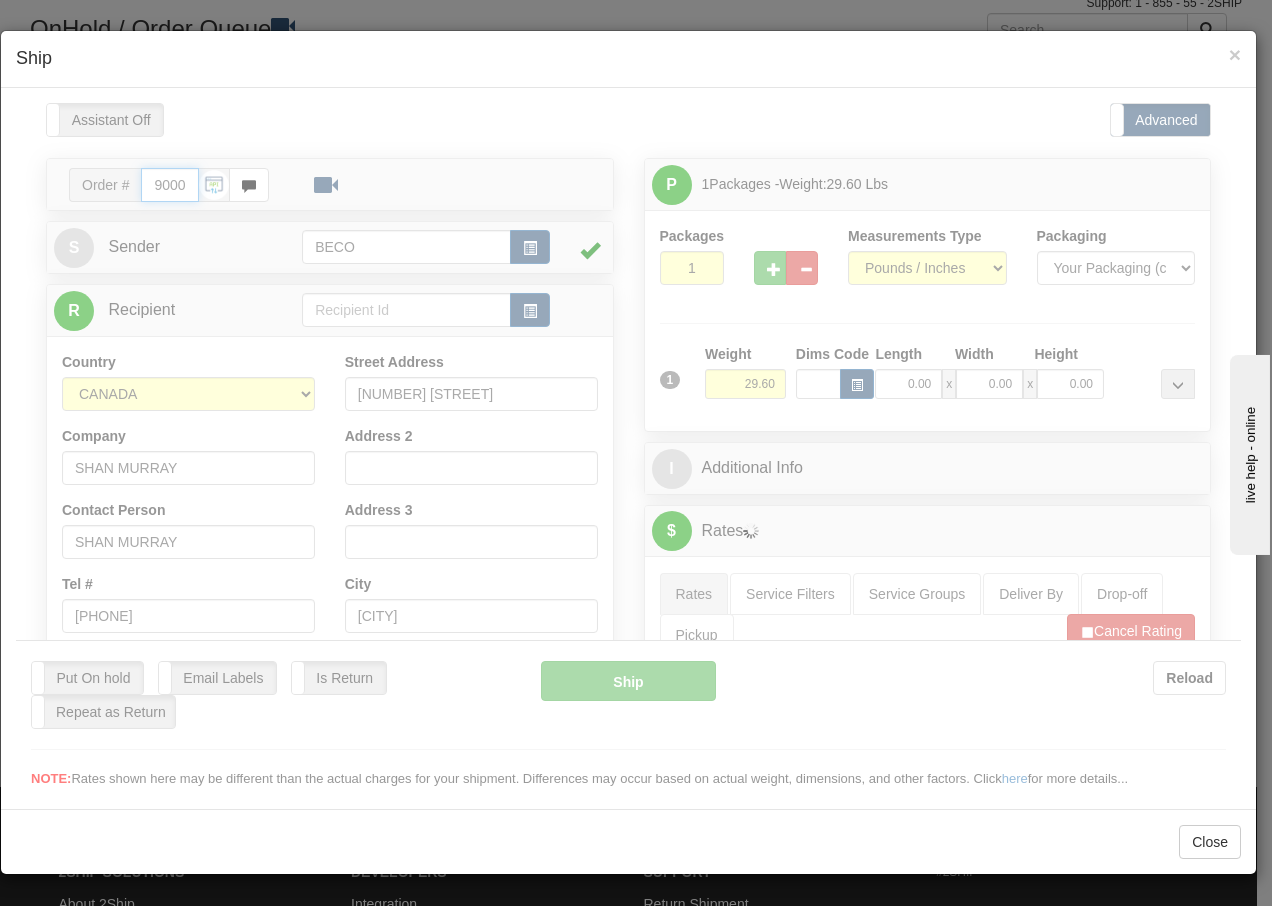 type on "13:43" 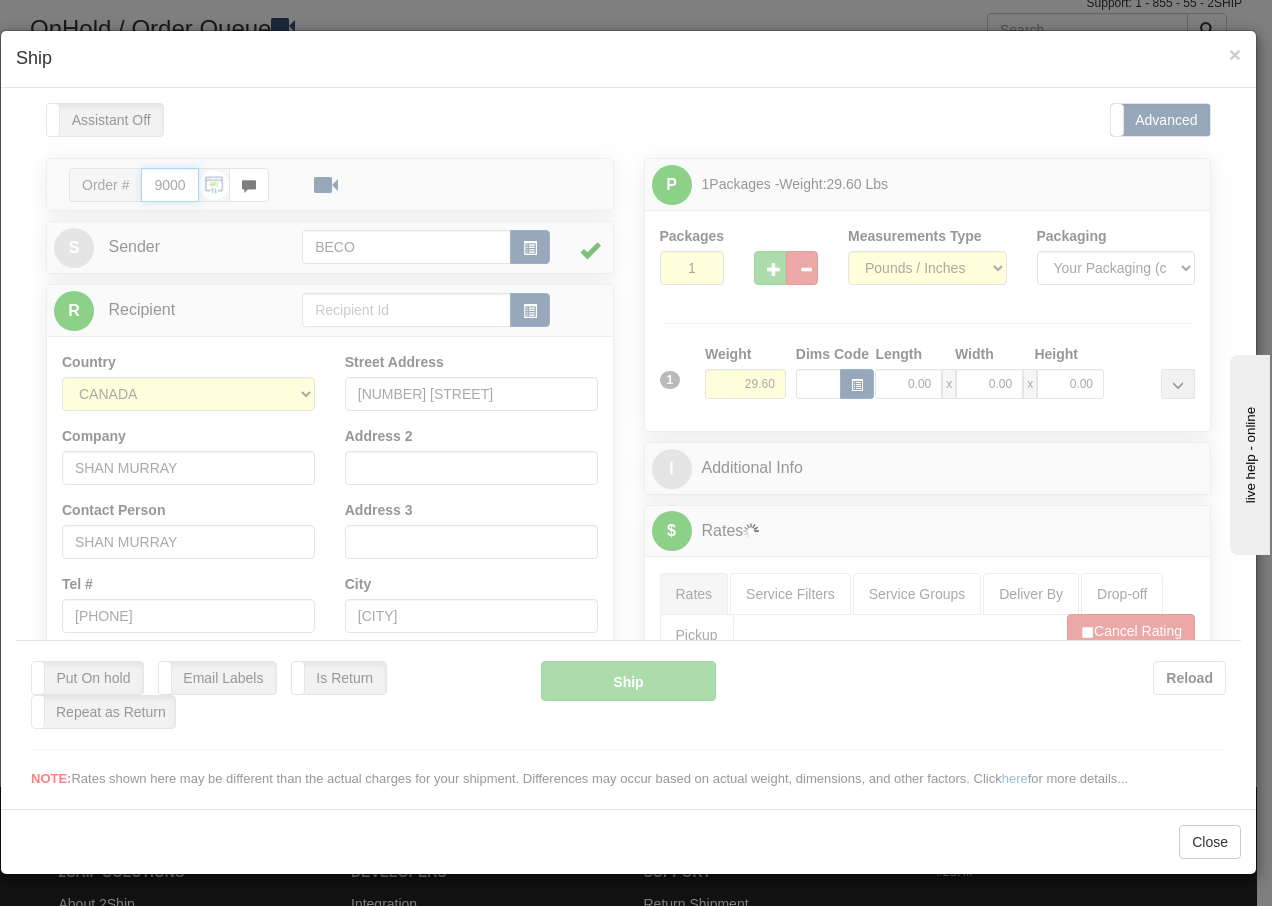 type on "16:00" 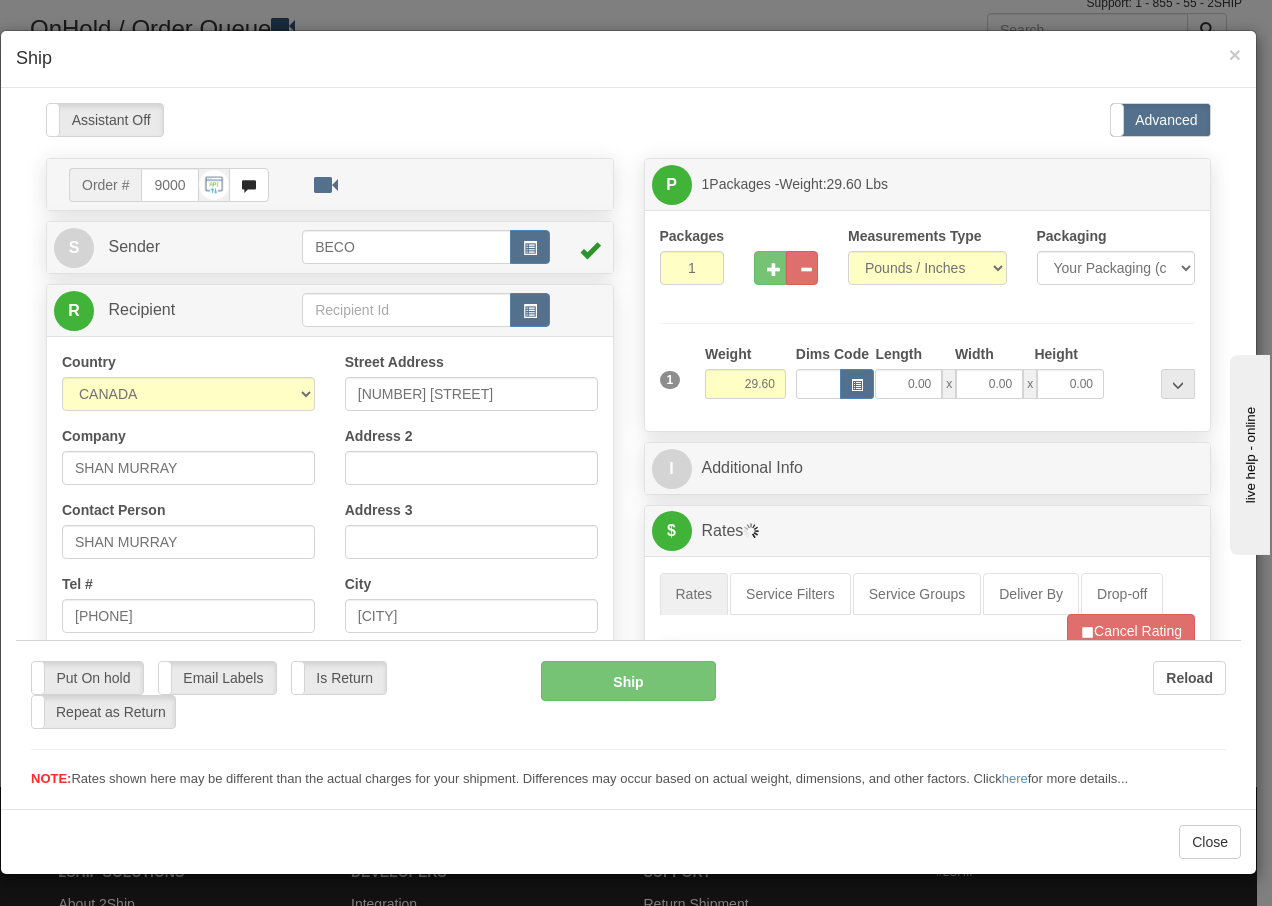 click at bounding box center (628, 445) 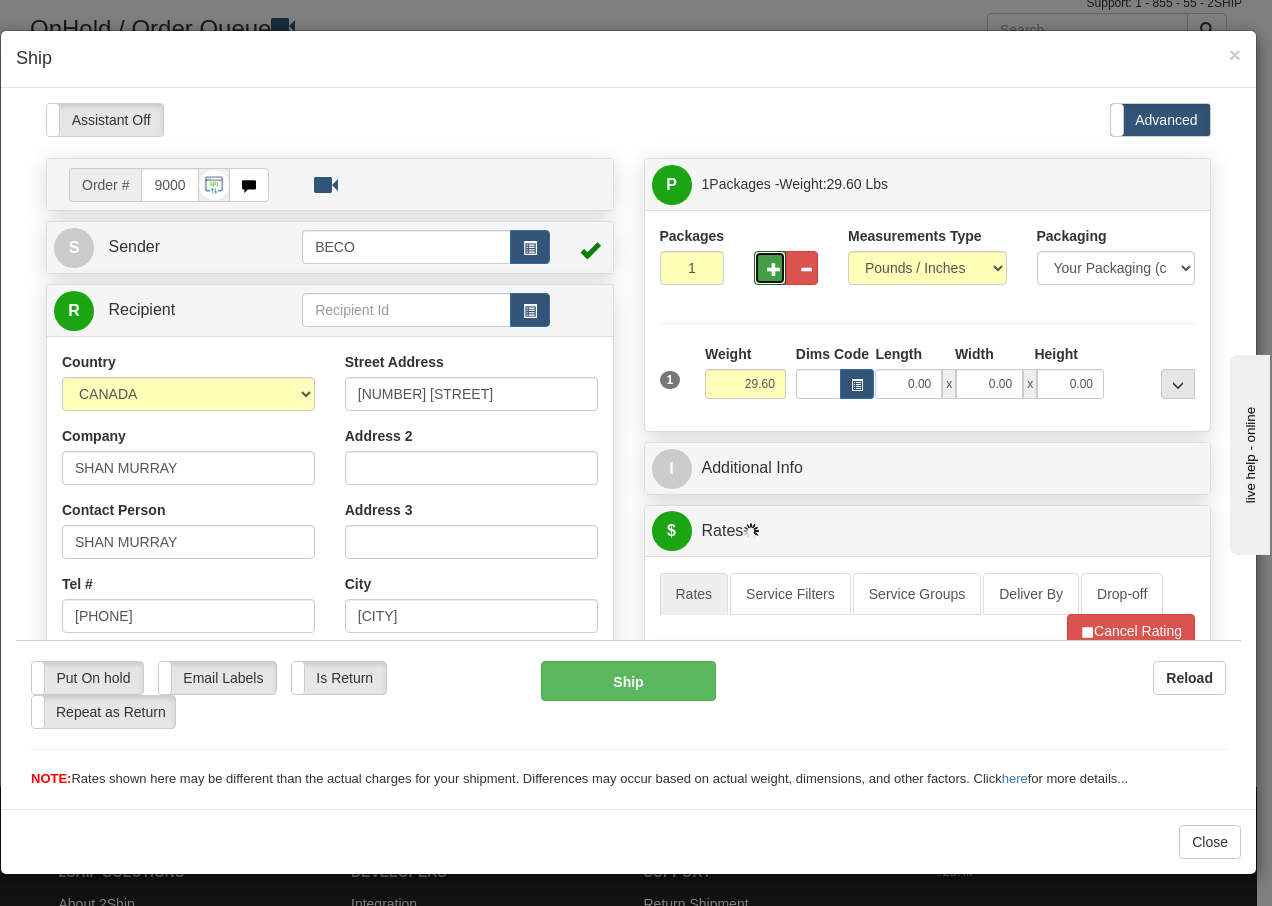 click at bounding box center [774, 268] 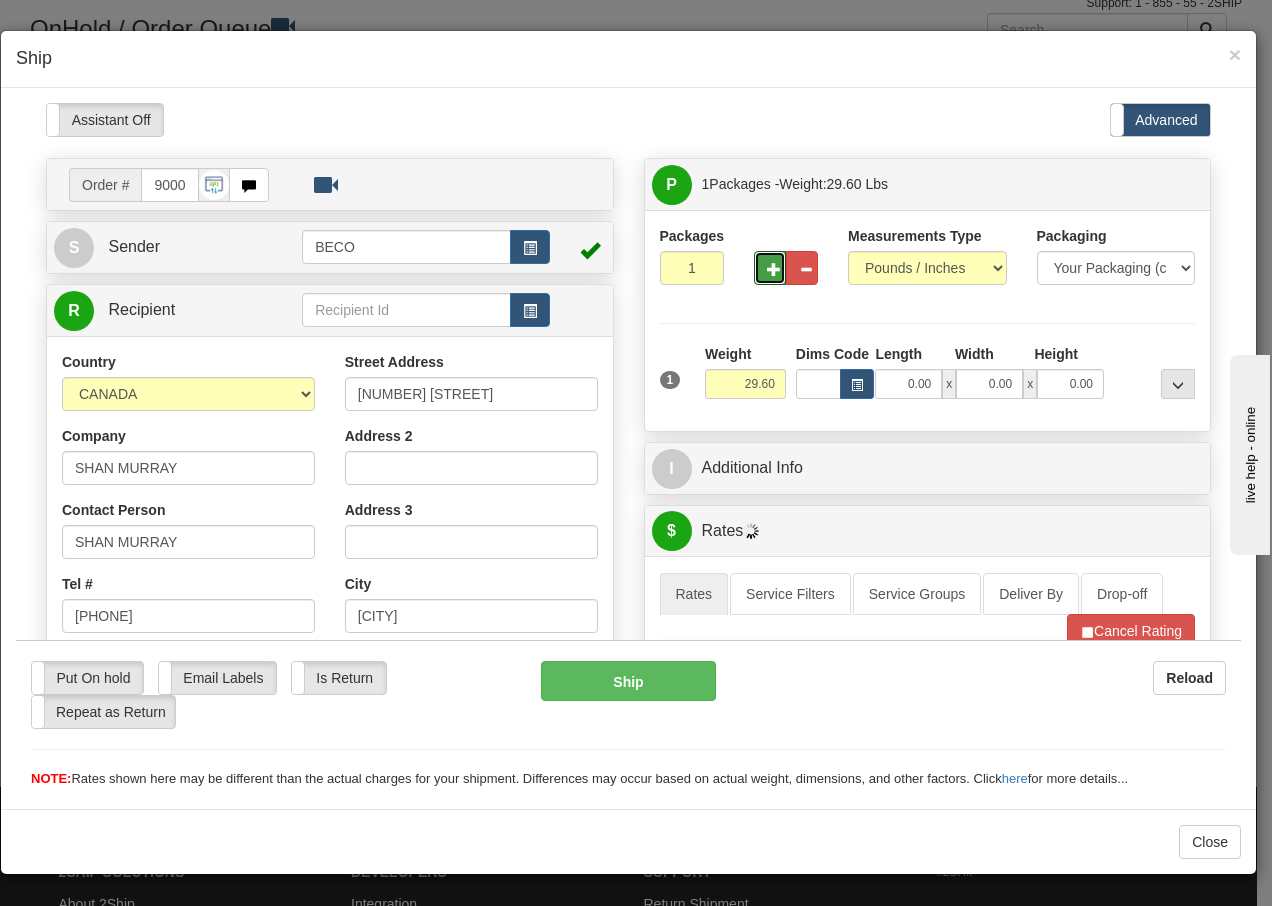 type on "2" 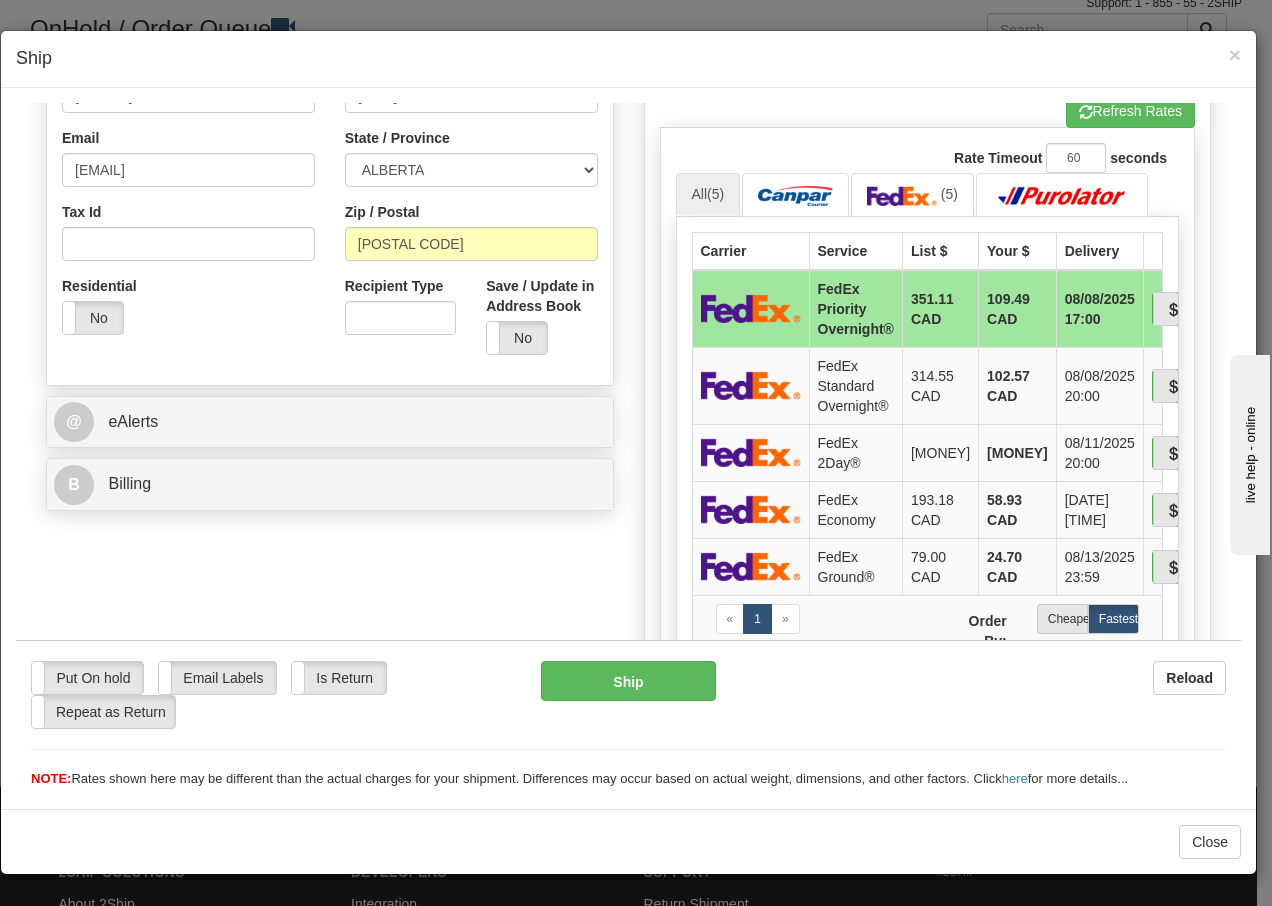 scroll, scrollTop: 653, scrollLeft: 0, axis: vertical 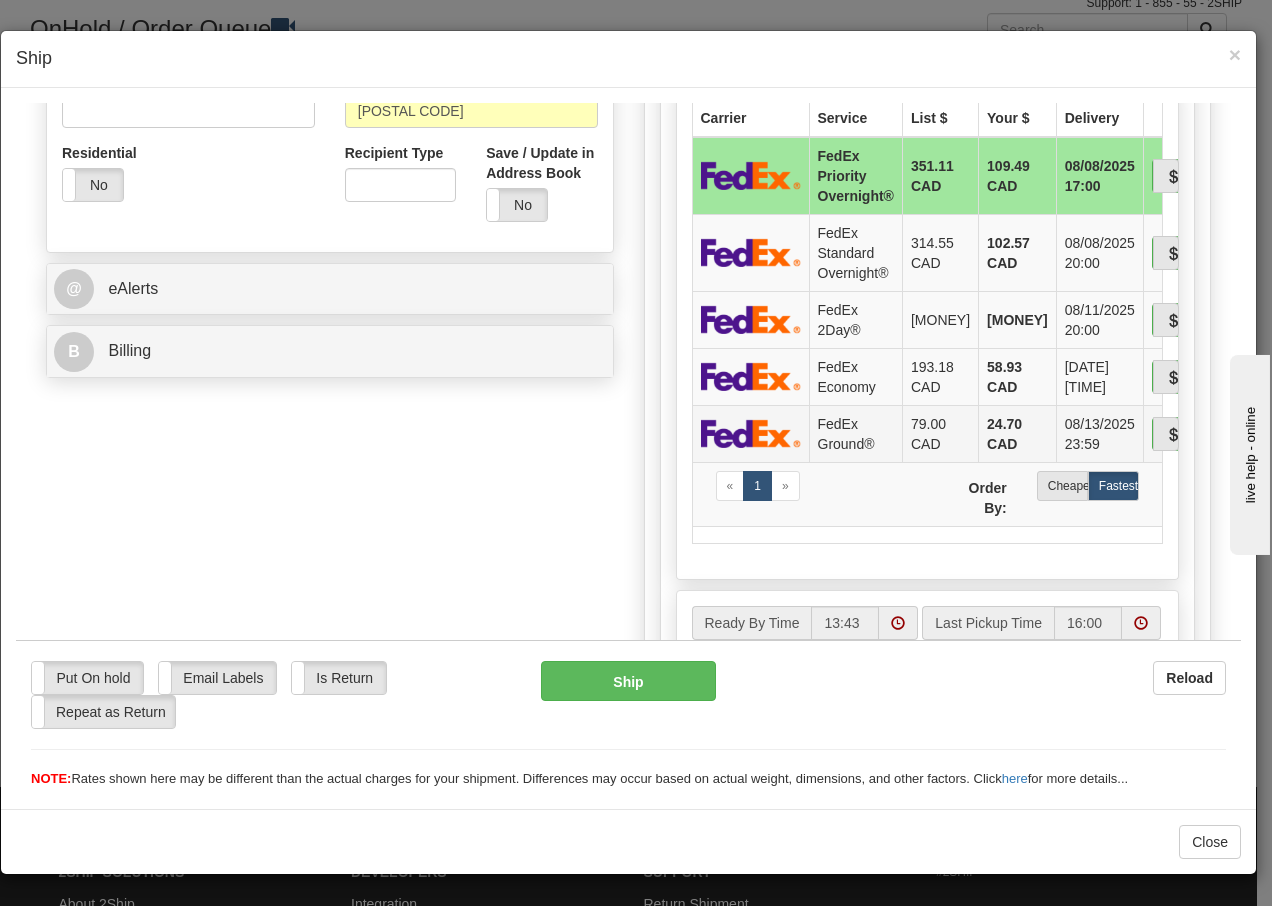 click on "FedEx Ground®" at bounding box center (855, 432) 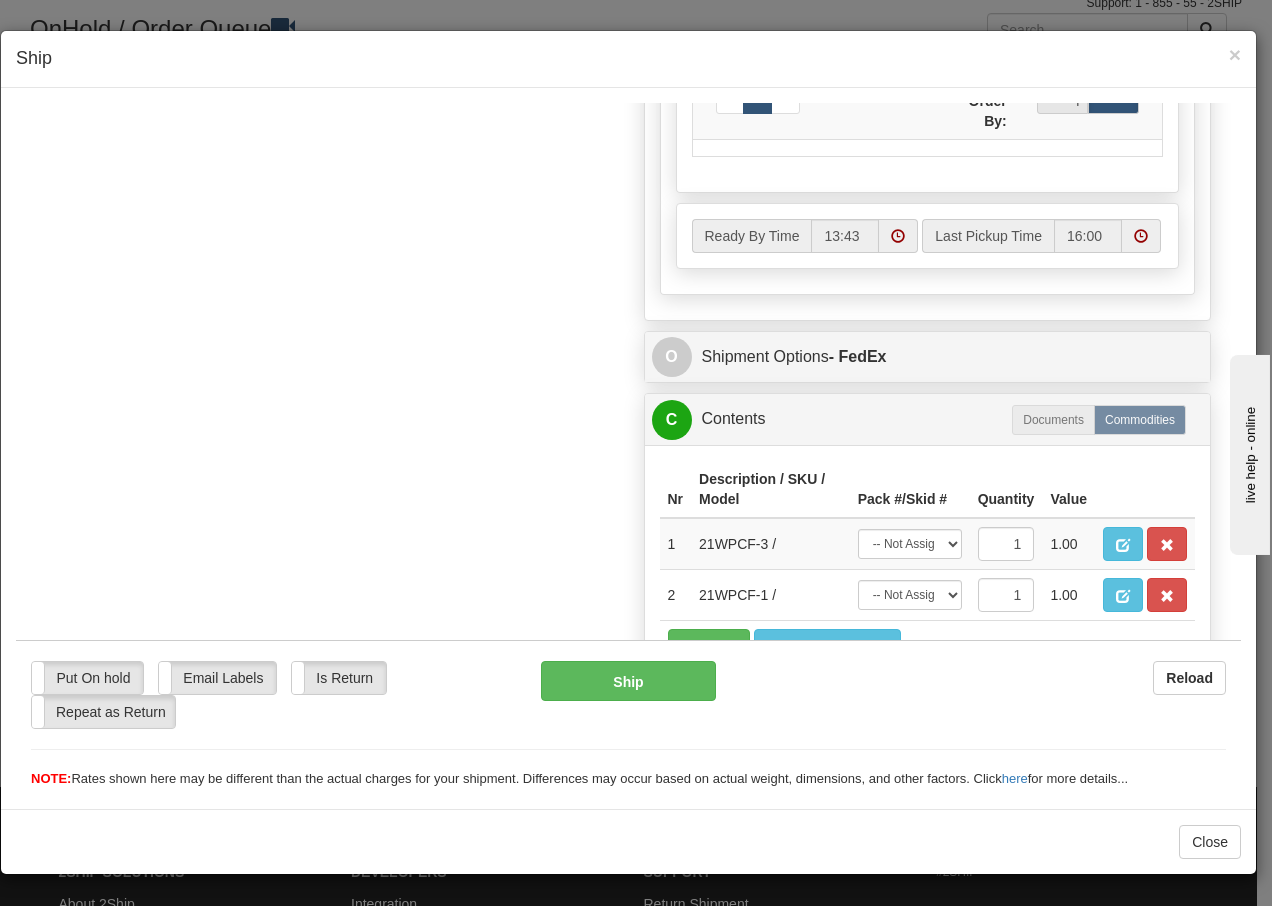 scroll, scrollTop: 1167, scrollLeft: 0, axis: vertical 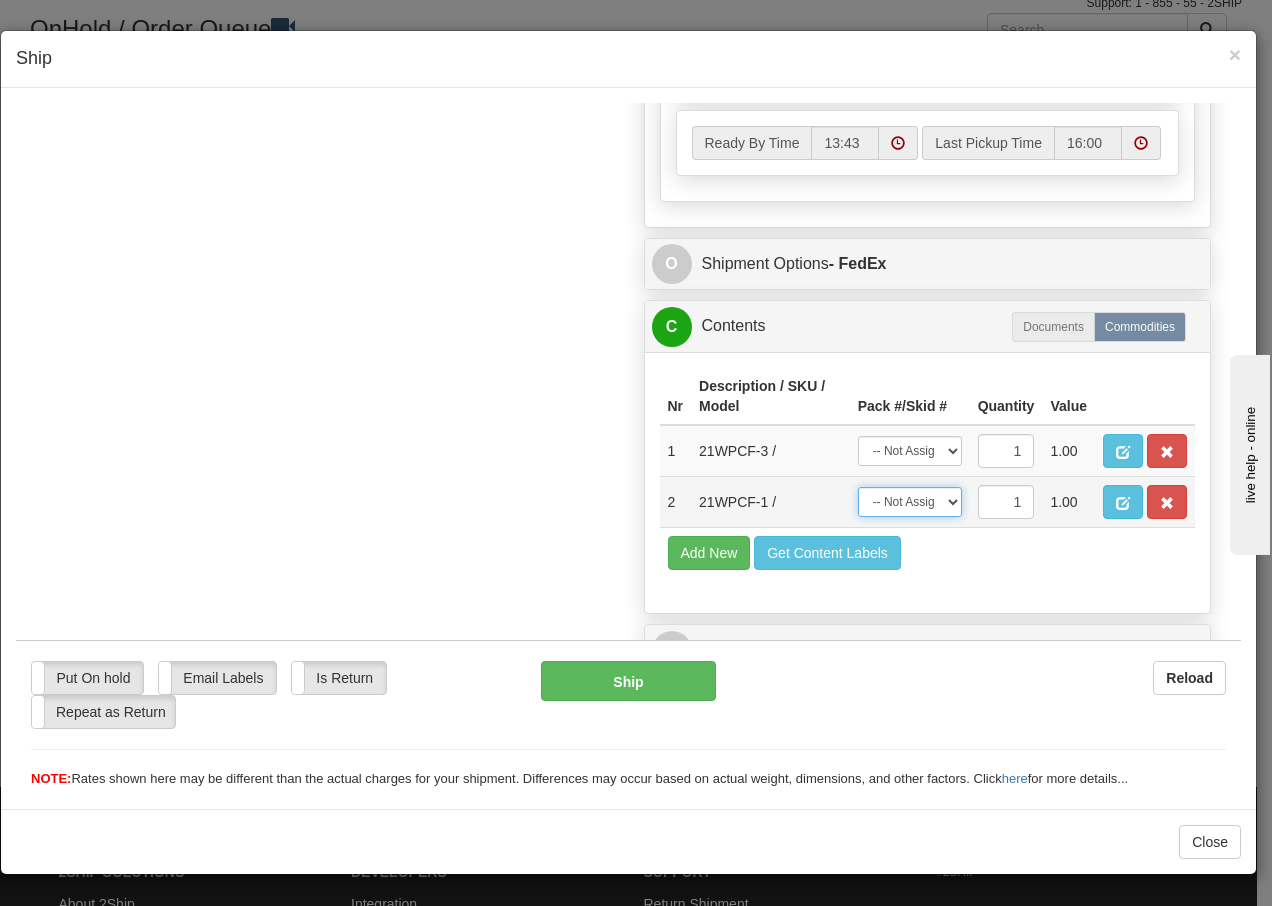click on "-- Not Assigned --
Package 1
Package 2" at bounding box center [910, 501] 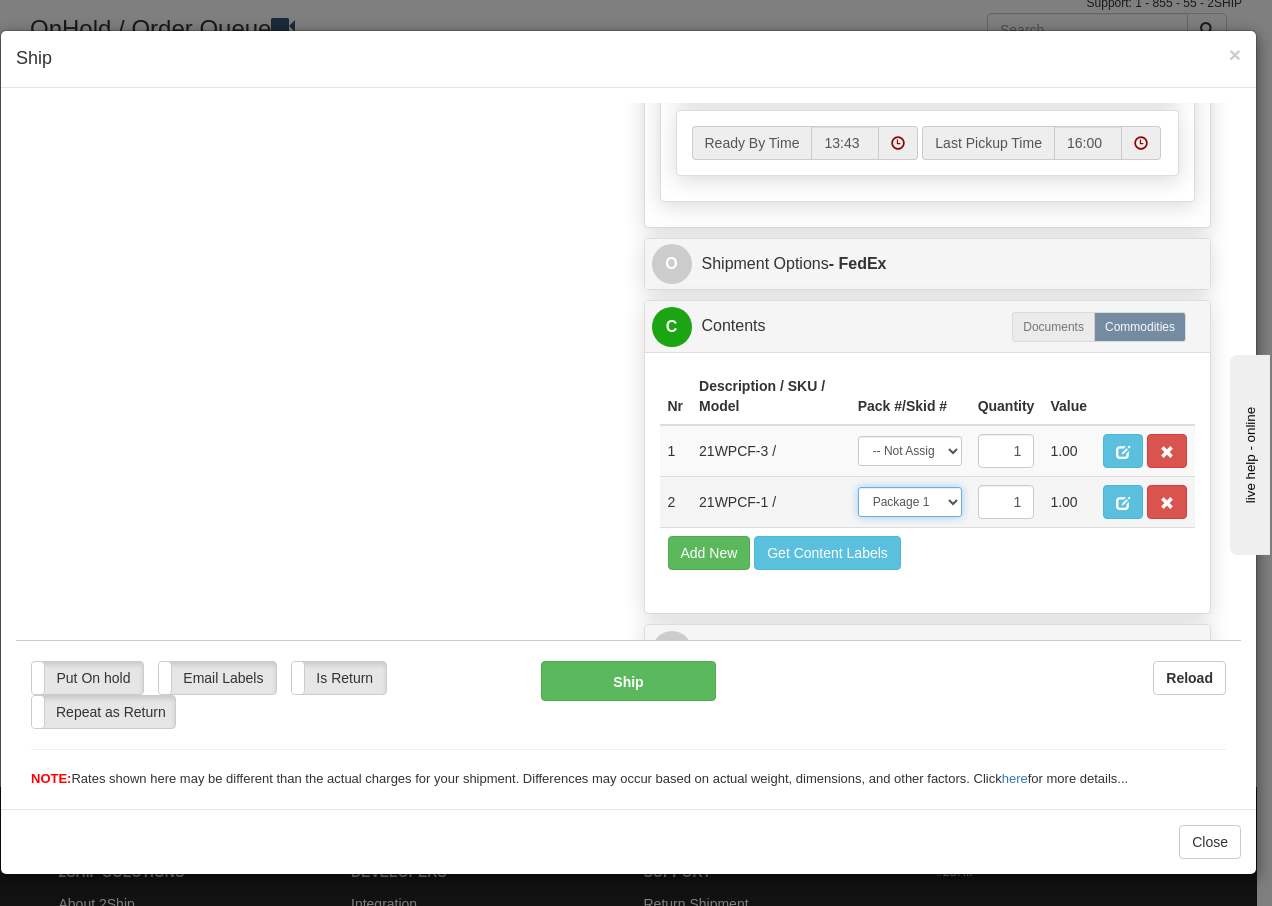 click on "-- Not Assigned --
Package 1
Package 2" at bounding box center [910, 501] 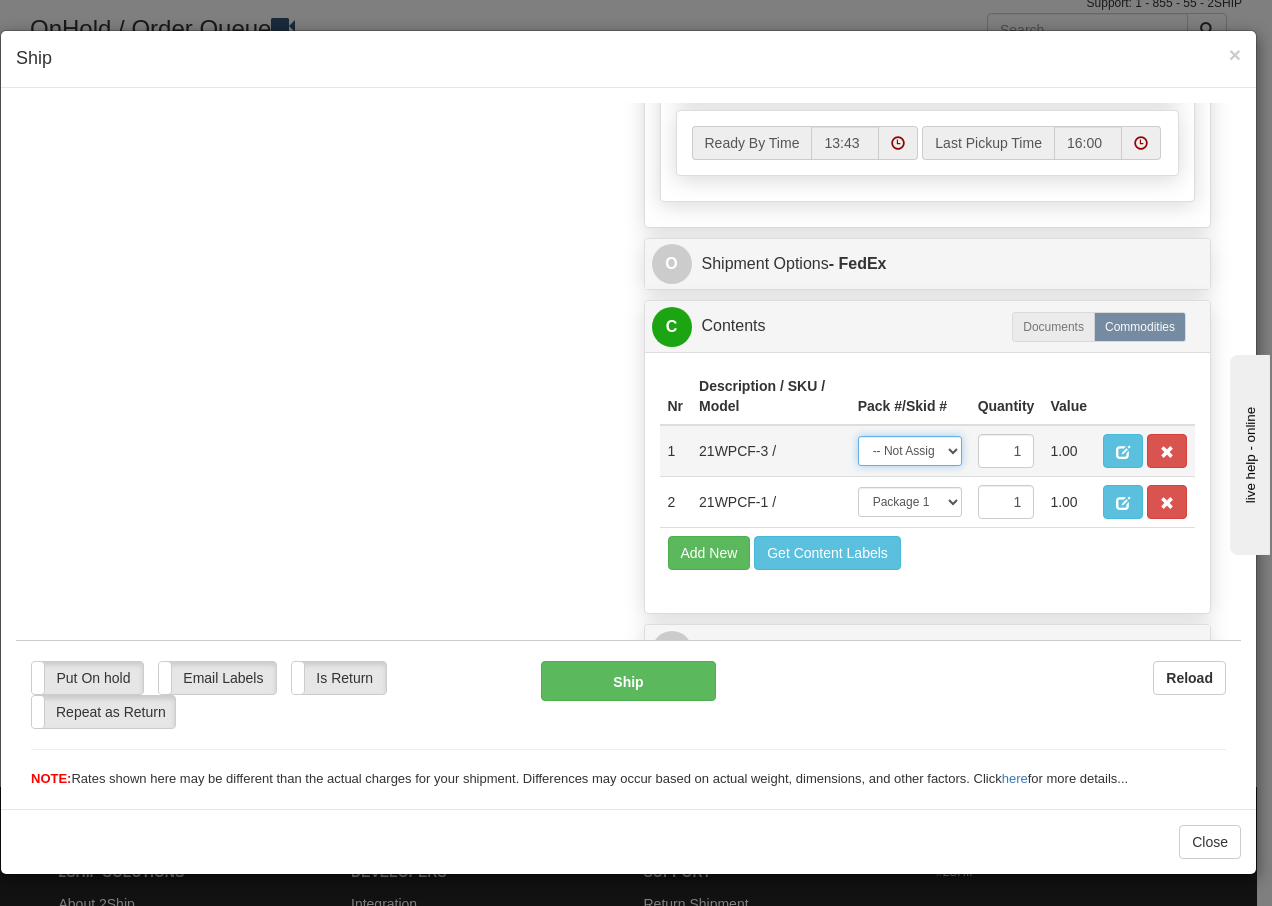 click on "-- Not Assigned --
Package 1
Package 2" at bounding box center [910, 450] 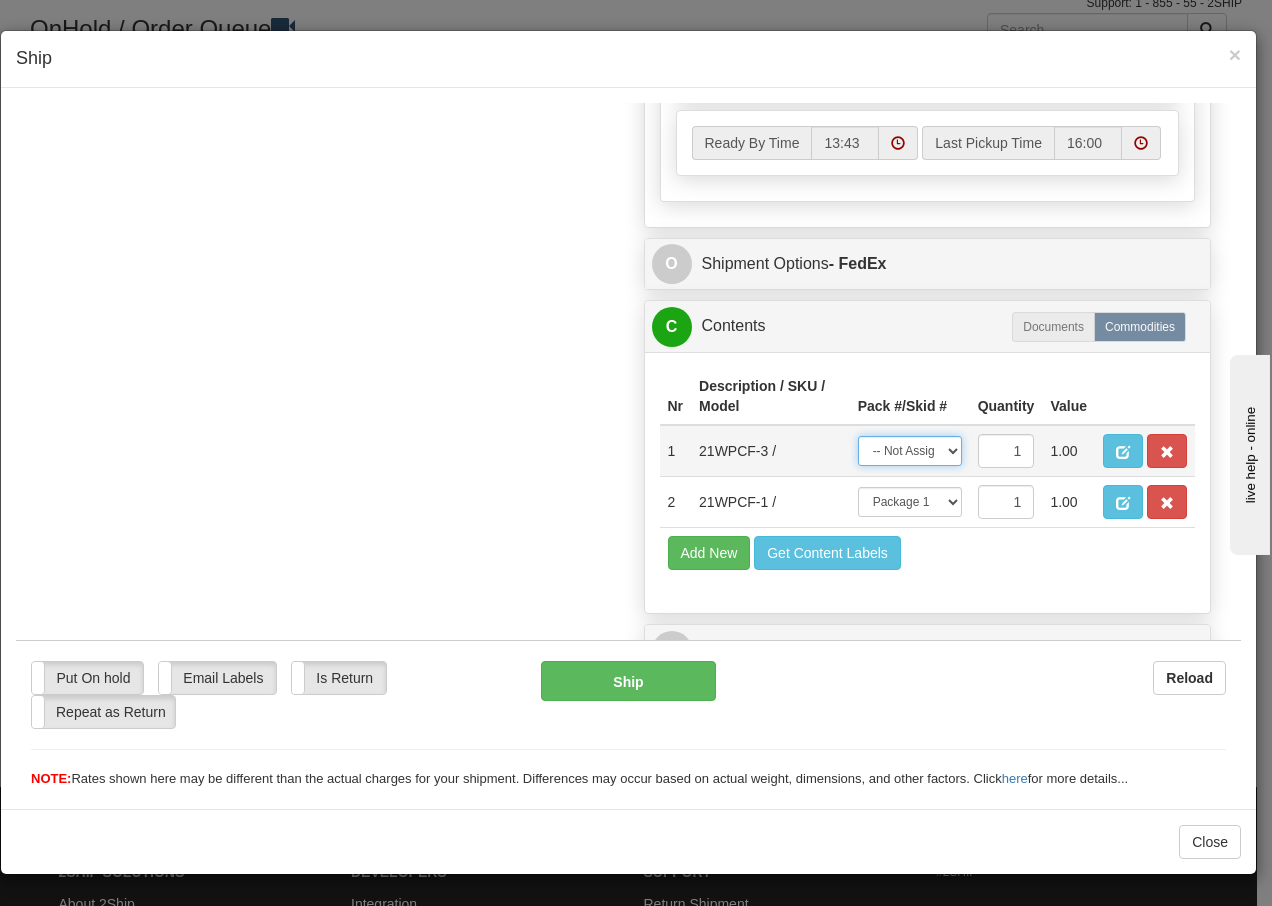 select on "1" 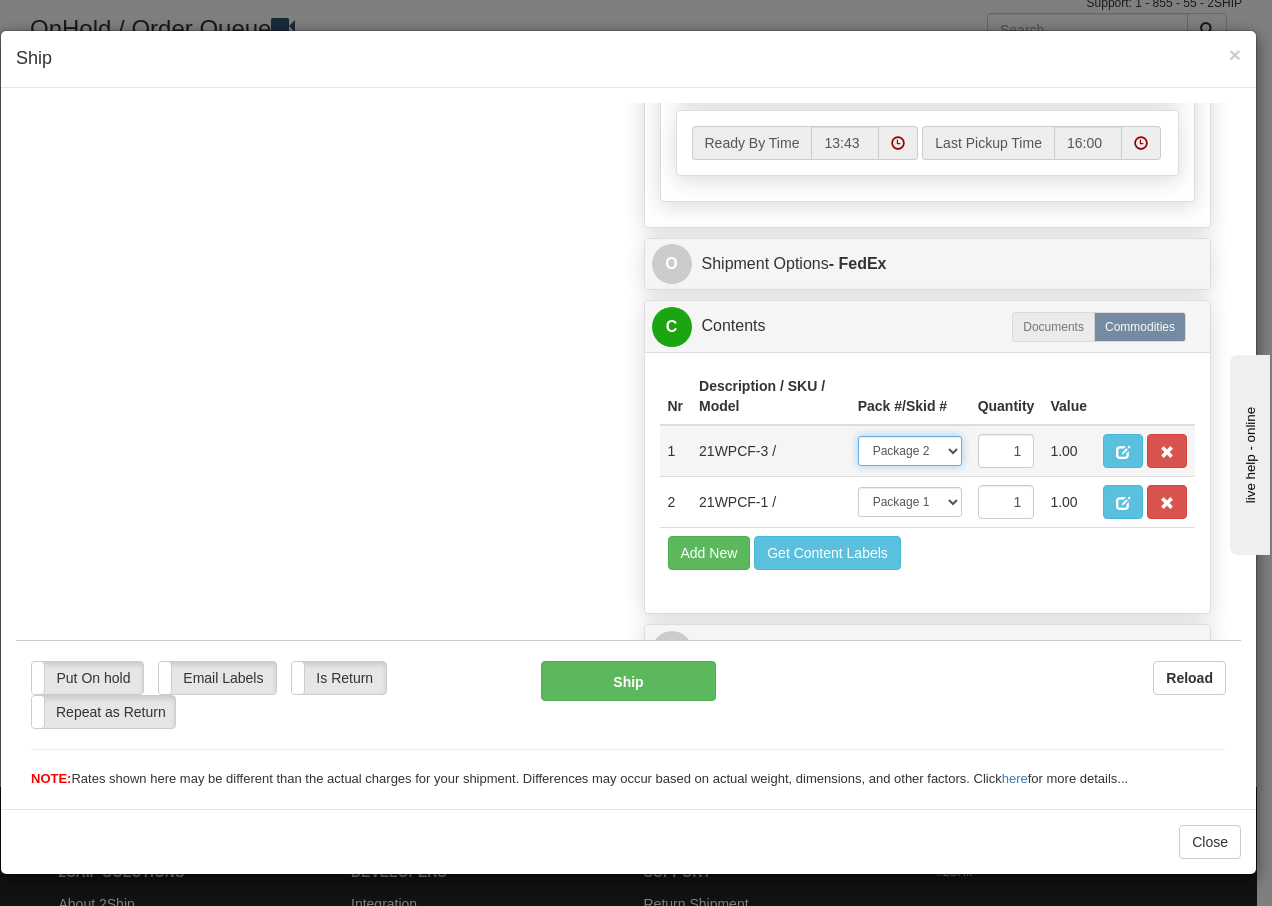 click on "-- Not Assigned --
Package 1
Package 2" at bounding box center (910, 450) 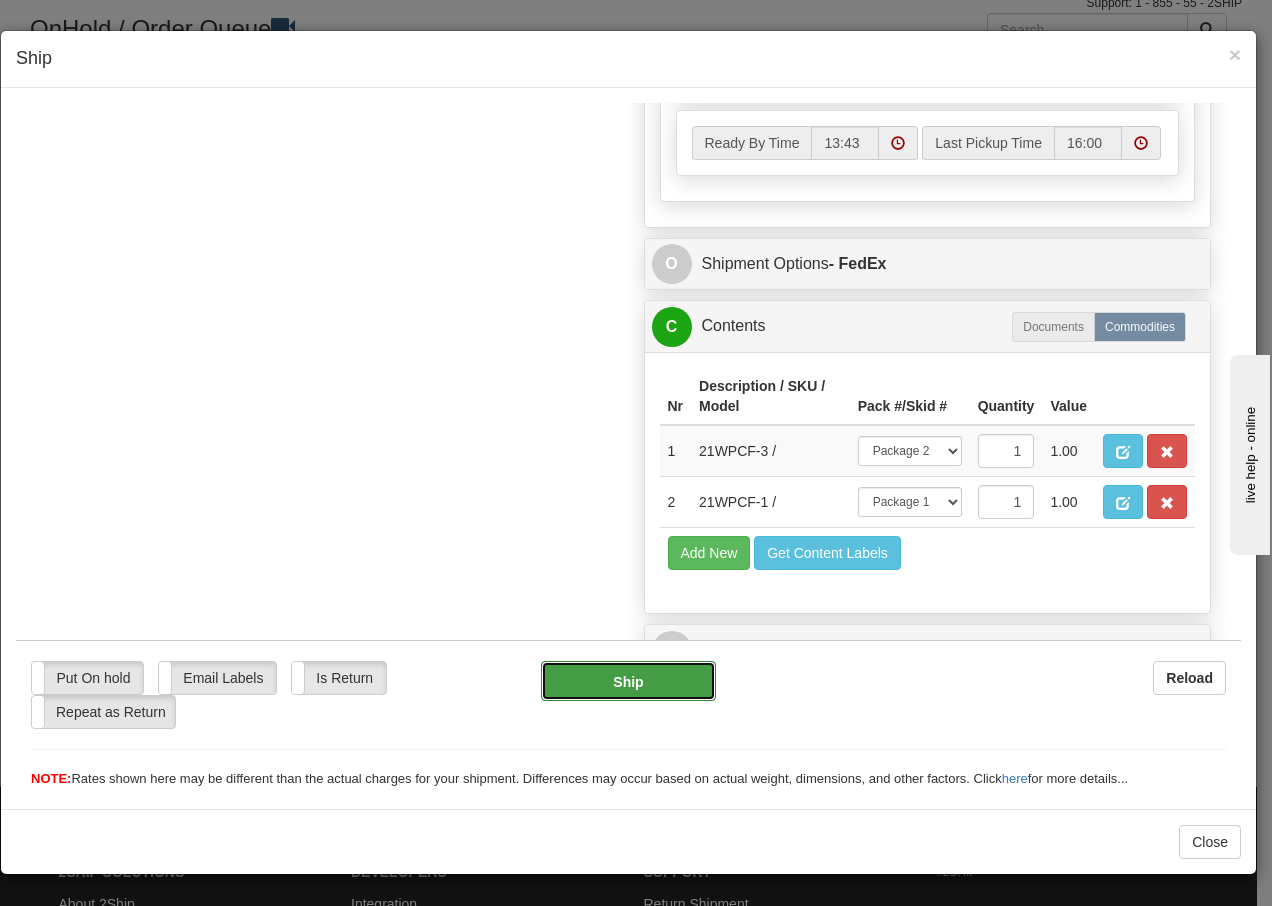 click on "Ship" at bounding box center (628, 680) 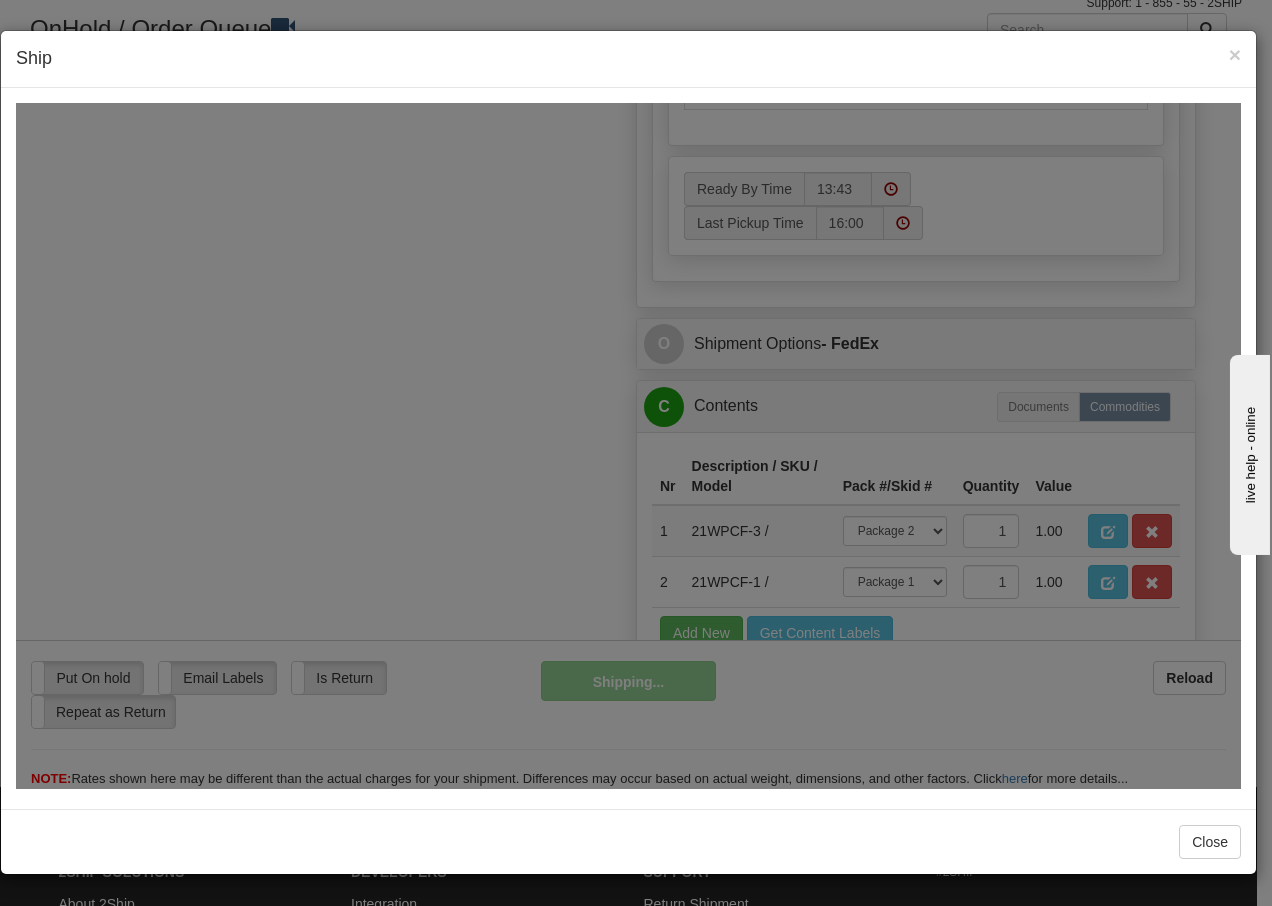 scroll, scrollTop: 1247, scrollLeft: 0, axis: vertical 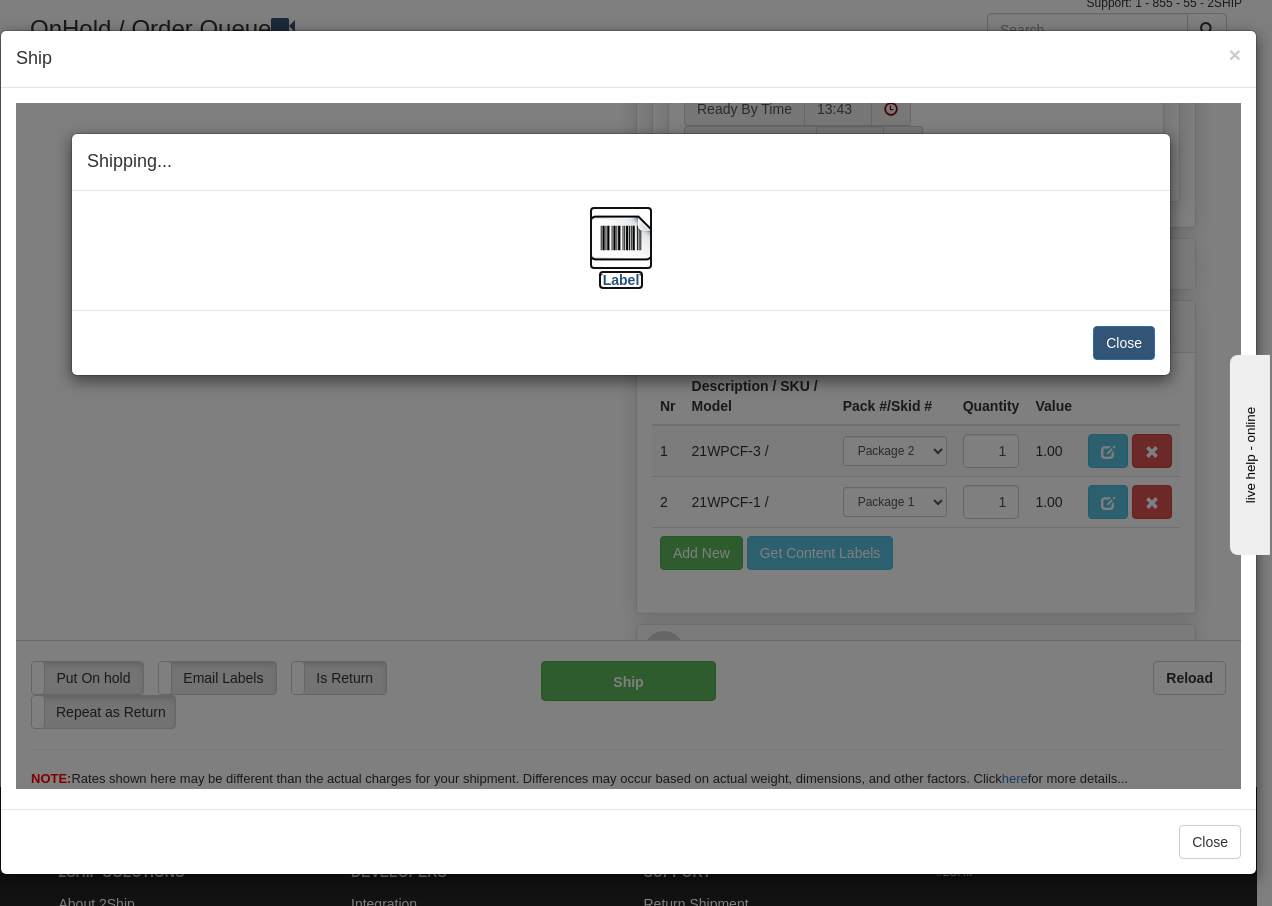 click at bounding box center [621, 237] 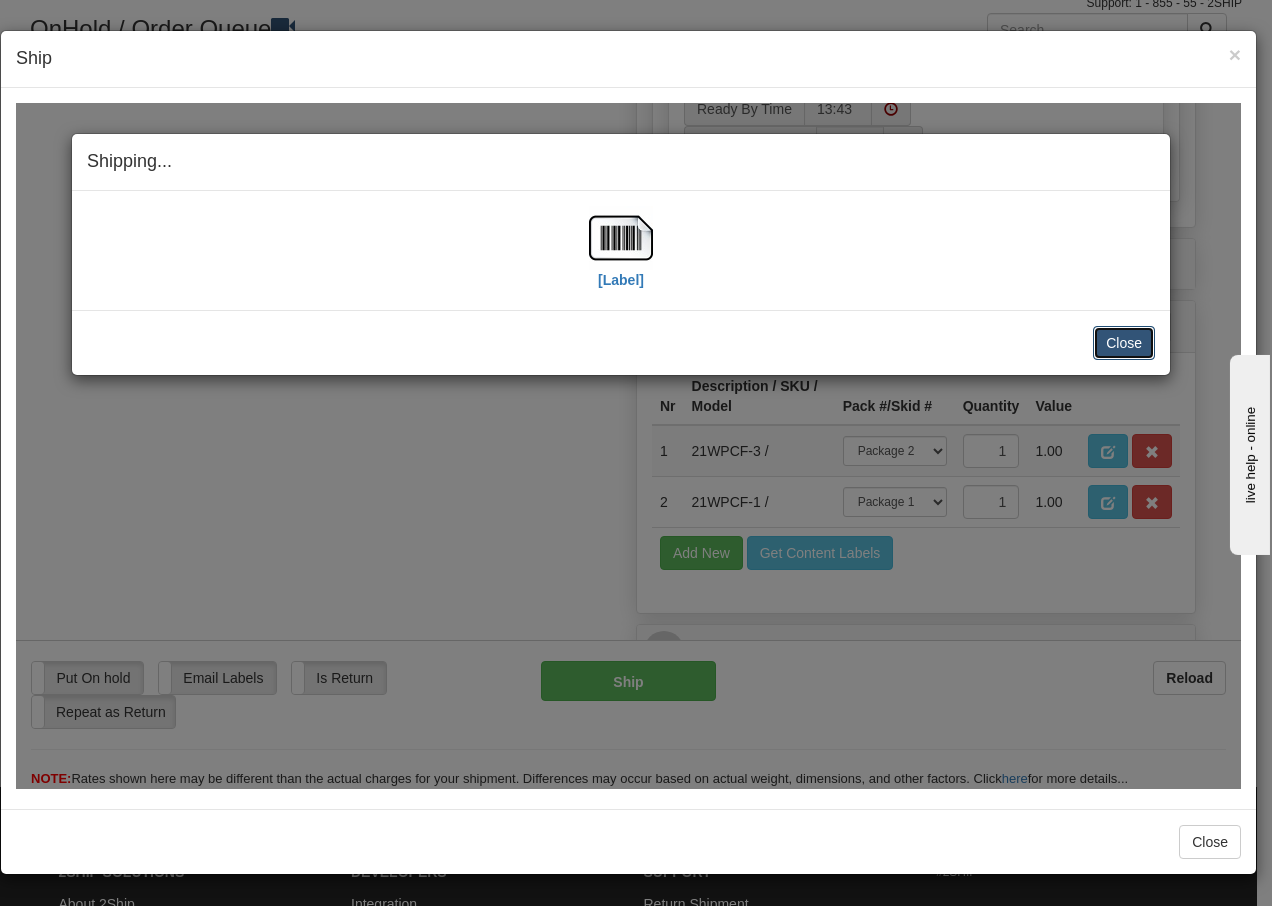 click on "Close" at bounding box center [1124, 342] 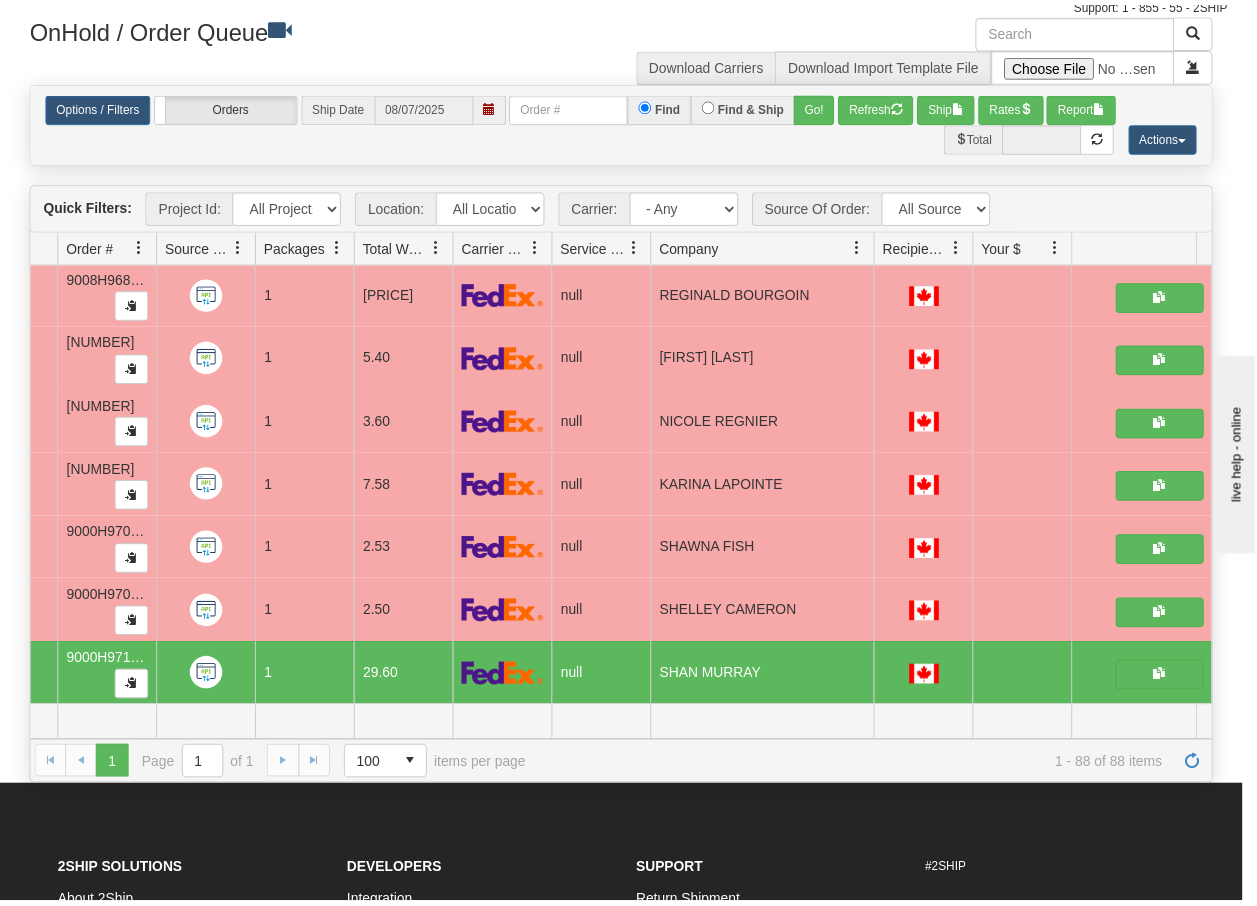 scroll, scrollTop: 0, scrollLeft: 0, axis: both 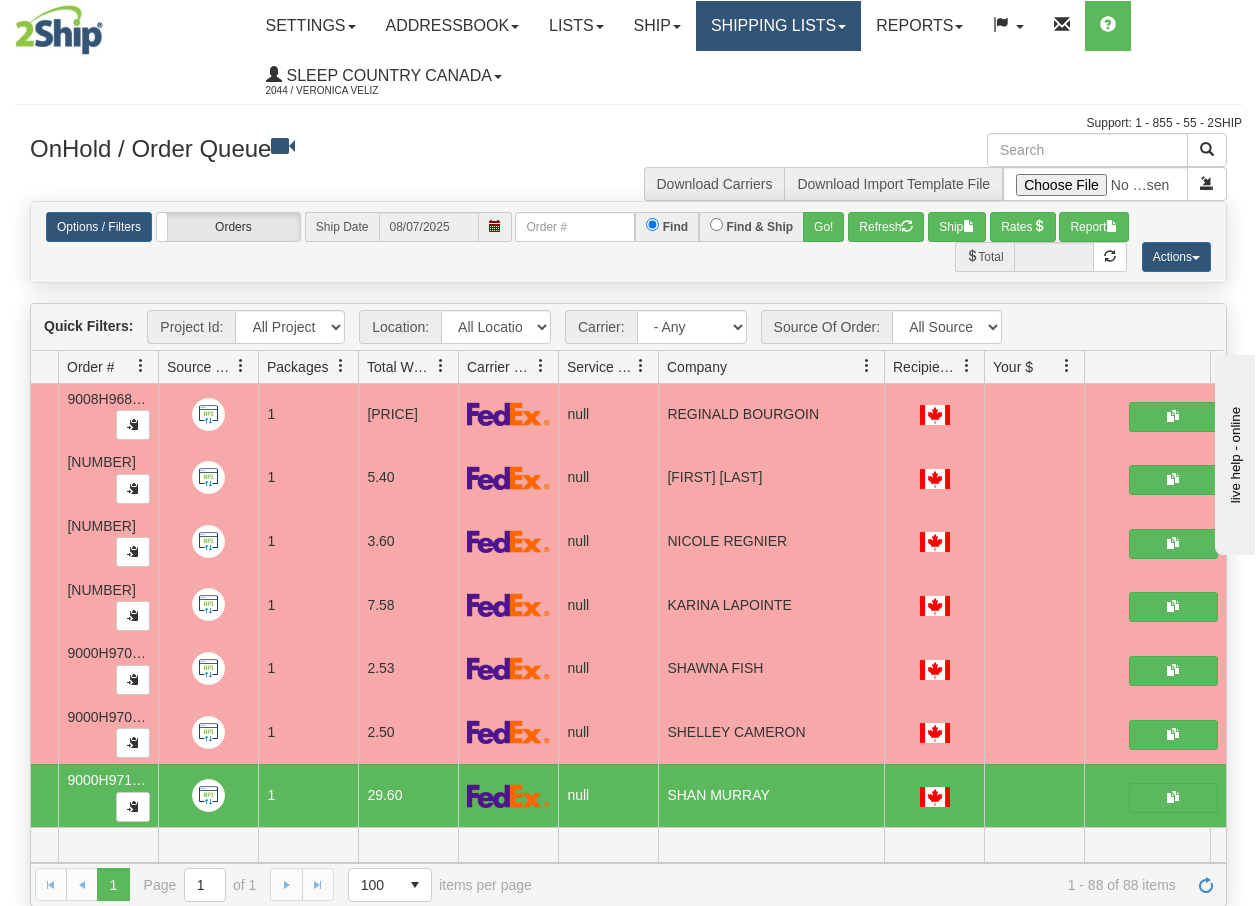 click on "Shipping lists" at bounding box center (778, 26) 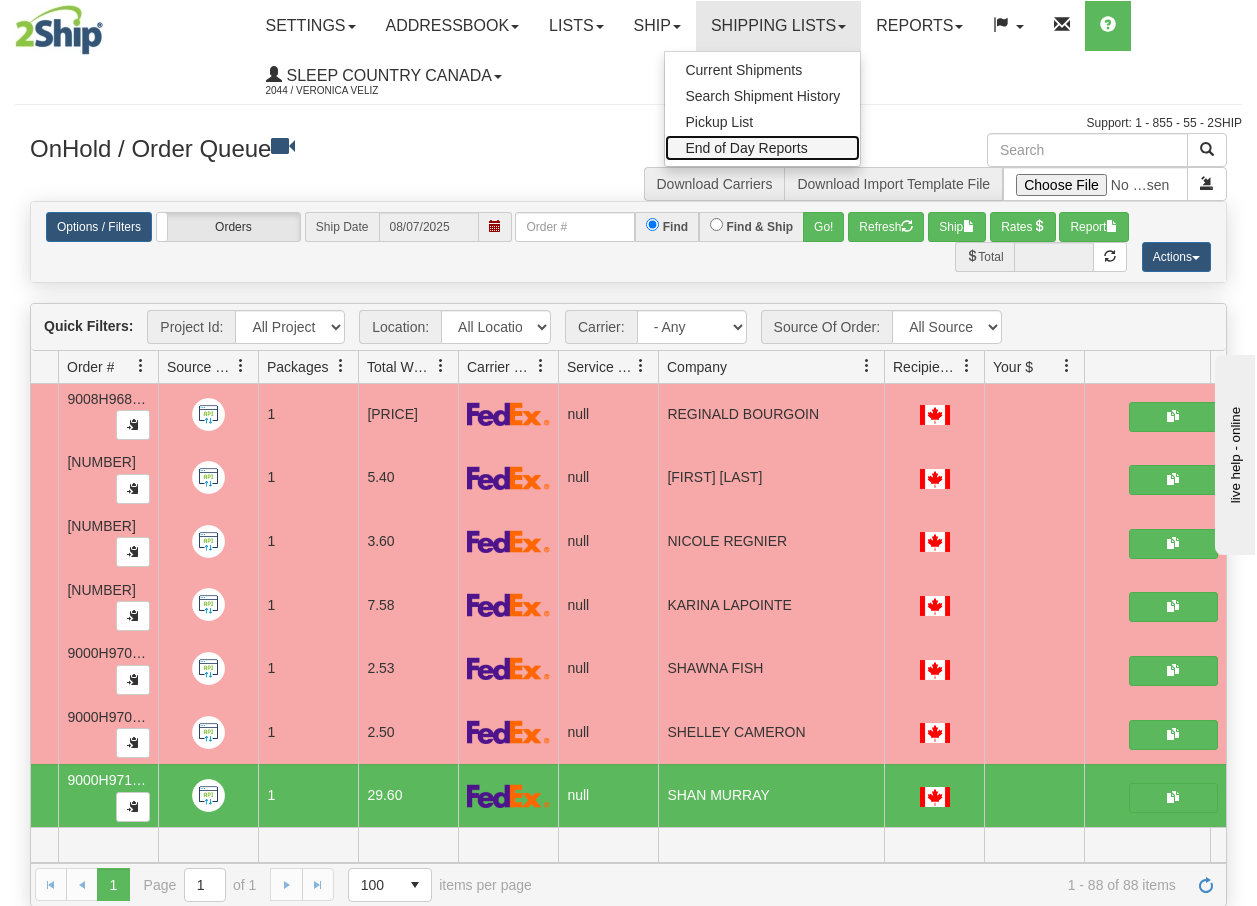 click on "End of Day Reports" at bounding box center (746, 148) 